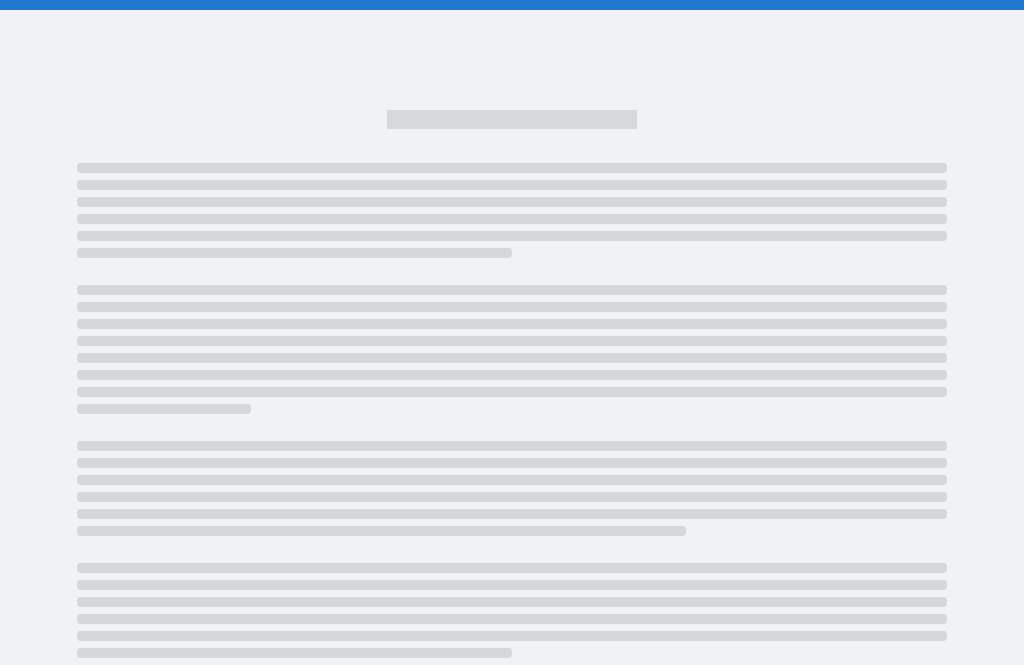 scroll, scrollTop: 0, scrollLeft: 0, axis: both 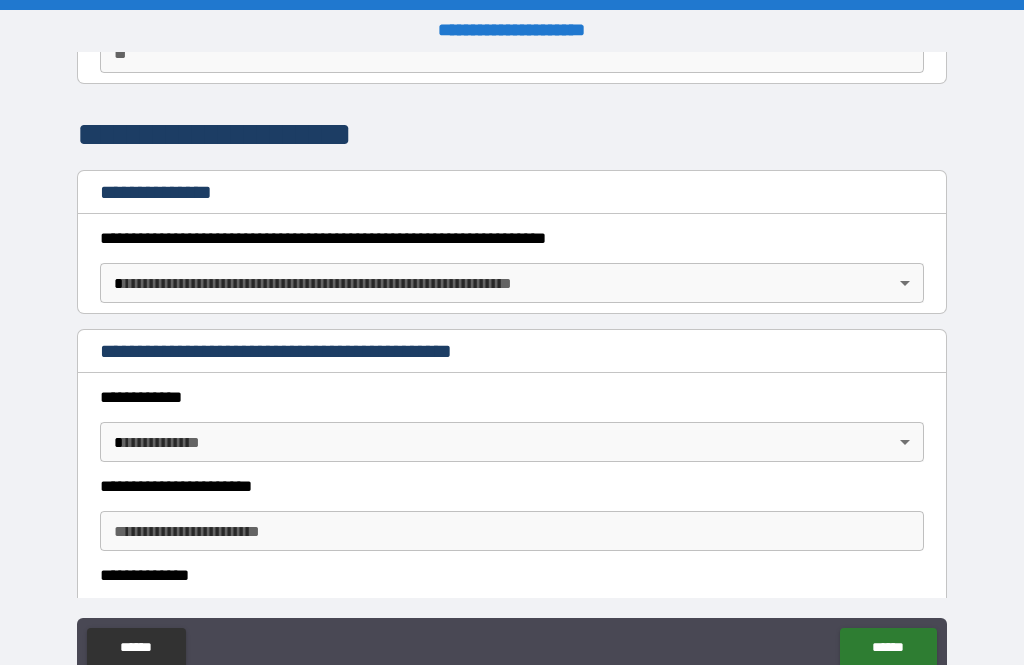 click on "**********" at bounding box center (512, 364) 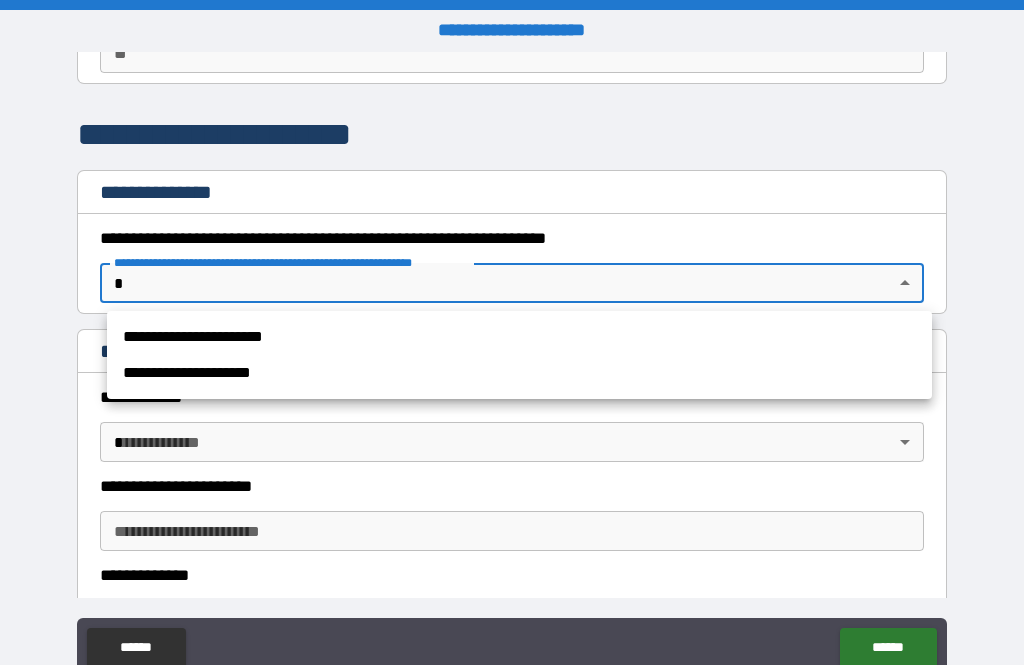click at bounding box center [512, 332] 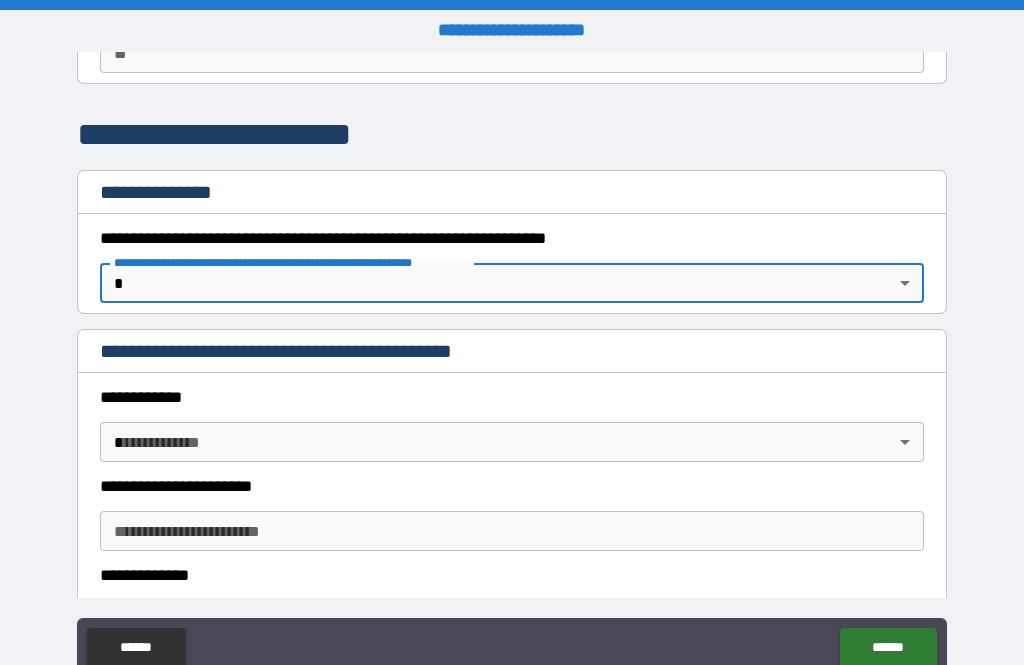 click on "**********" at bounding box center (512, 364) 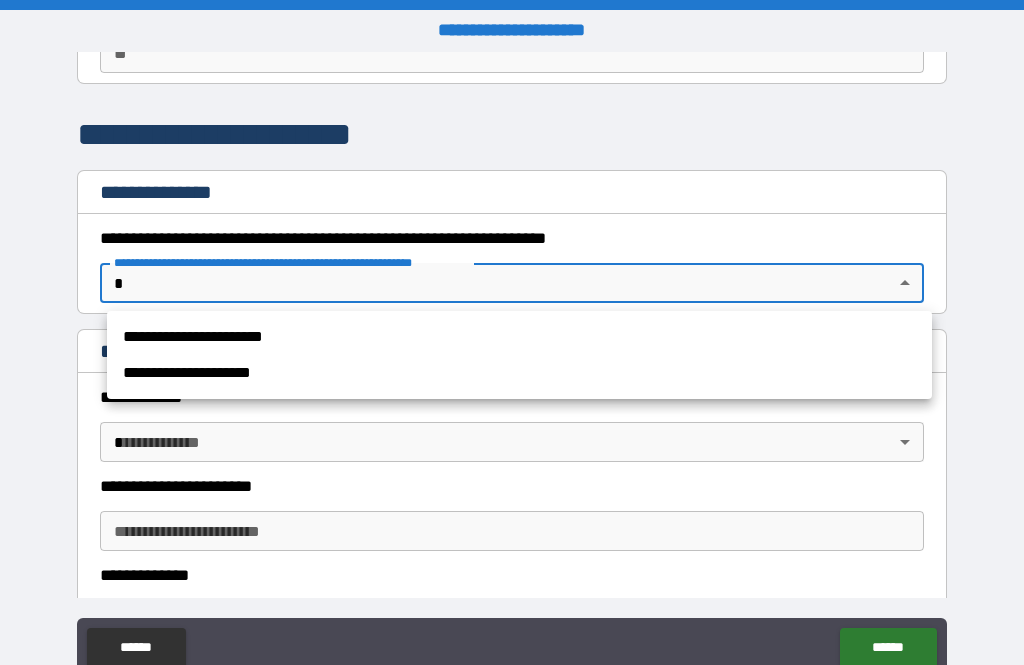 click on "**********" at bounding box center [519, 337] 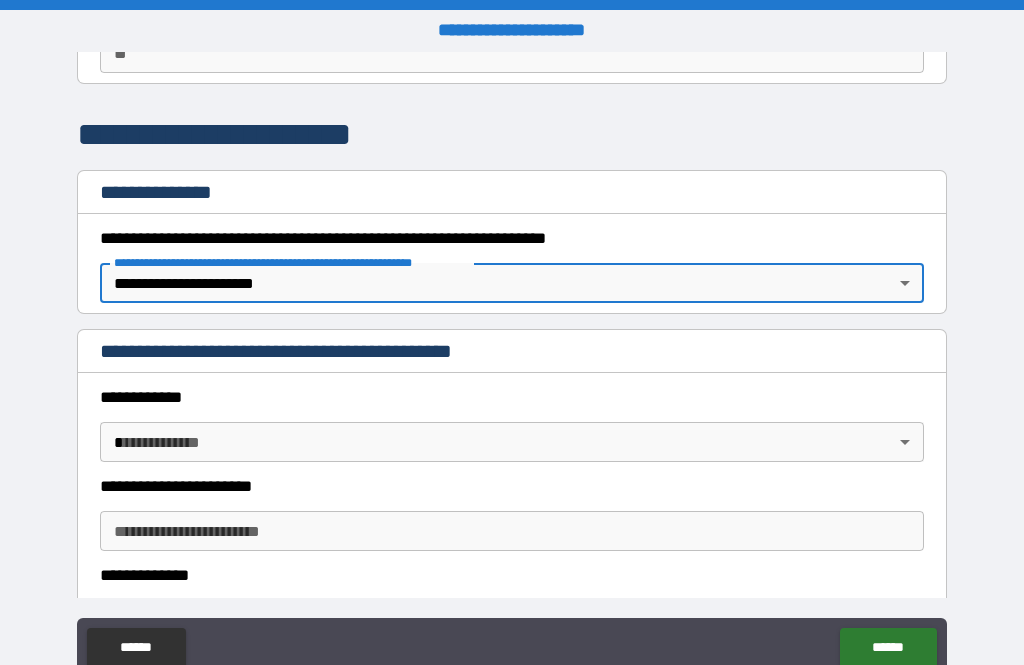 type on "*" 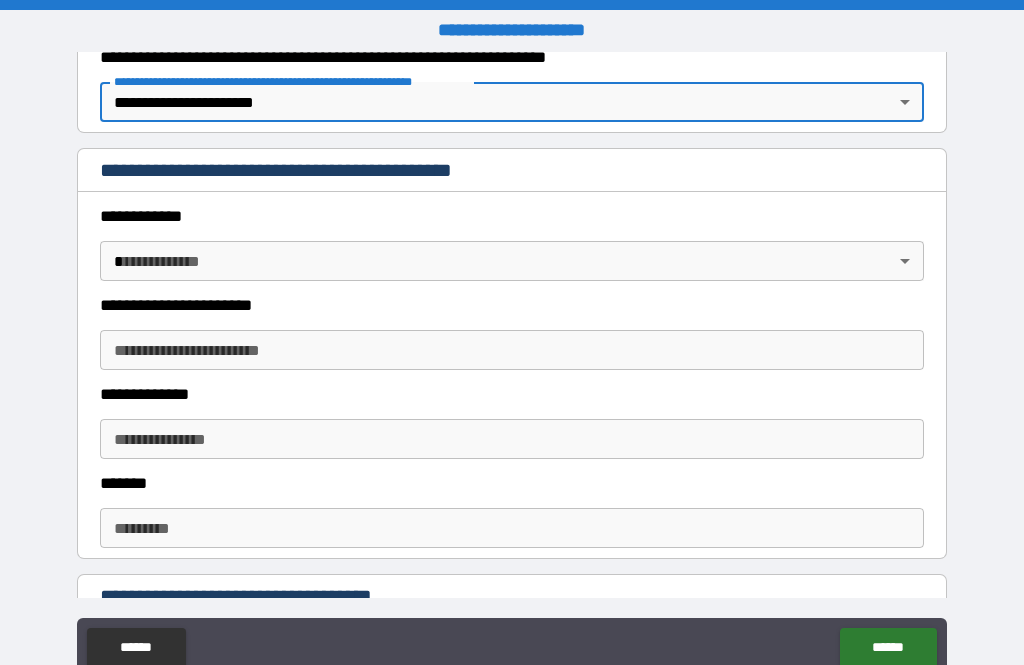 scroll, scrollTop: 397, scrollLeft: 0, axis: vertical 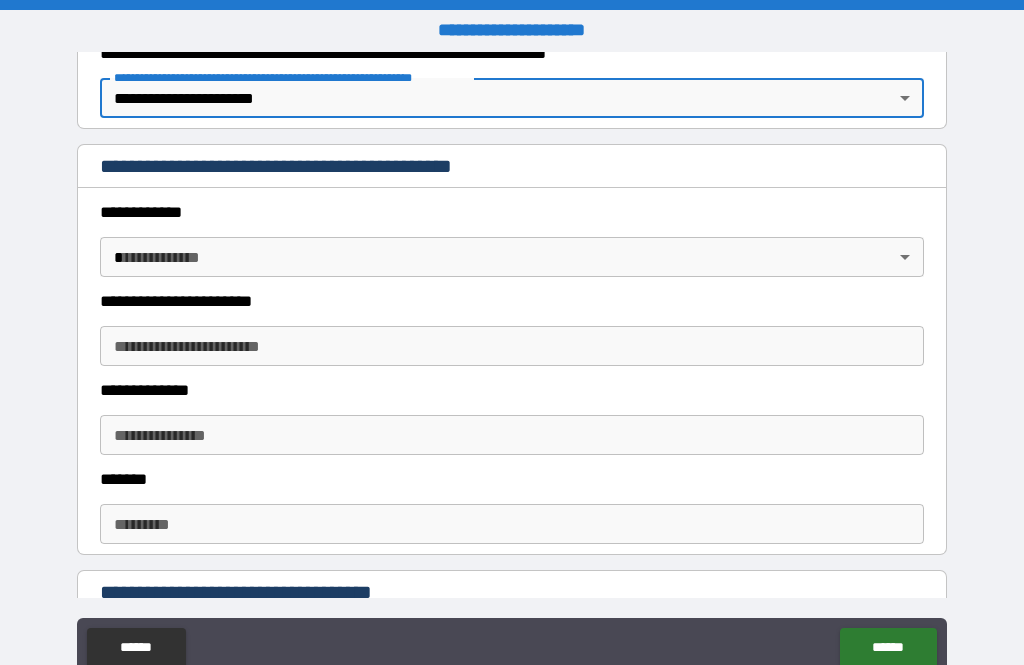 click on "**********" at bounding box center [512, 364] 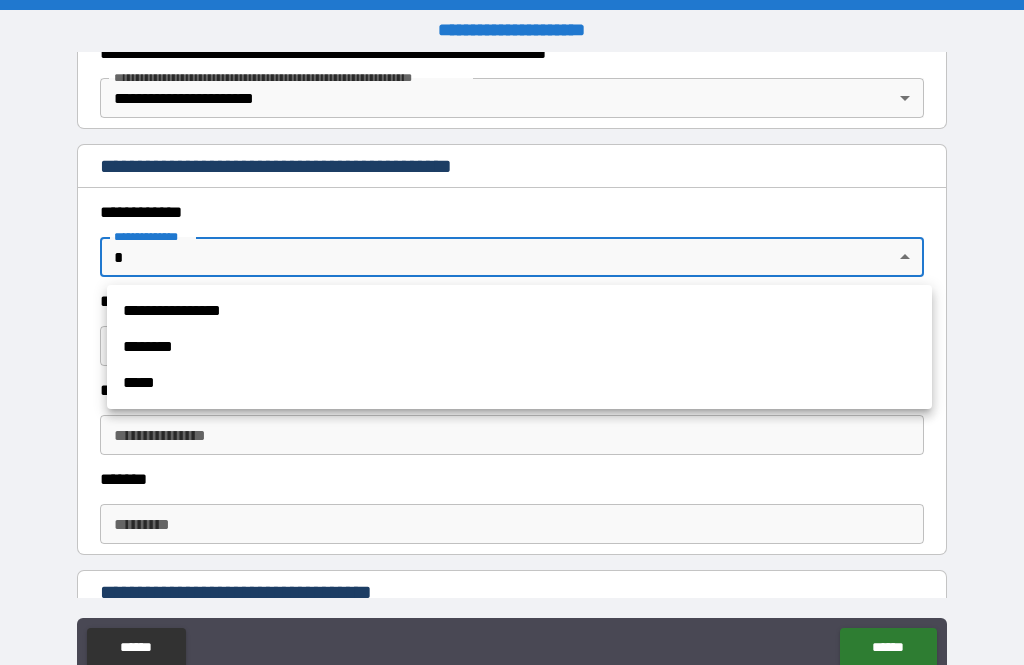 click on "**********" at bounding box center [519, 311] 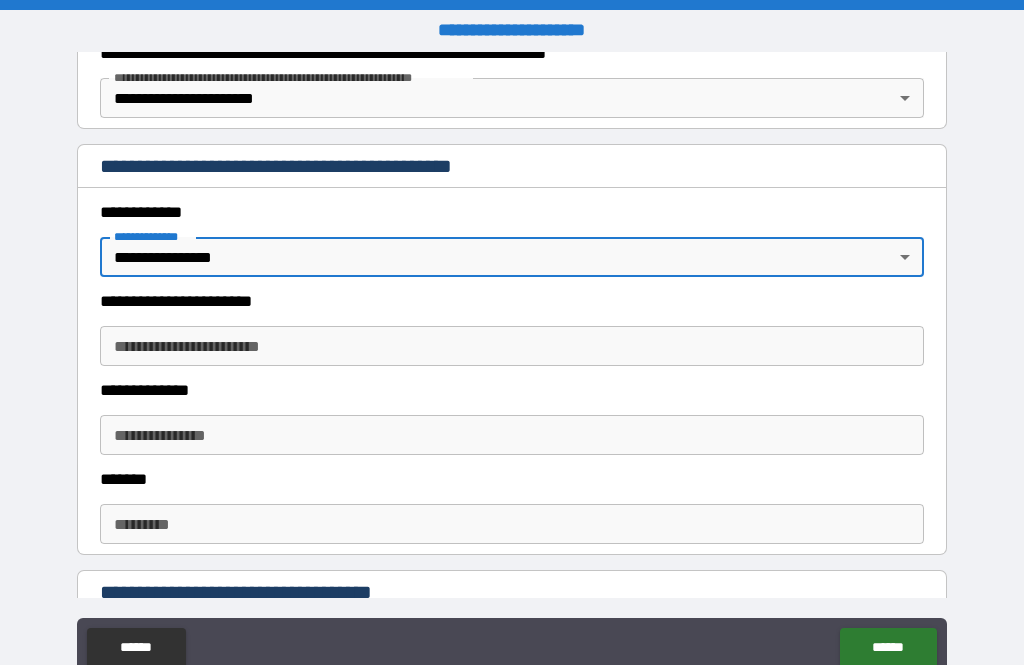 click on "**********" at bounding box center (512, 346) 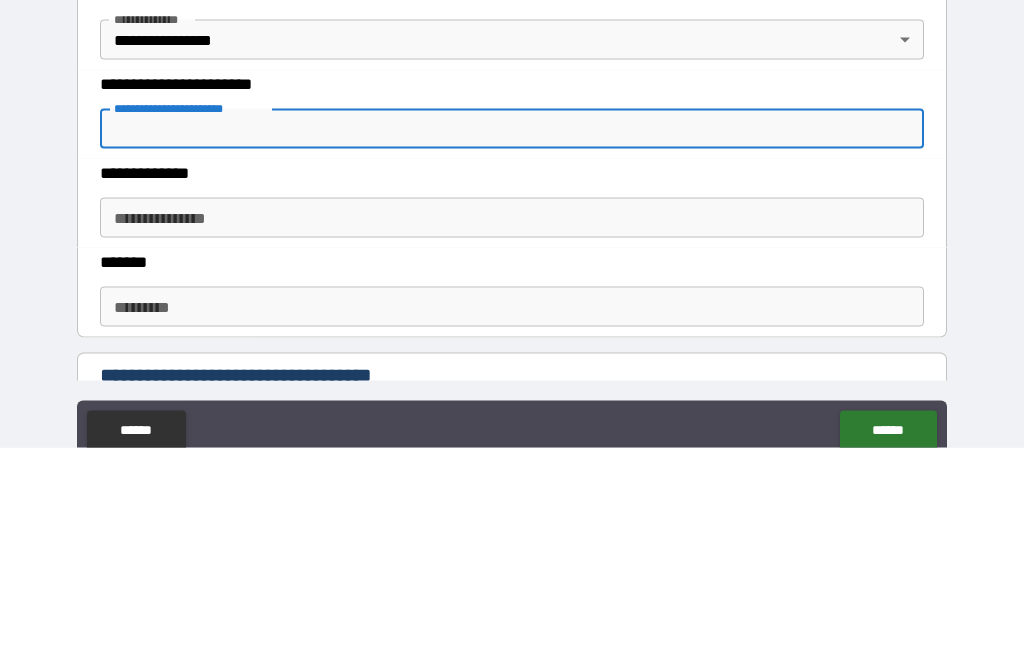click on "**********" at bounding box center [512, 367] 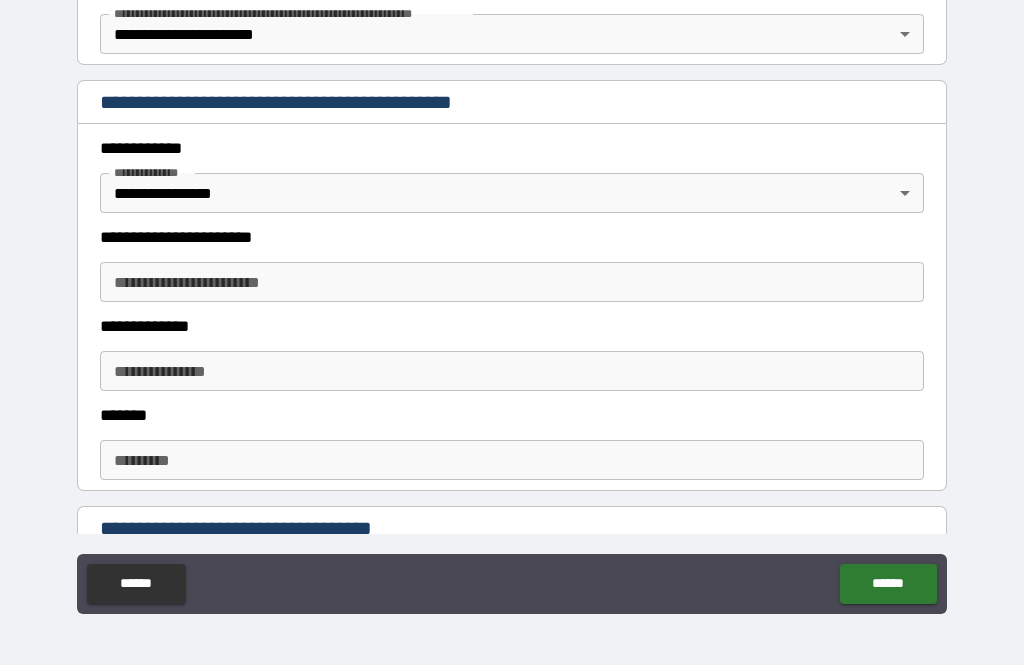 click on "******" at bounding box center (888, 584) 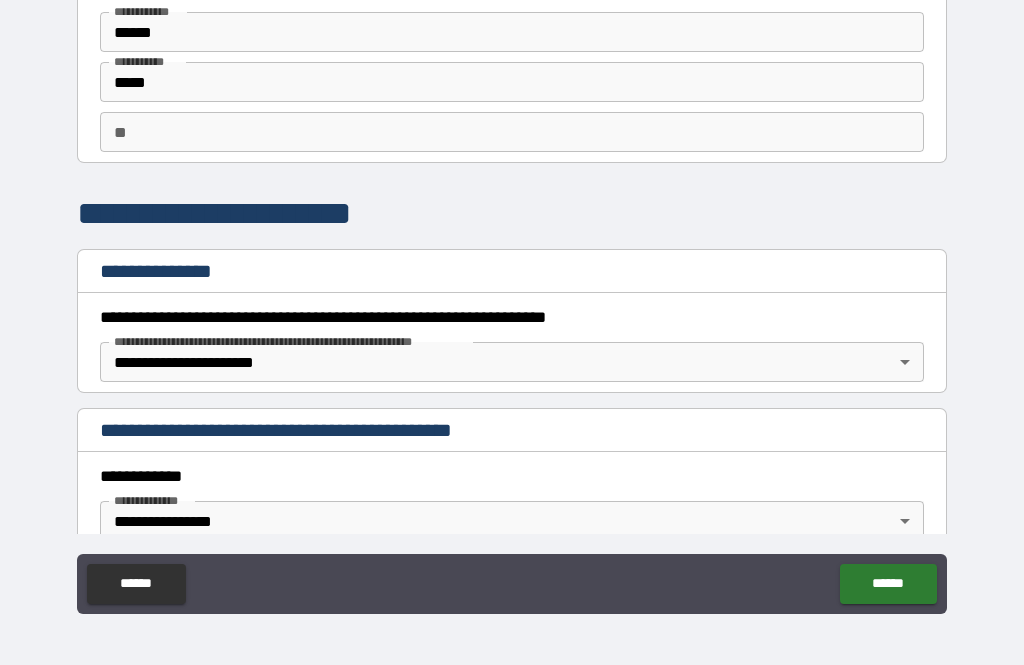 scroll, scrollTop: 149, scrollLeft: 0, axis: vertical 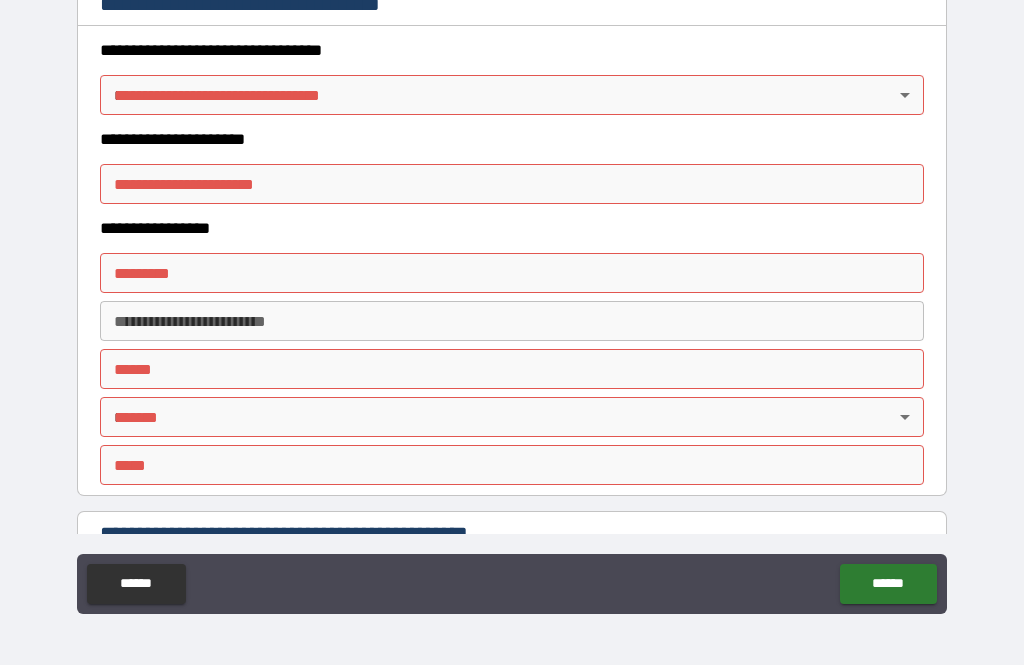 click on "******" at bounding box center (136, 584) 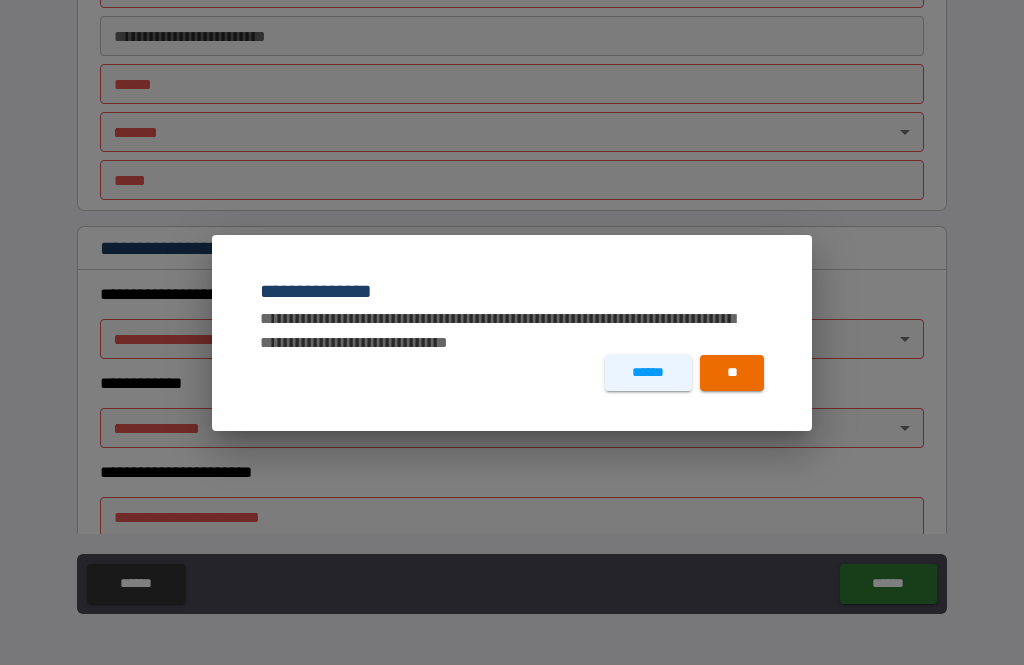 click on "******" at bounding box center [648, 373] 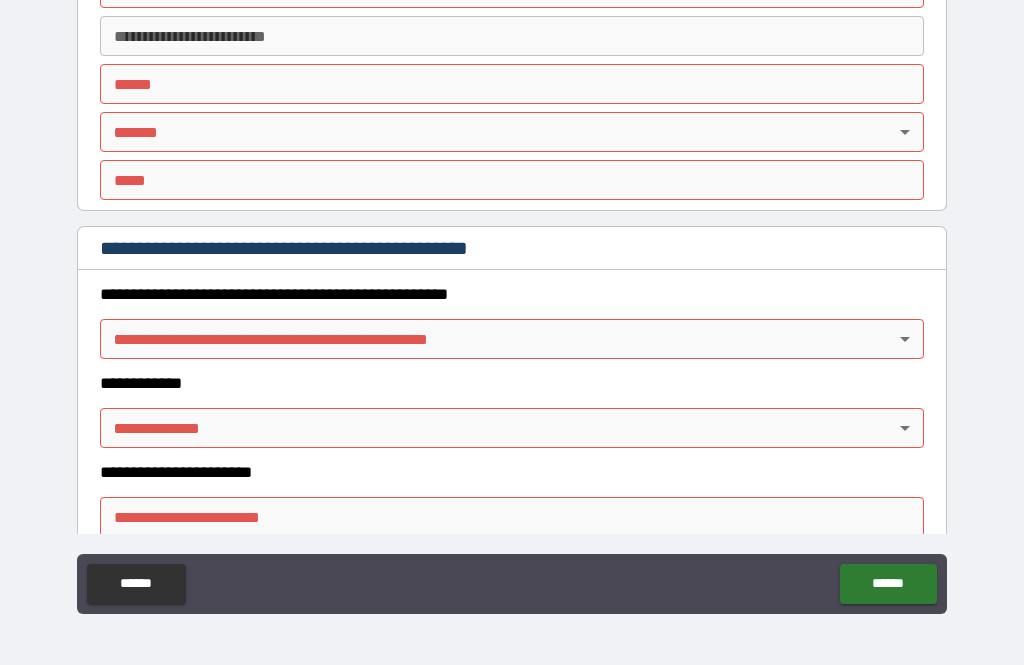 scroll, scrollTop: 1980, scrollLeft: 0, axis: vertical 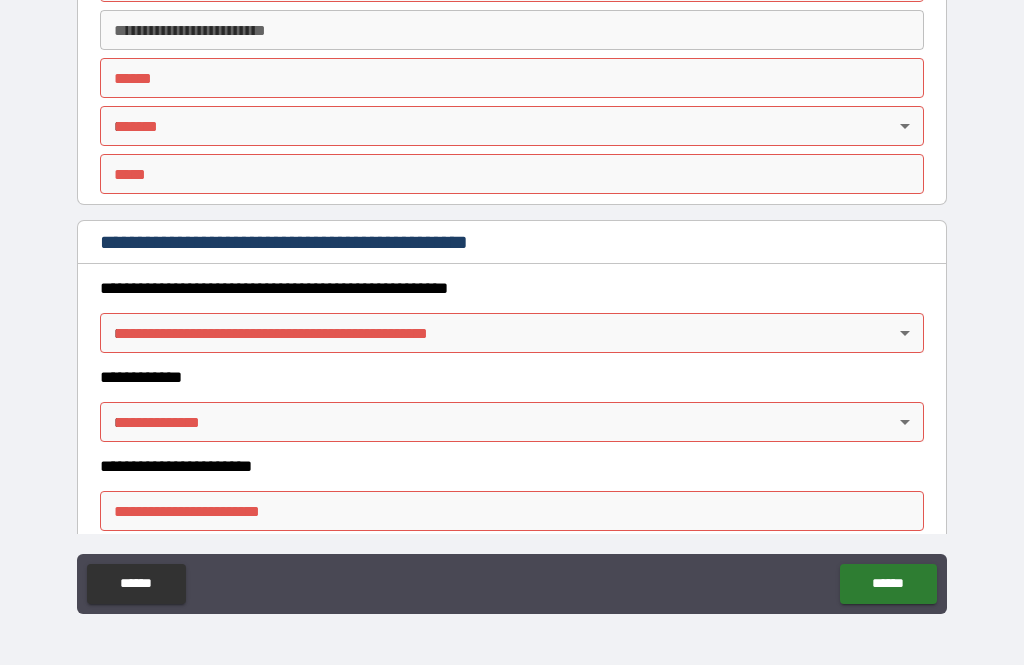 click on "******" at bounding box center (136, 584) 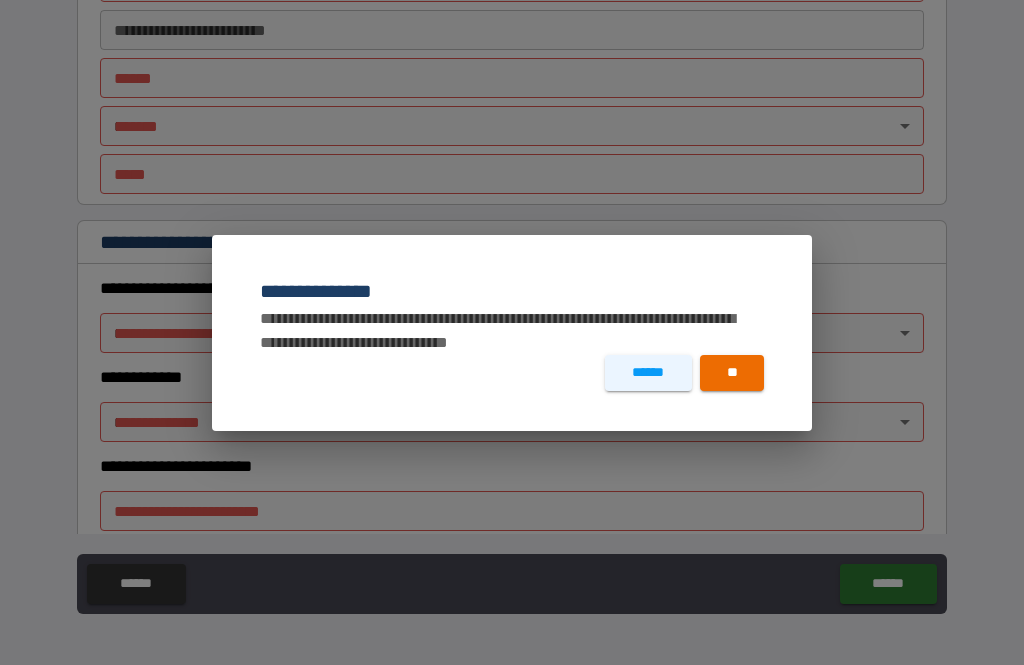 click on "**" at bounding box center (732, 373) 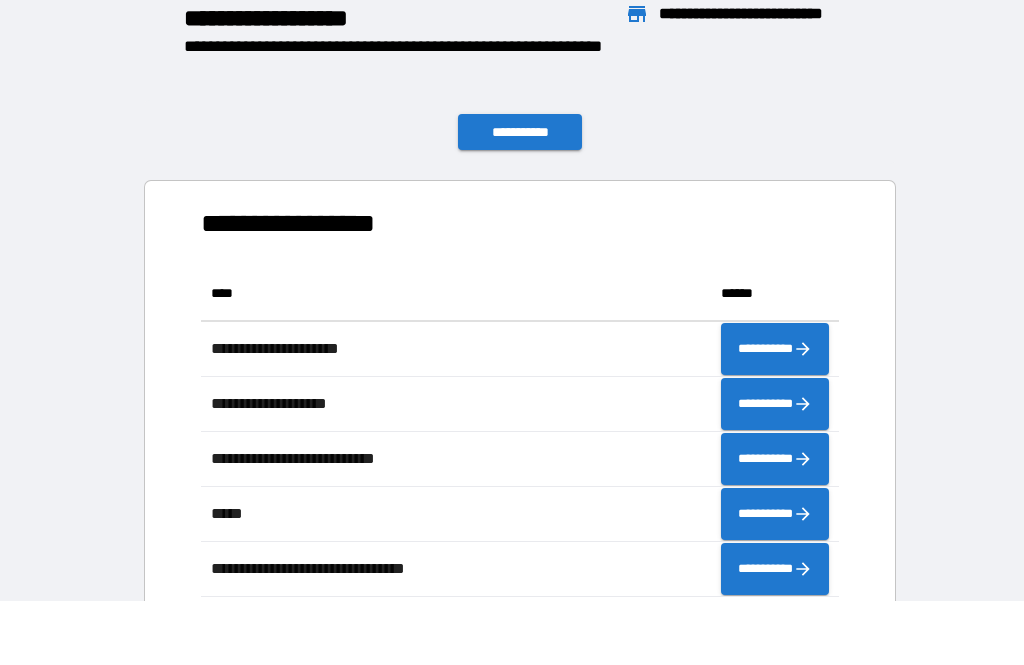 scroll, scrollTop: 331, scrollLeft: 638, axis: both 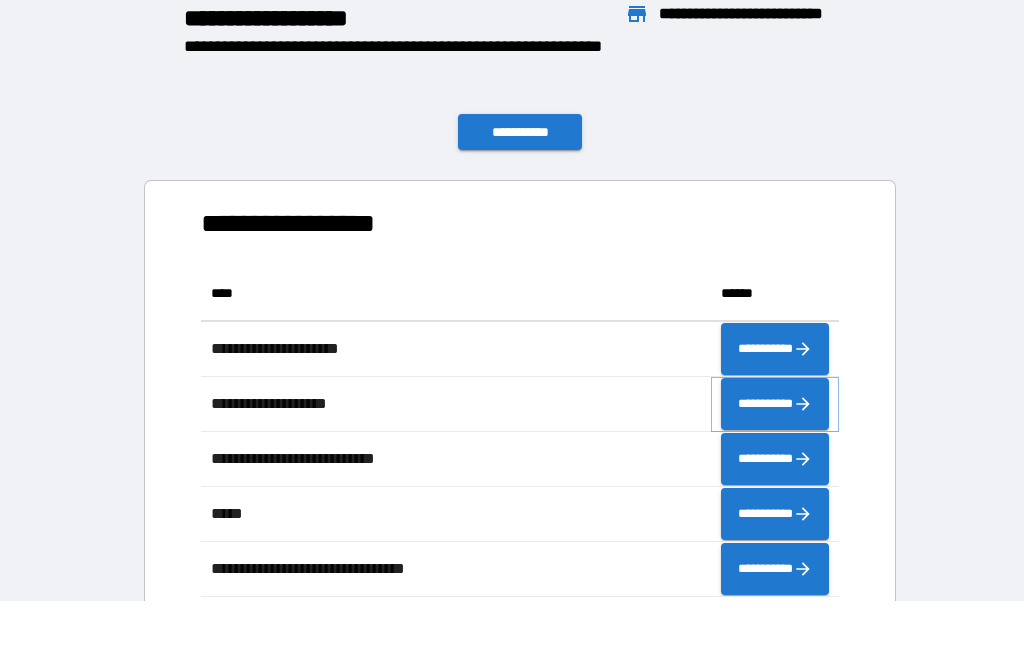 click on "**********" at bounding box center [775, 404] 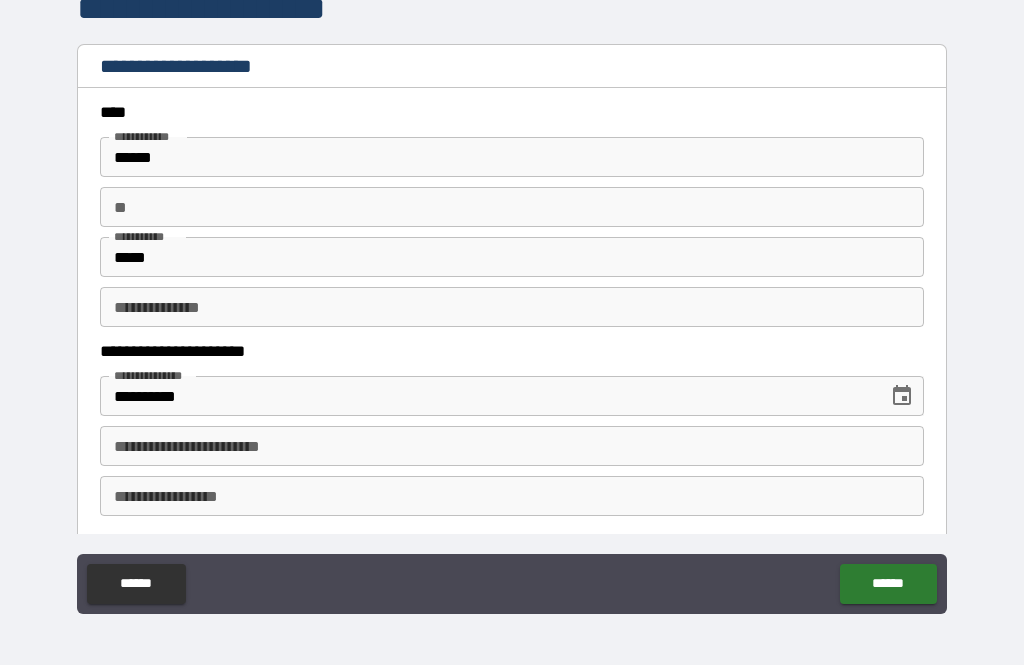 click on "**" at bounding box center (512, 207) 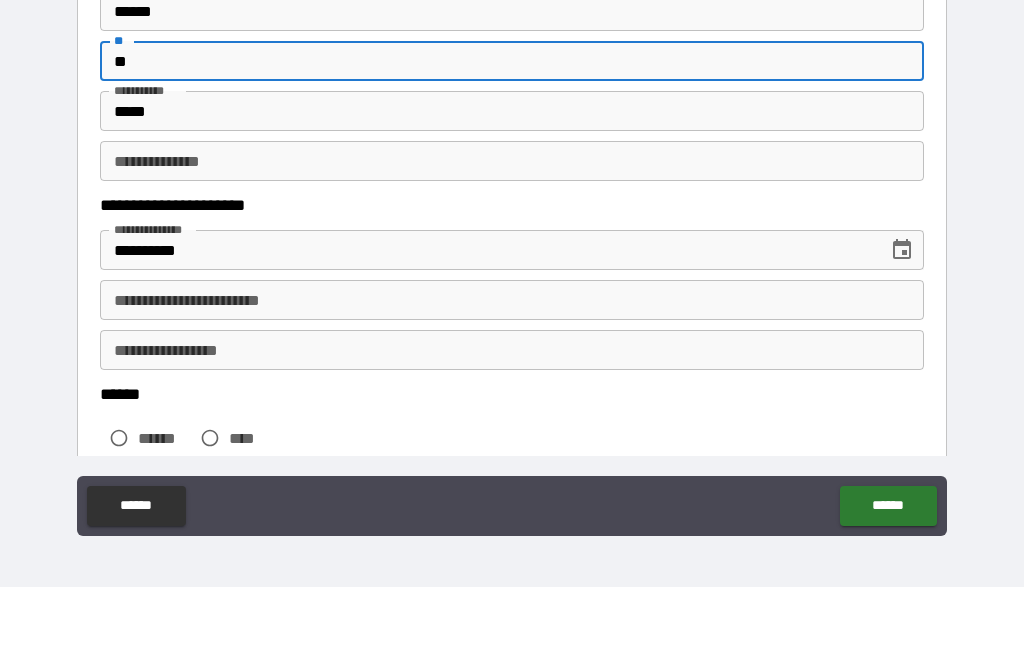 scroll, scrollTop: 132, scrollLeft: 0, axis: vertical 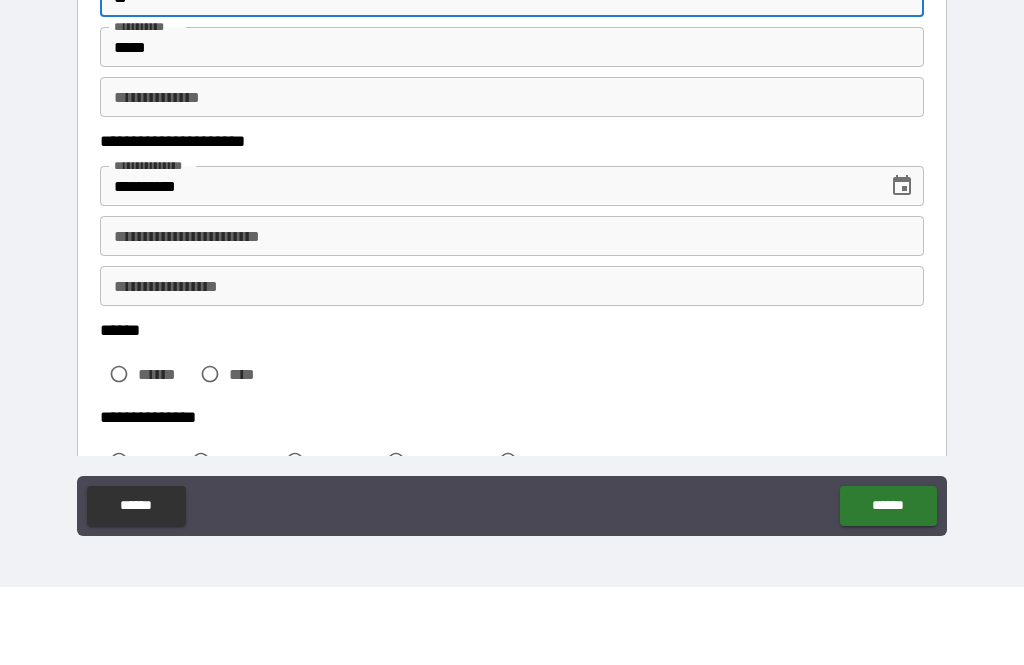 type on "**" 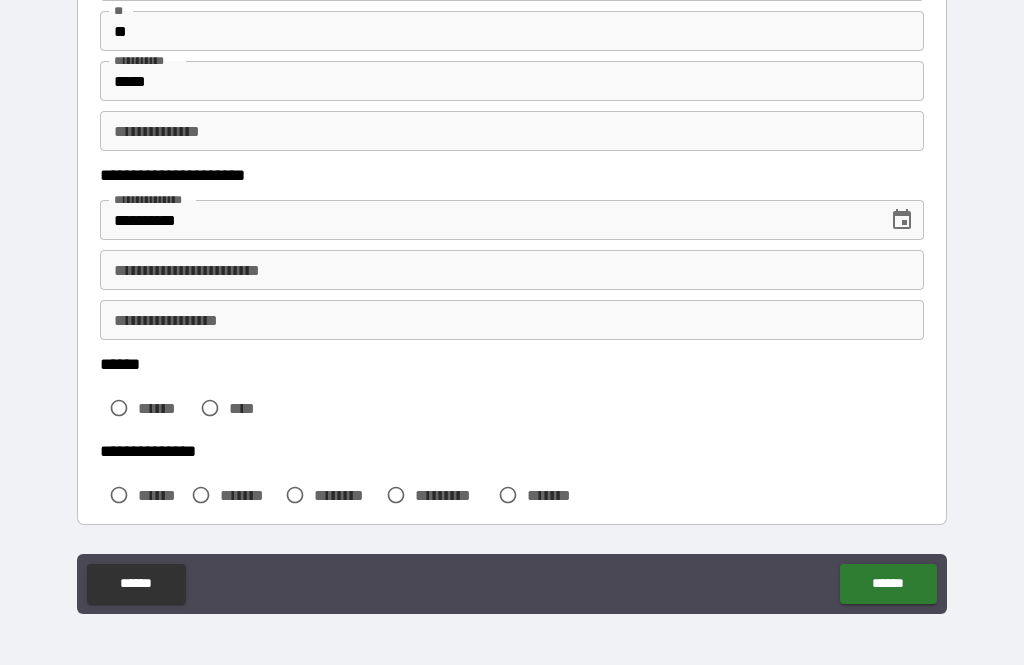 scroll, scrollTop: 190, scrollLeft: 0, axis: vertical 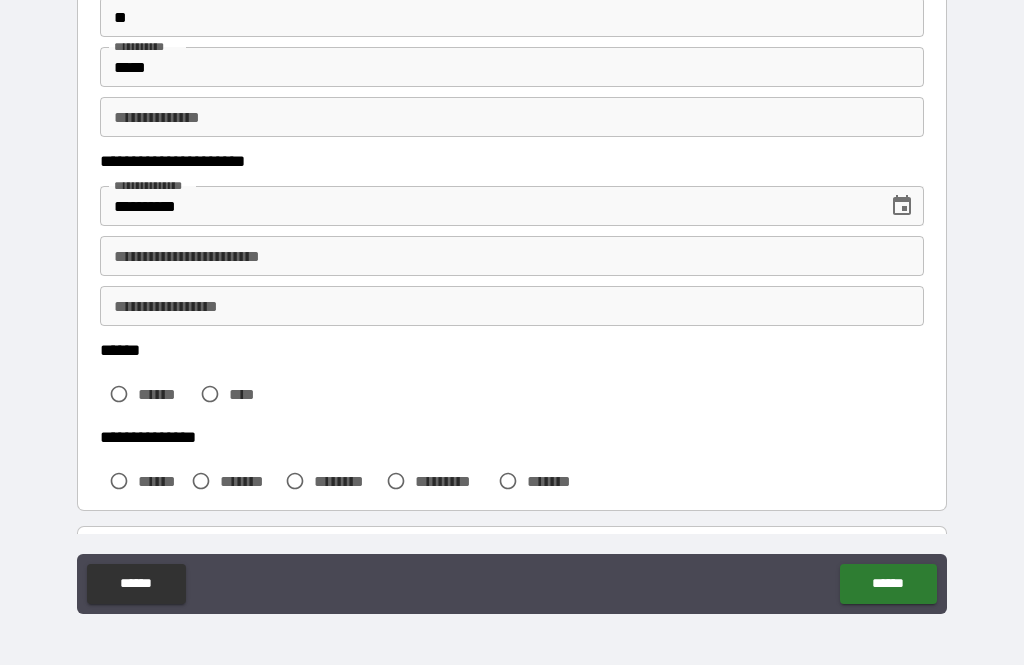 click on "**********" at bounding box center [512, 256] 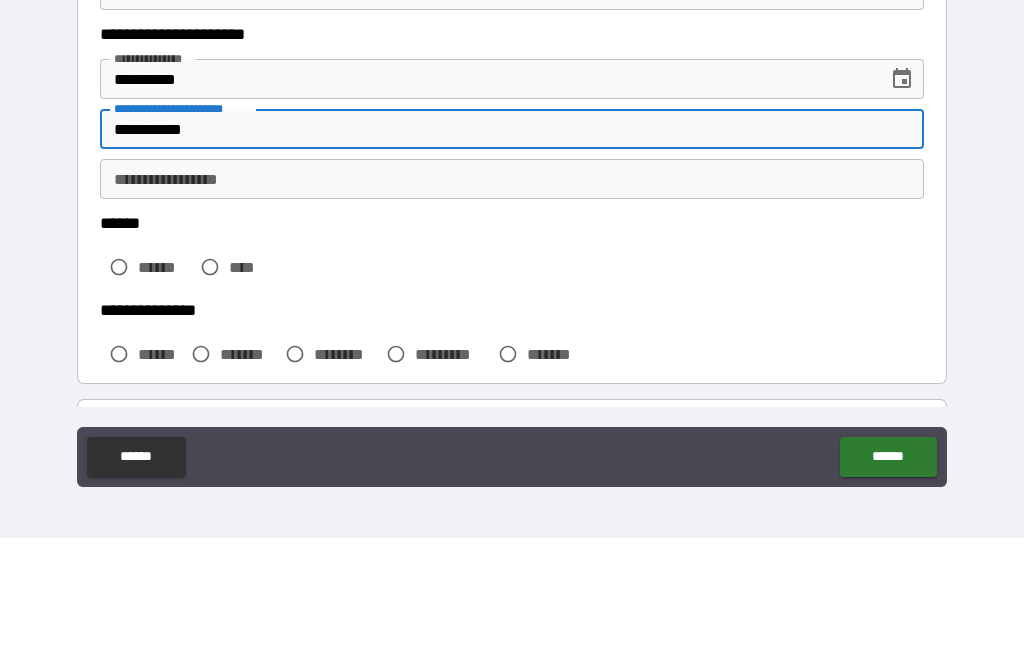 type on "**********" 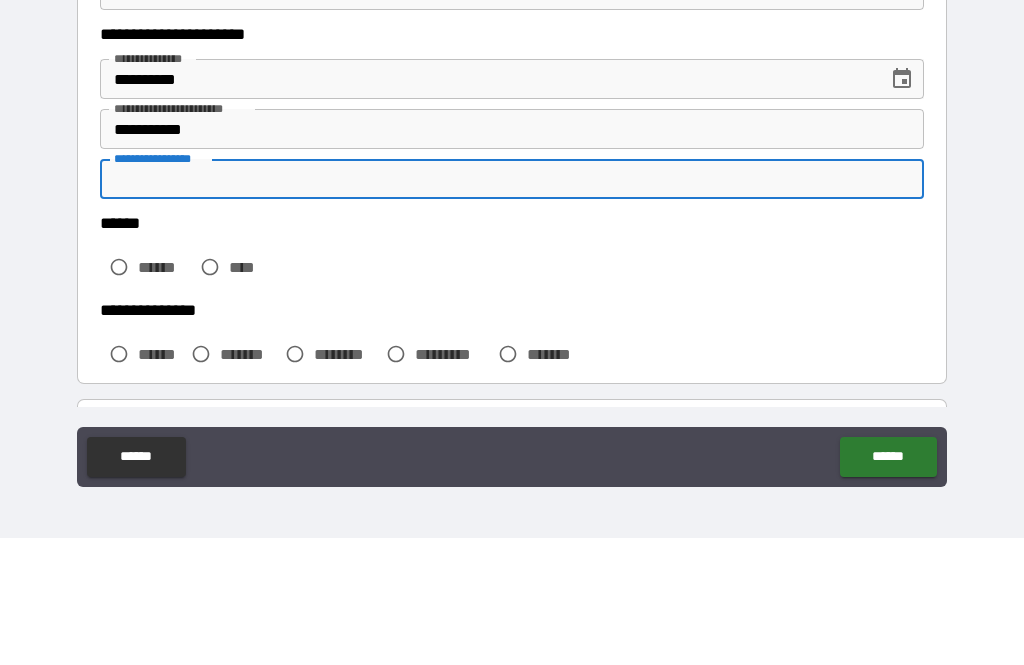 click on "****** ****** ****" at bounding box center [512, 379] 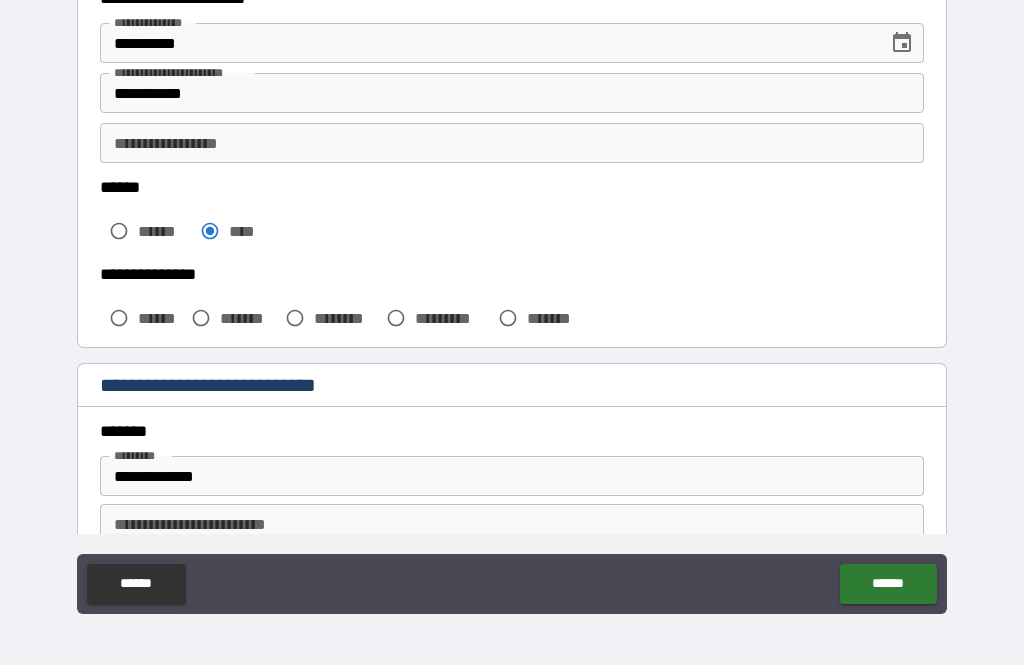 scroll, scrollTop: 335, scrollLeft: 0, axis: vertical 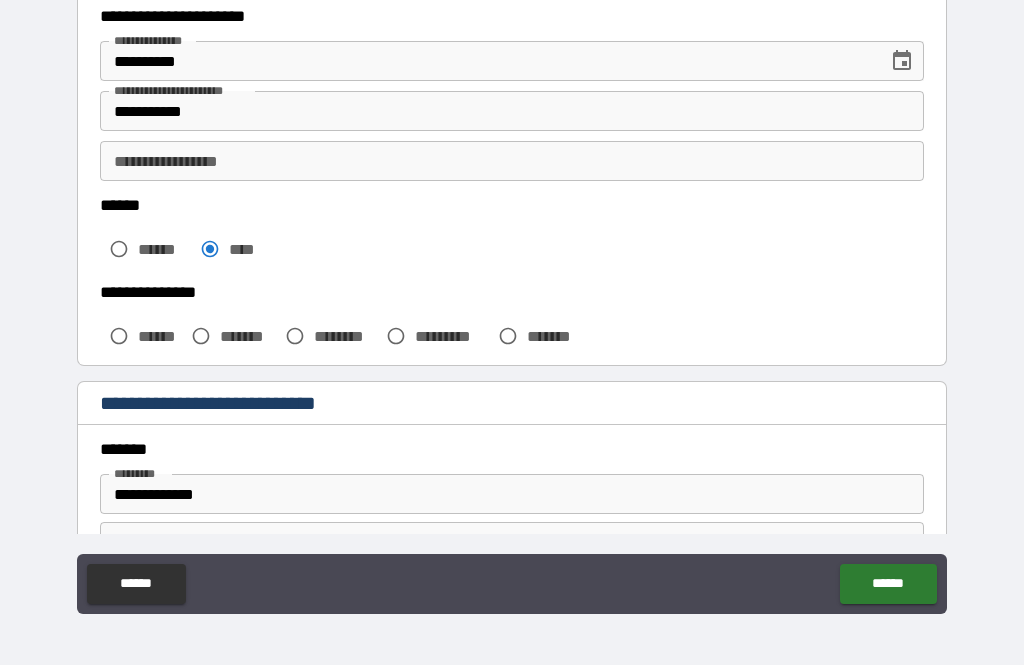 click on "******" at bounding box center (160, 336) 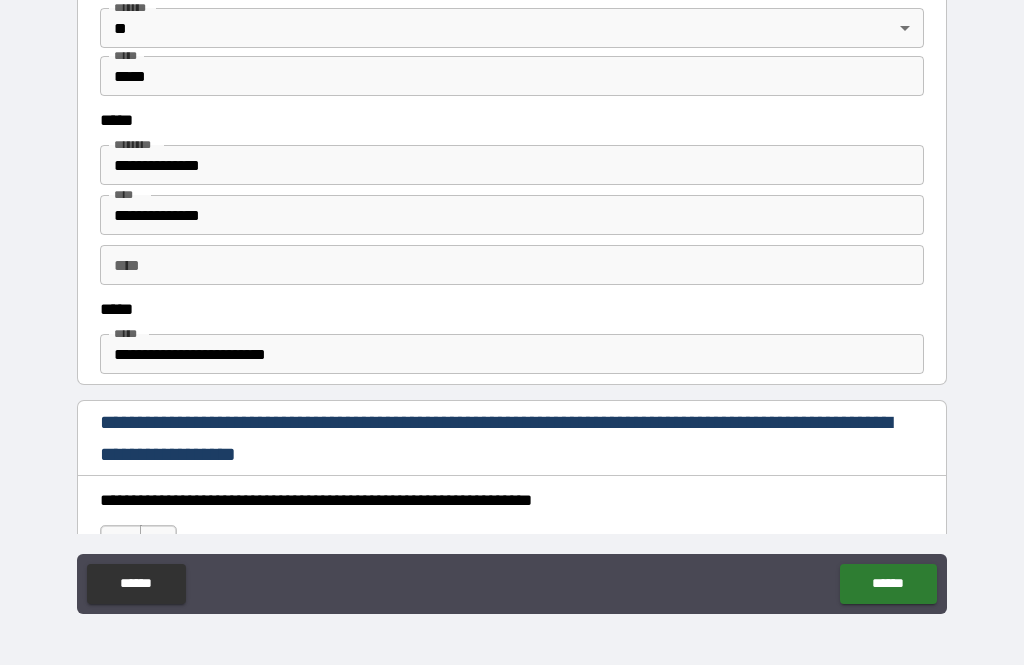 scroll, scrollTop: 950, scrollLeft: 0, axis: vertical 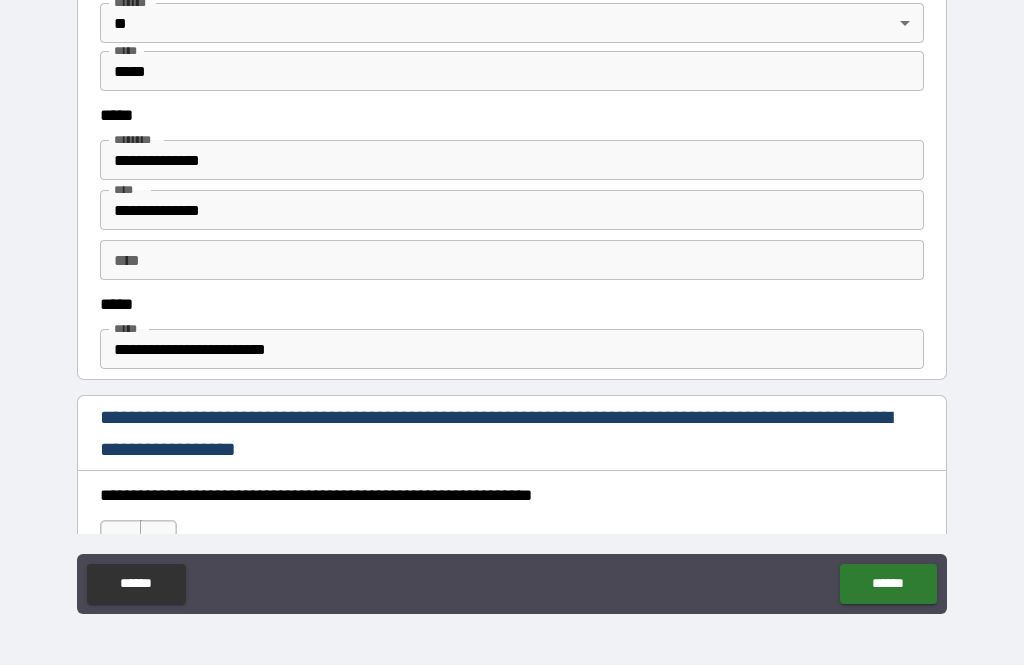 click on "**********" at bounding box center [512, 160] 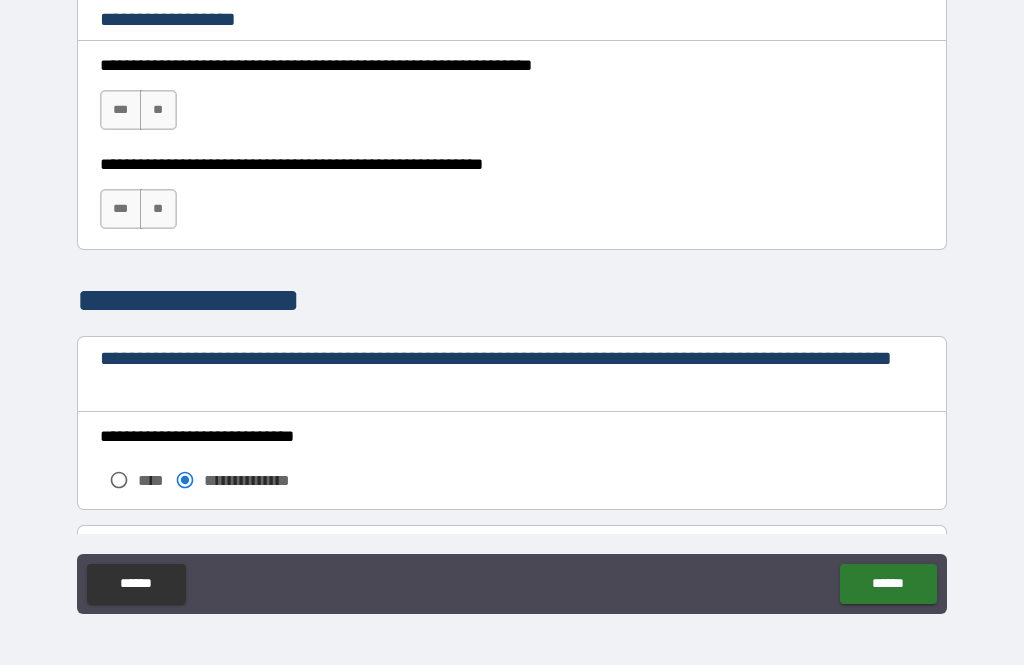 scroll, scrollTop: 1376, scrollLeft: 0, axis: vertical 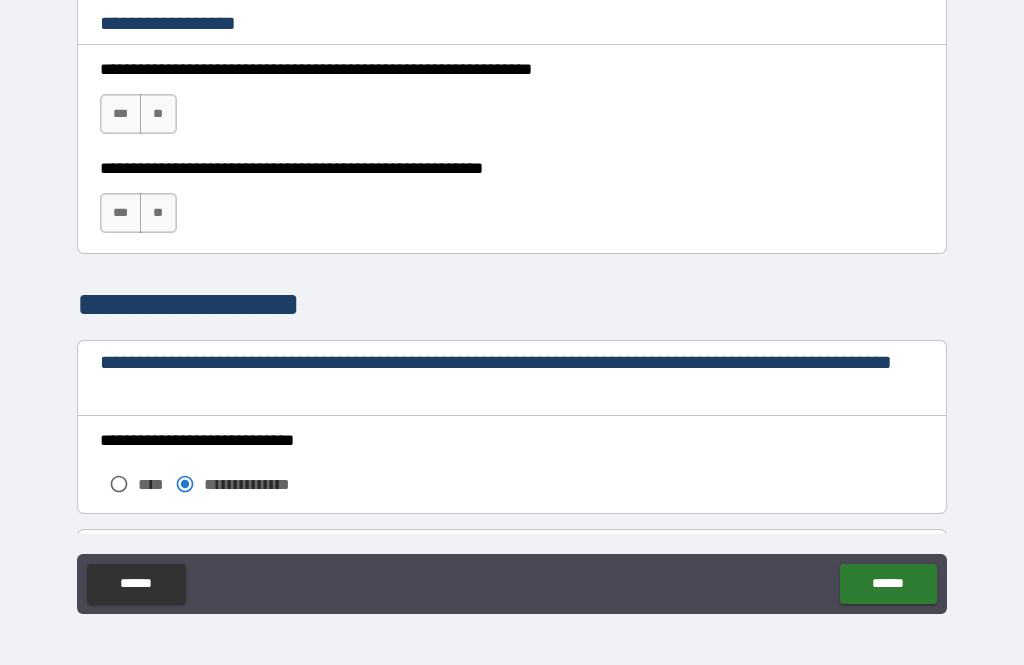 type on "**********" 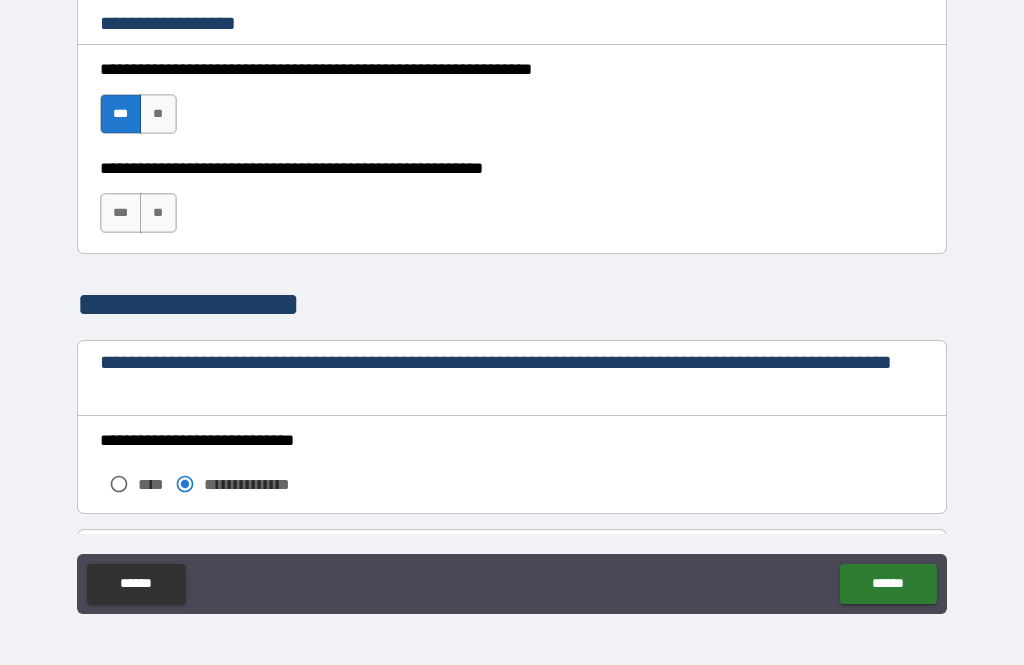 click on "***" at bounding box center [121, 213] 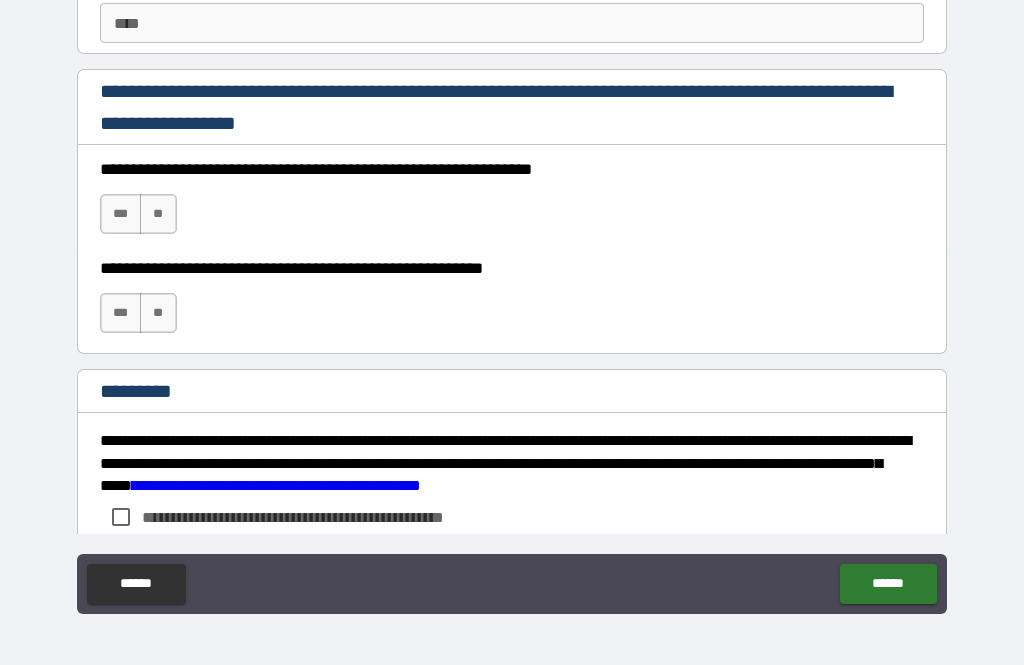 scroll, scrollTop: 2948, scrollLeft: 0, axis: vertical 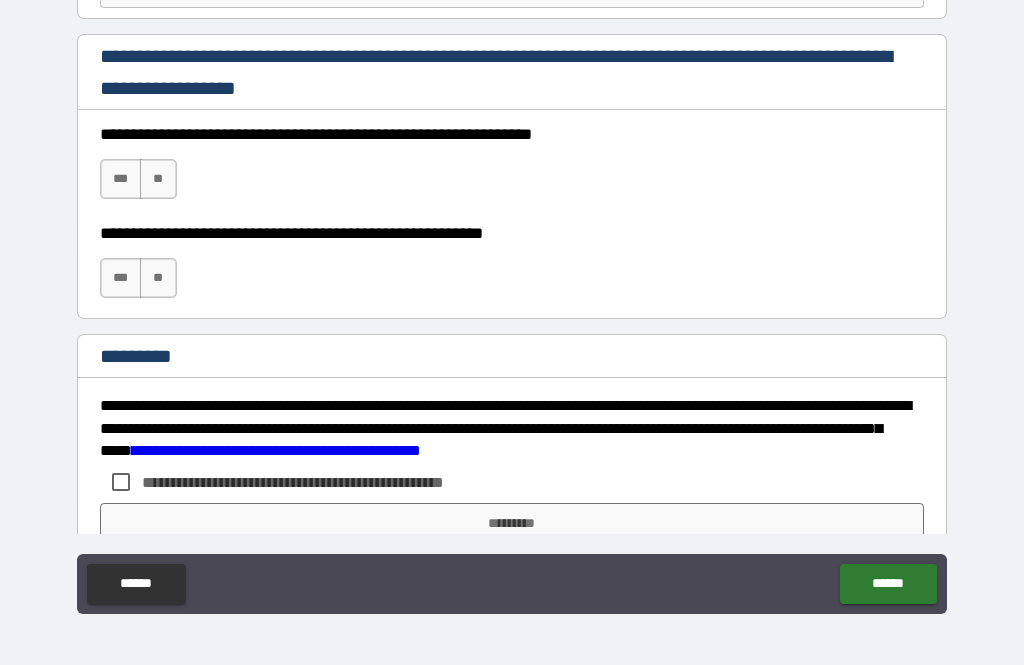 click on "***" at bounding box center [121, 179] 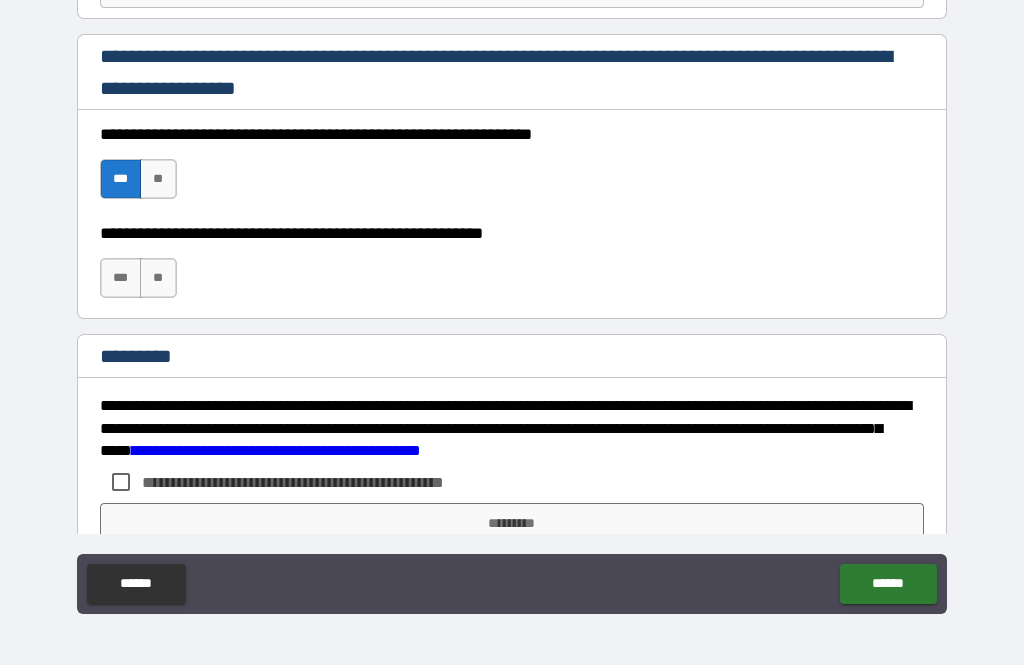 click on "***" at bounding box center [121, 278] 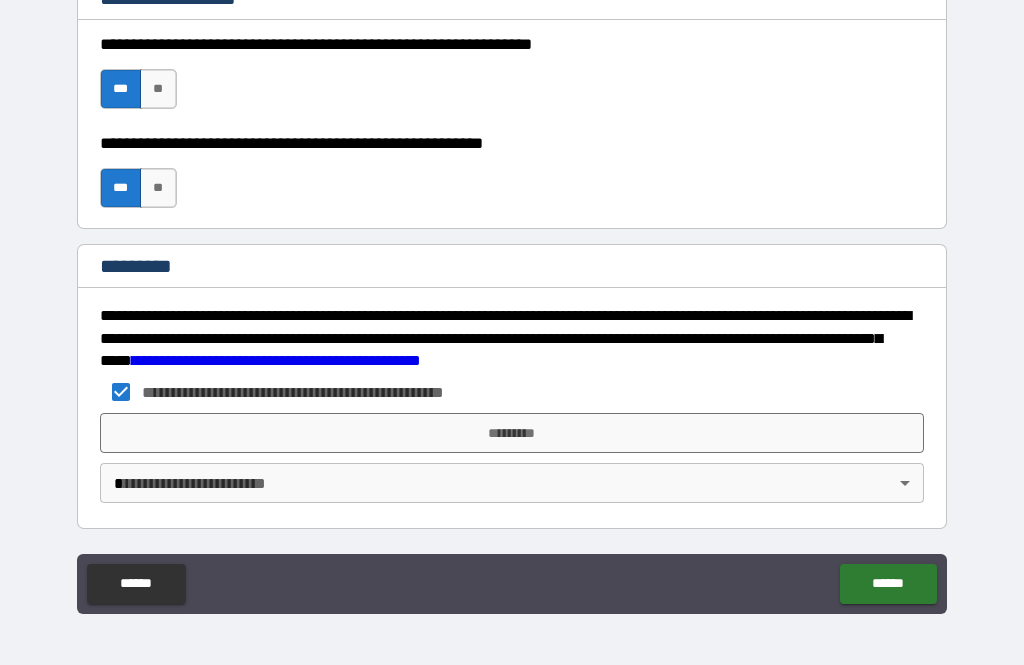 scroll, scrollTop: 3038, scrollLeft: 0, axis: vertical 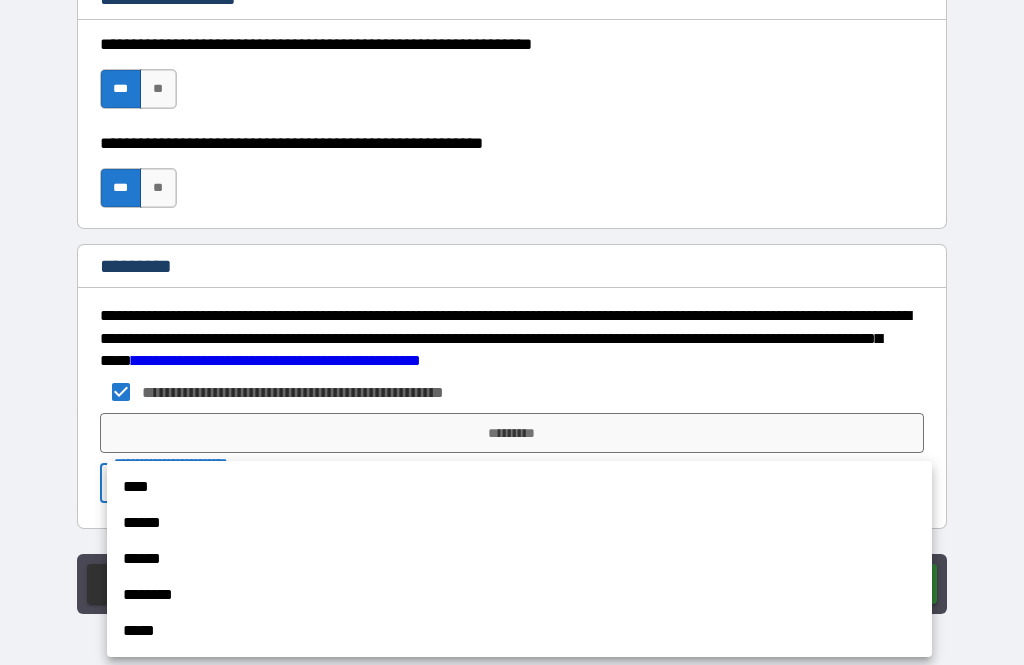 click on "******" at bounding box center (519, 523) 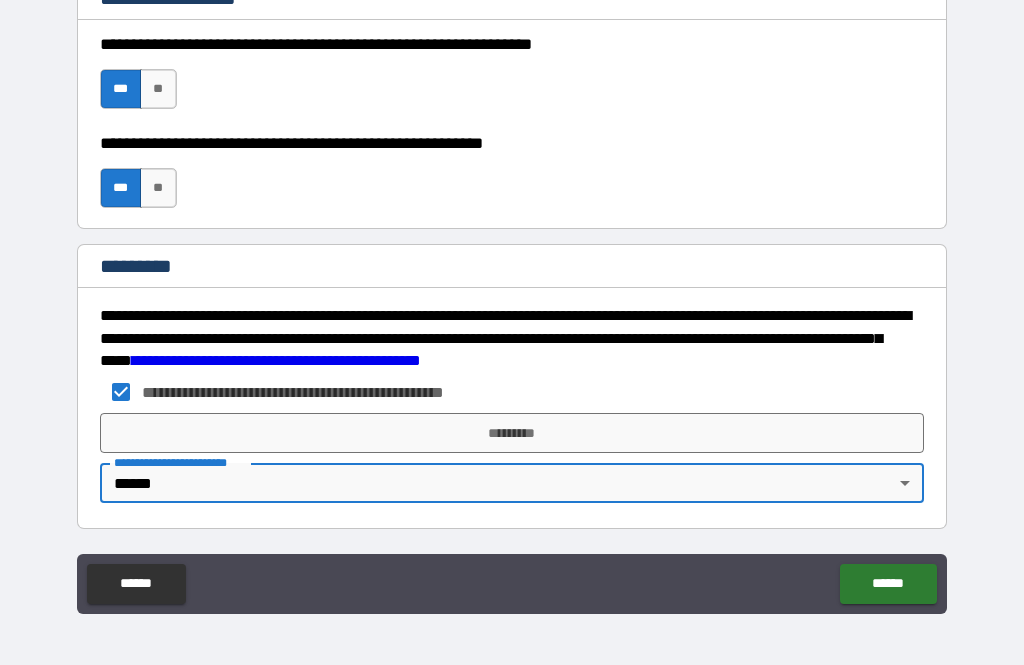 click on "*********" at bounding box center [512, 433] 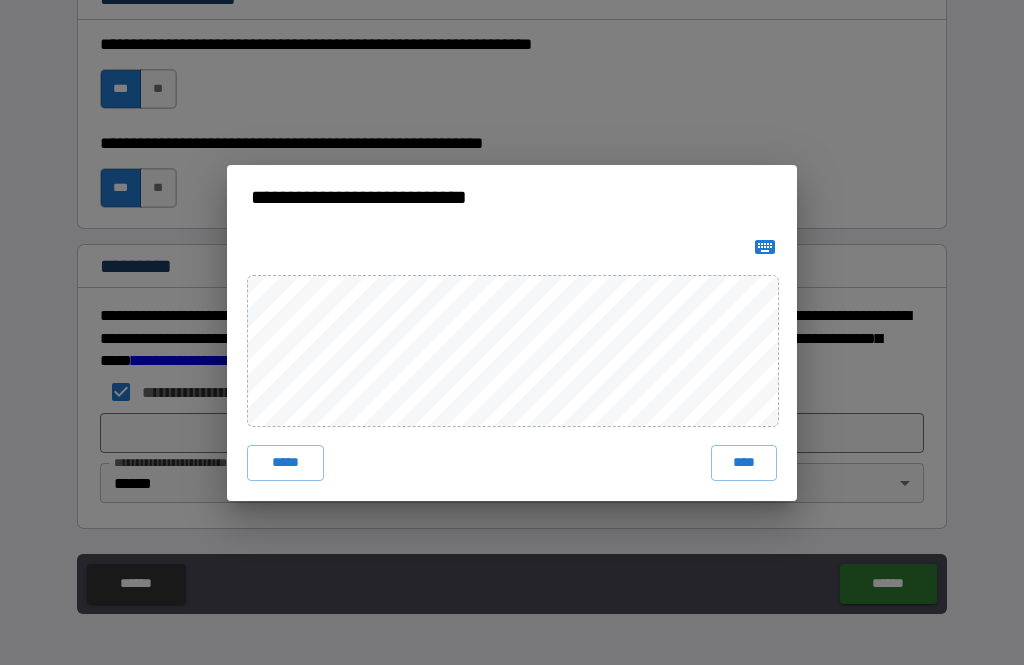 click on "****" at bounding box center (744, 463) 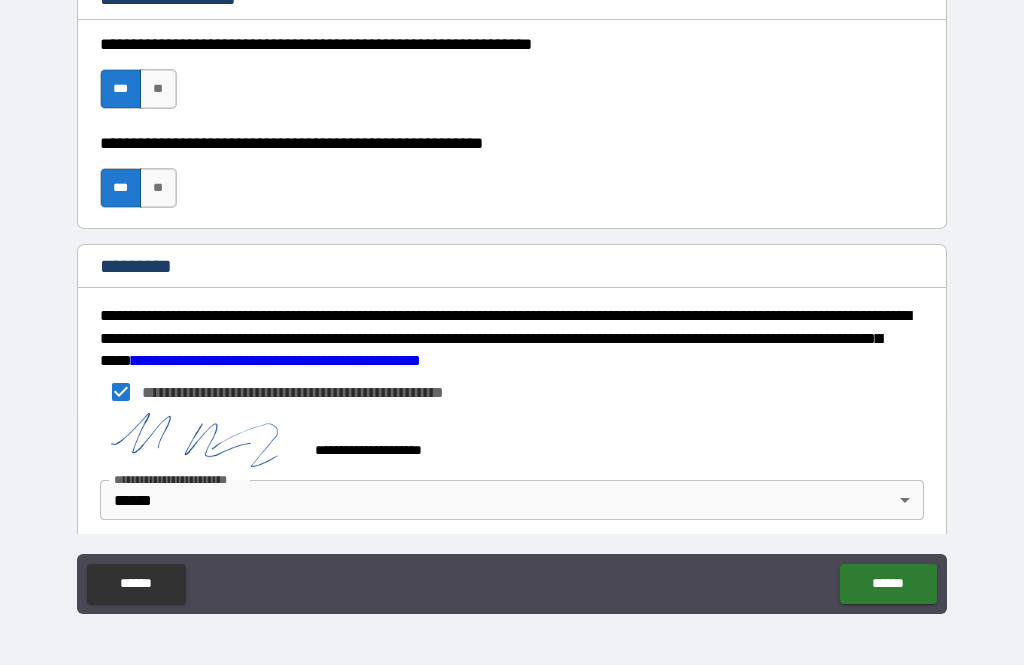 click on "******" at bounding box center [888, 584] 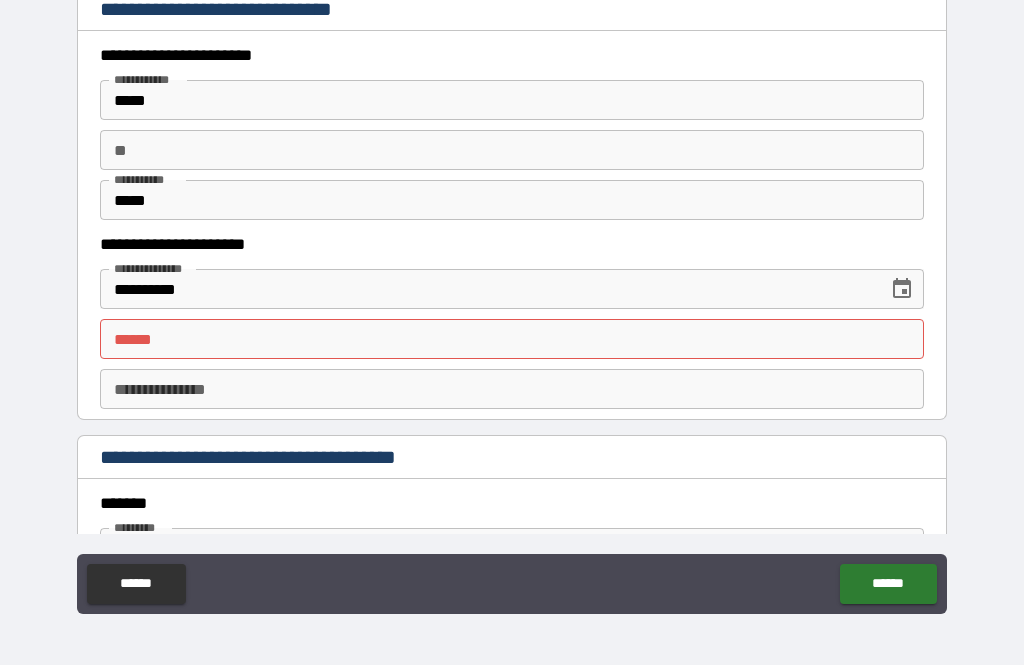 scroll, scrollTop: 1922, scrollLeft: 0, axis: vertical 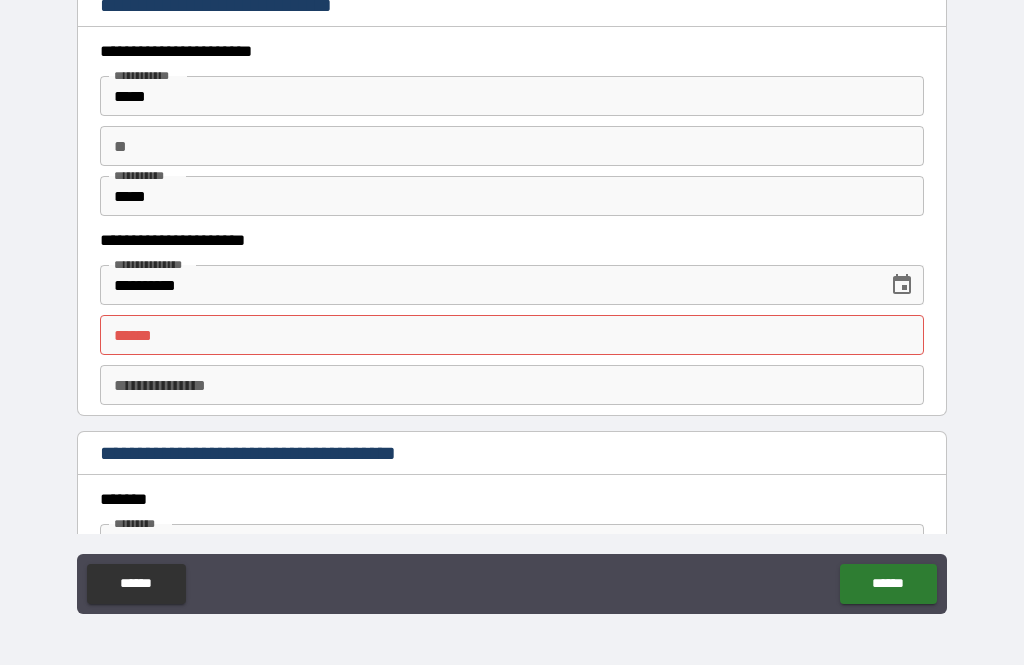 click on "****   *" at bounding box center [512, 335] 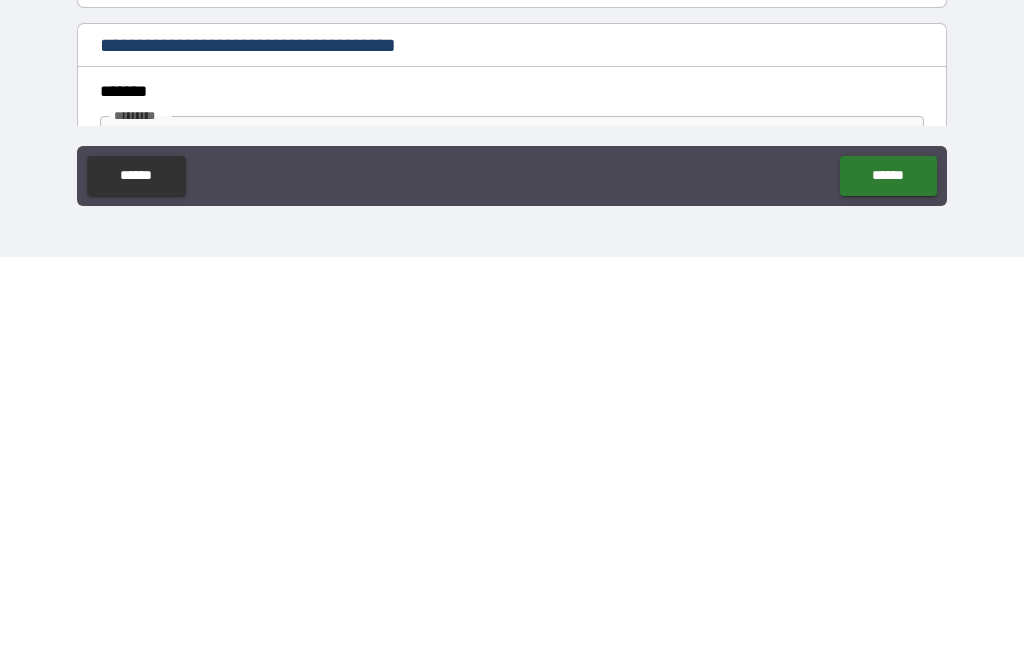 type on "**********" 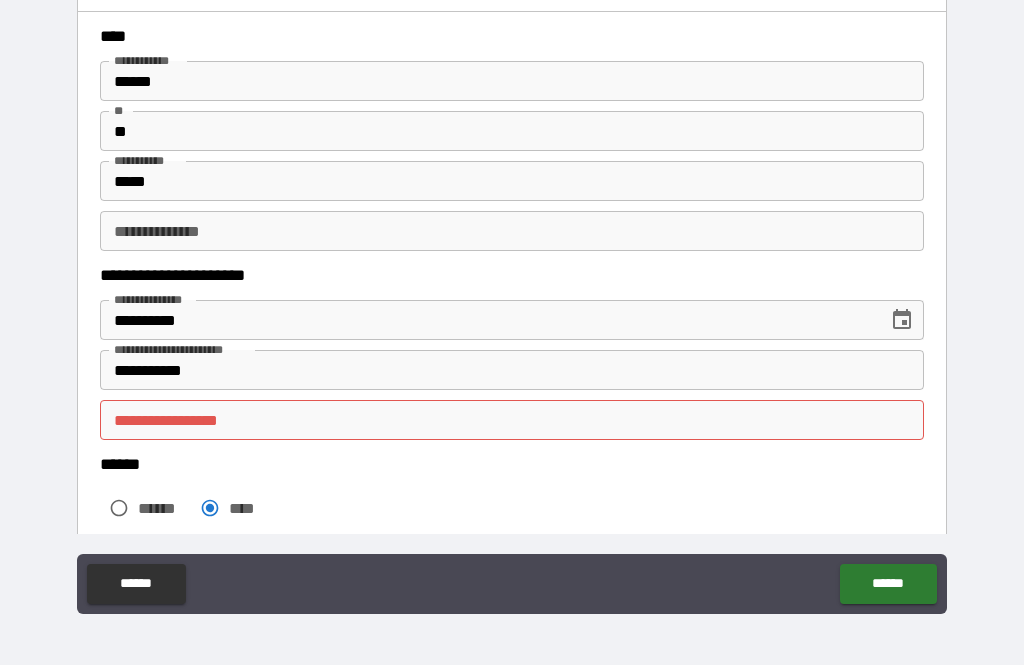 scroll, scrollTop: 72, scrollLeft: 0, axis: vertical 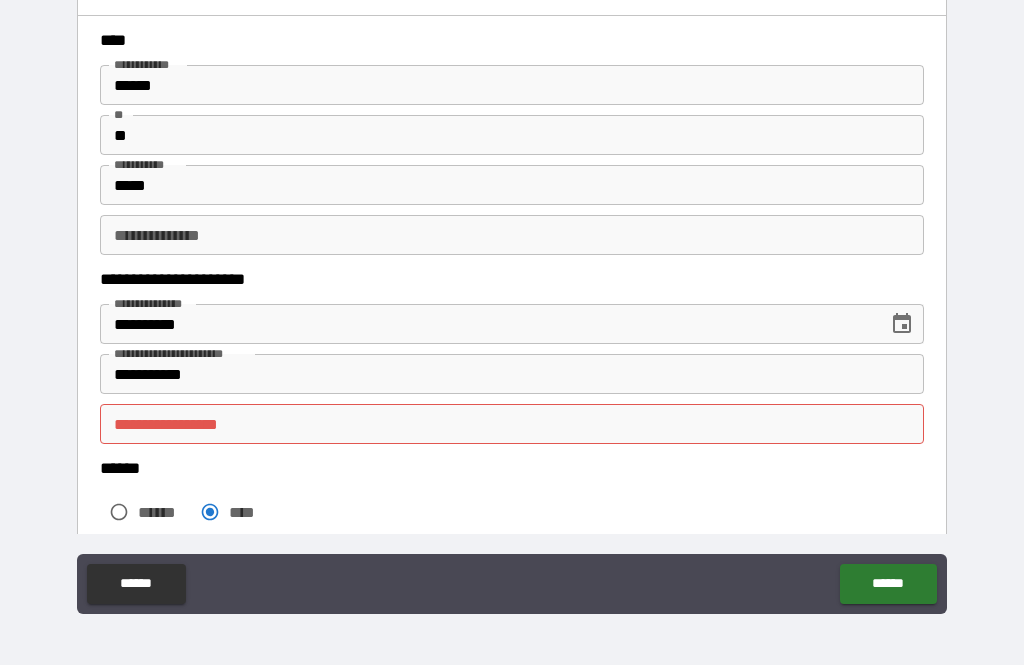 click on "**********" at bounding box center (512, 424) 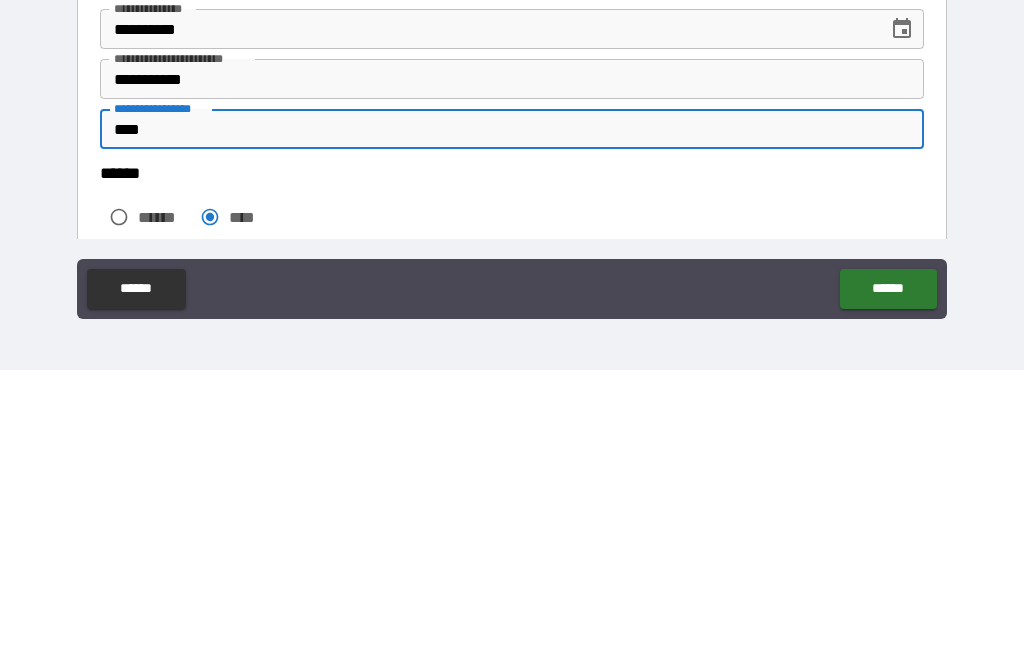 type on "****" 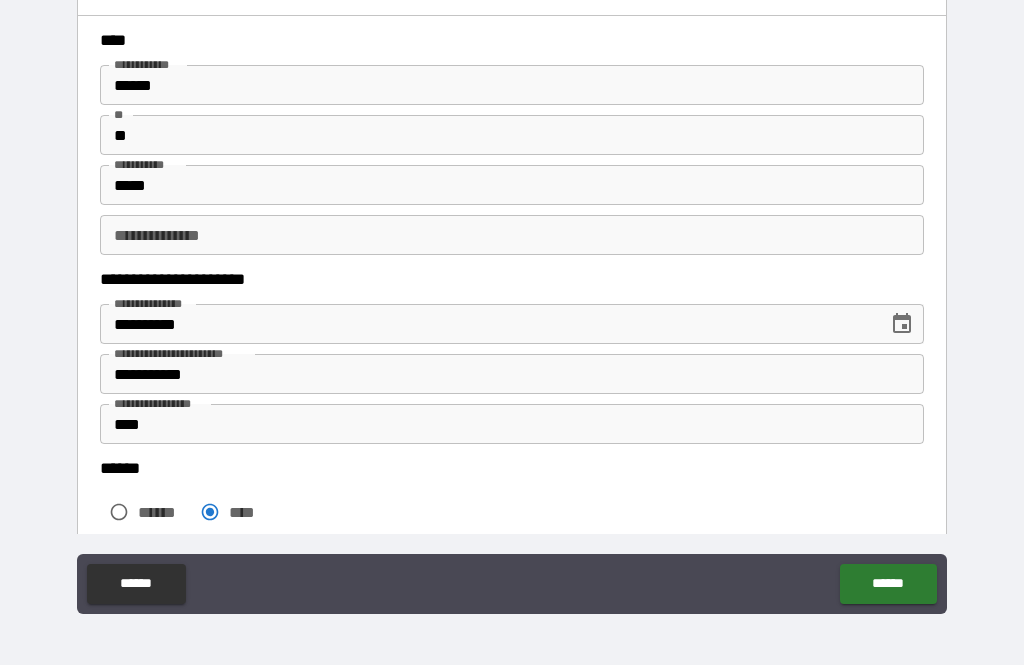 click on "******" at bounding box center [888, 584] 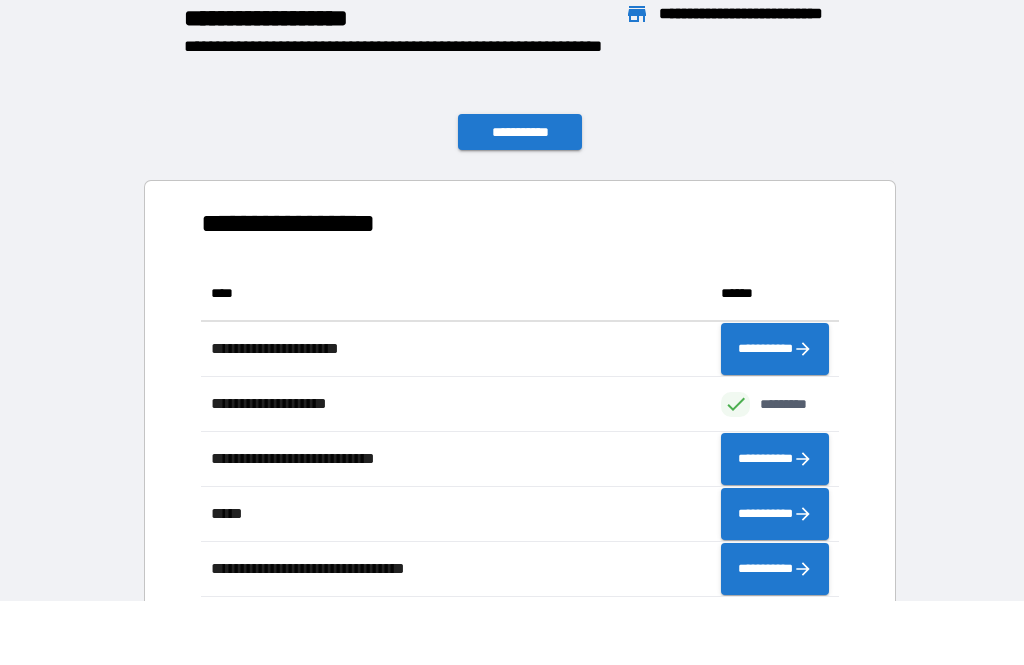 scroll, scrollTop: 331, scrollLeft: 638, axis: both 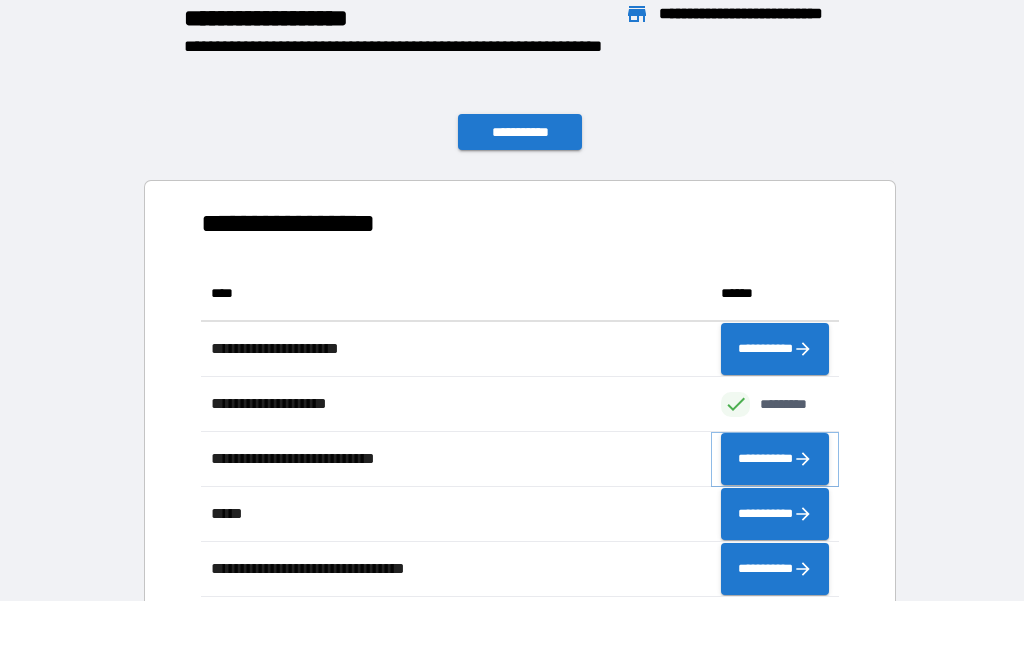 click on "**********" at bounding box center [775, 459] 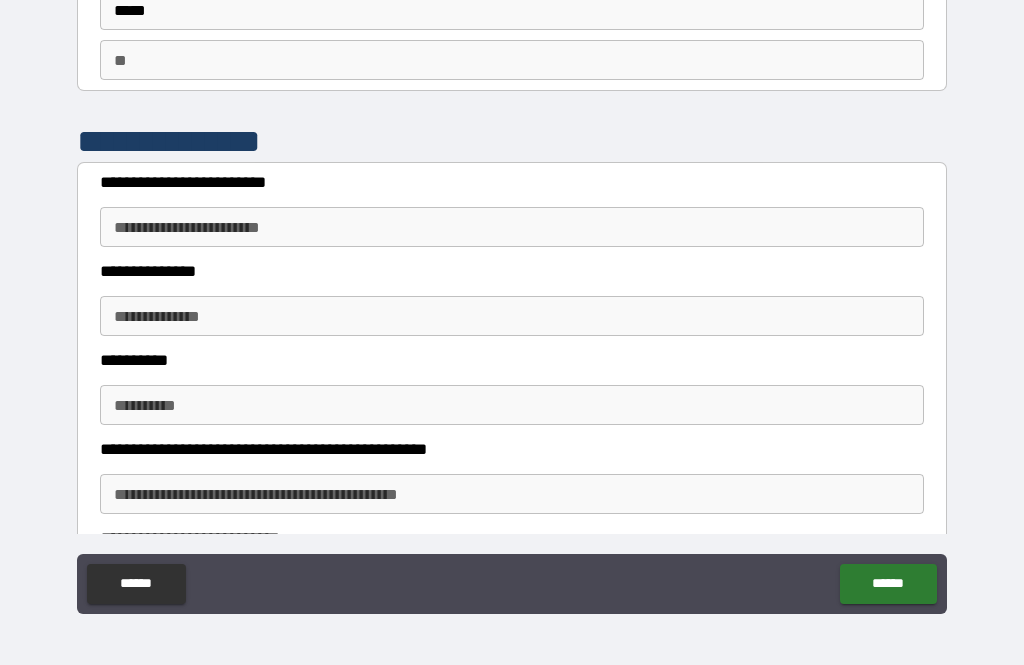 scroll, scrollTop: 143, scrollLeft: 0, axis: vertical 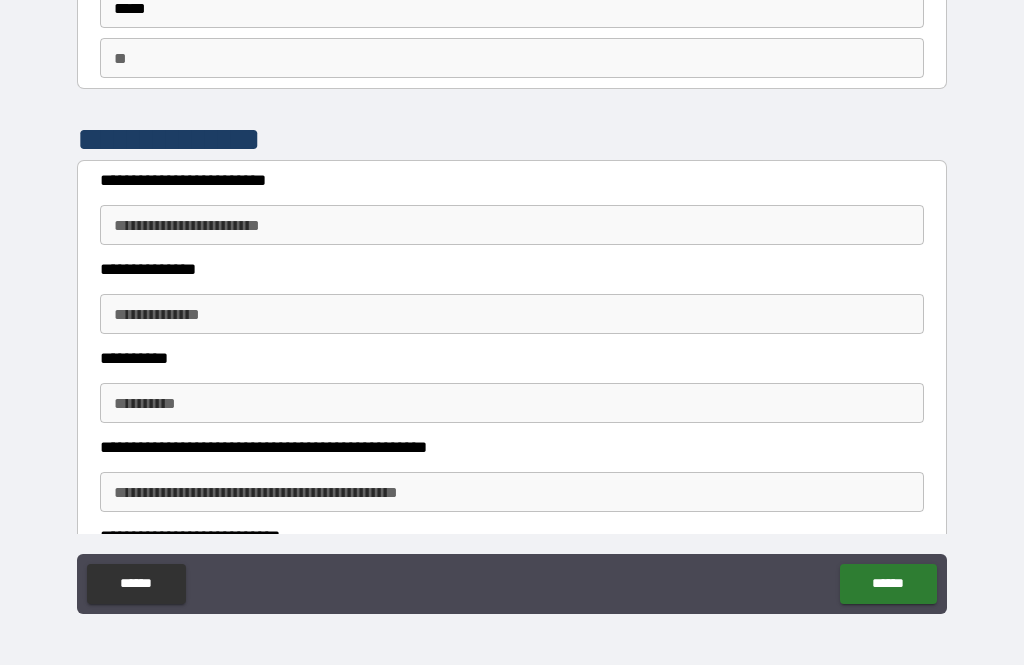 click on "**********" at bounding box center (512, 225) 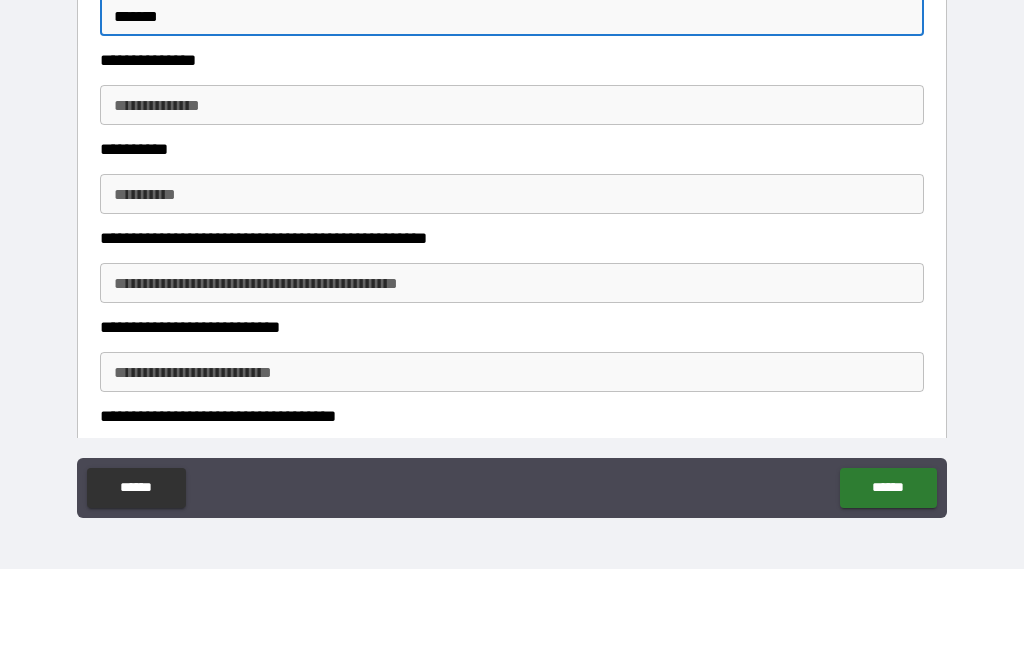 scroll, scrollTop: 252, scrollLeft: 0, axis: vertical 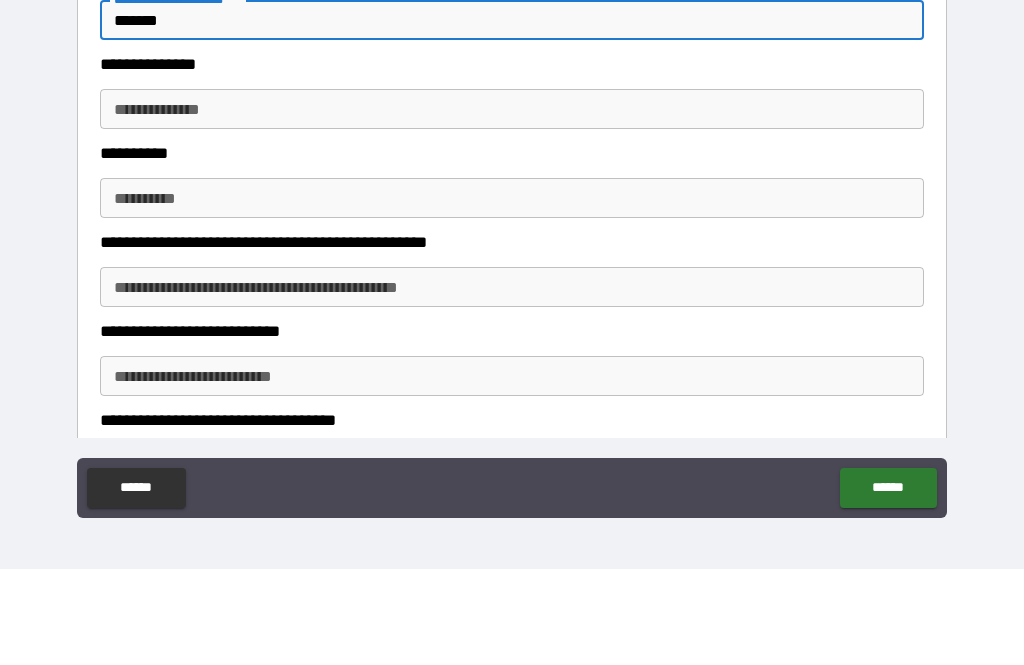 type on "*******" 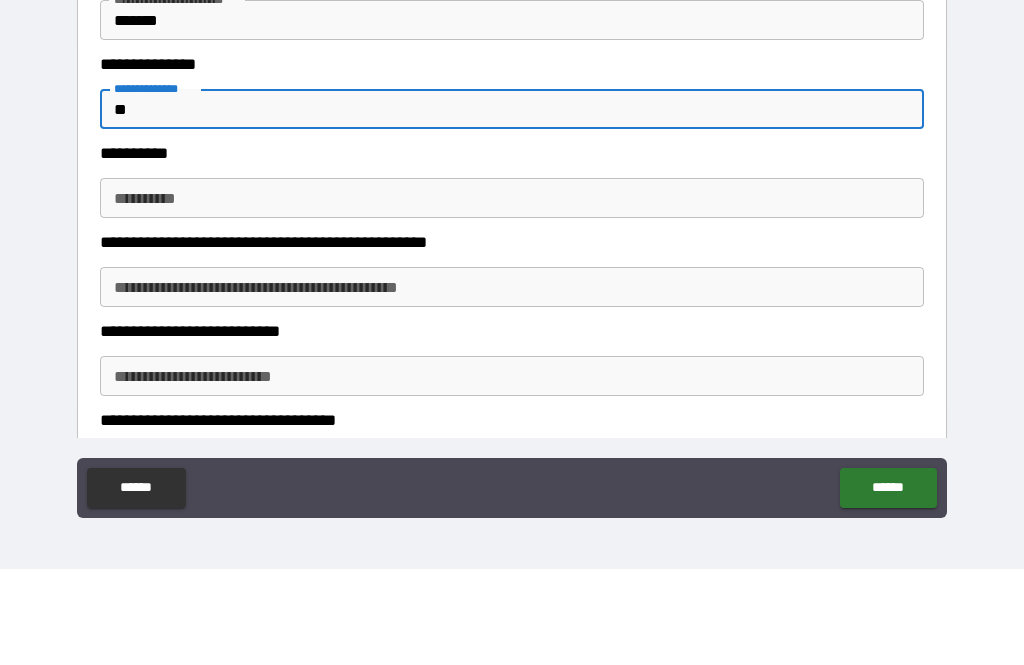 type on "*" 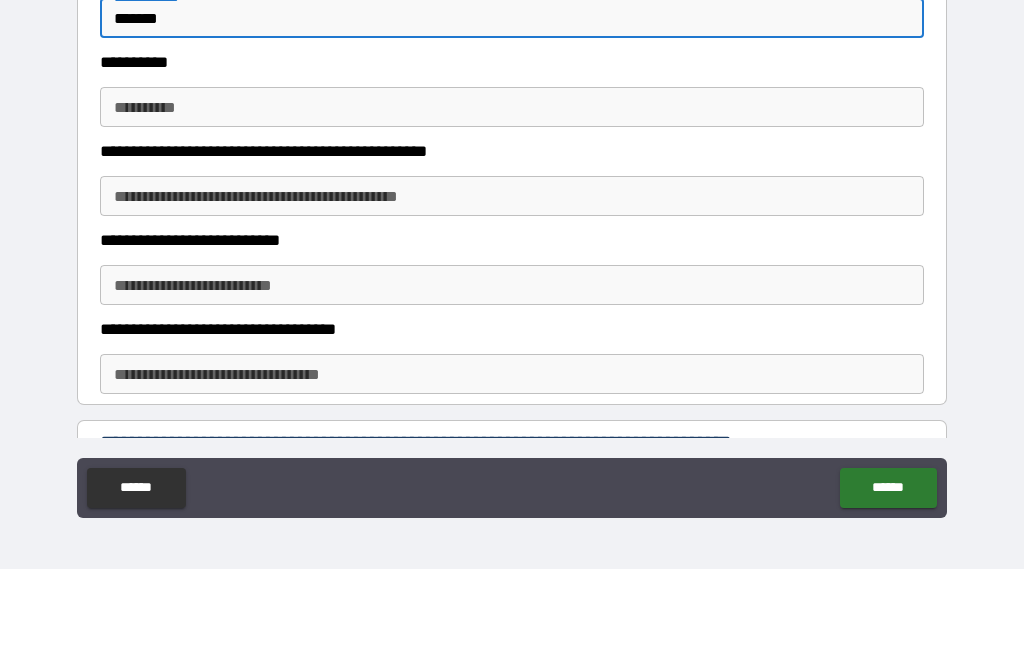 scroll, scrollTop: 347, scrollLeft: 0, axis: vertical 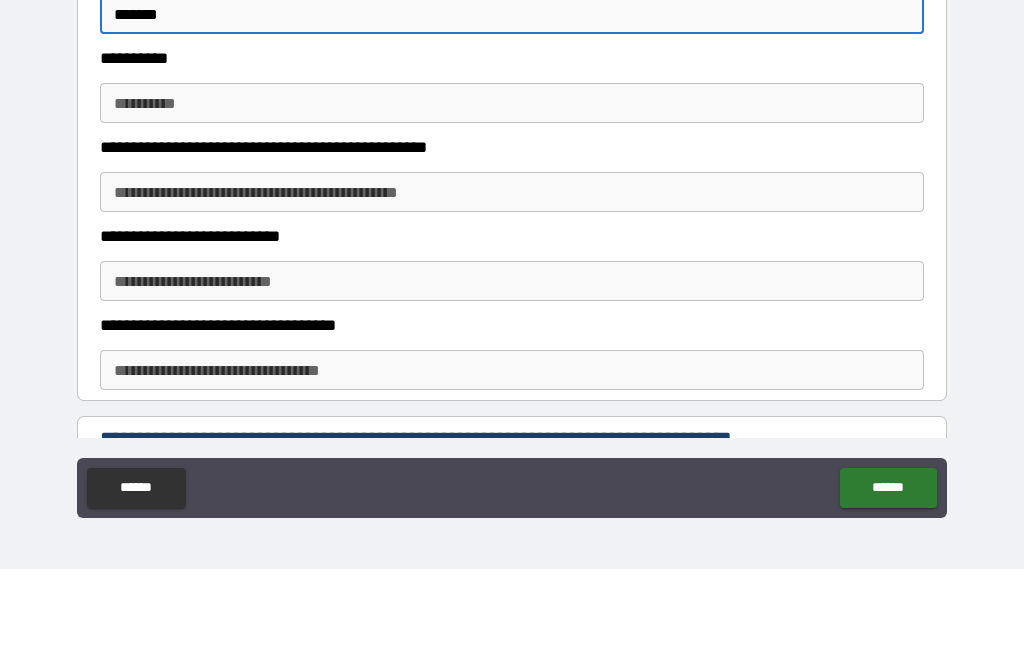 type on "*******" 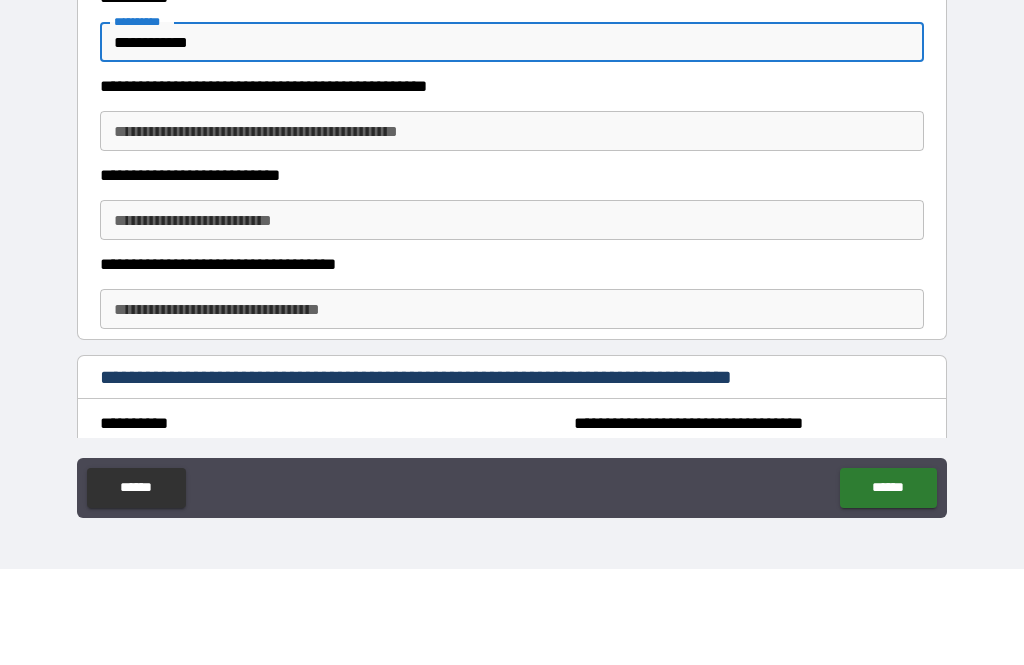 scroll, scrollTop: 409, scrollLeft: 0, axis: vertical 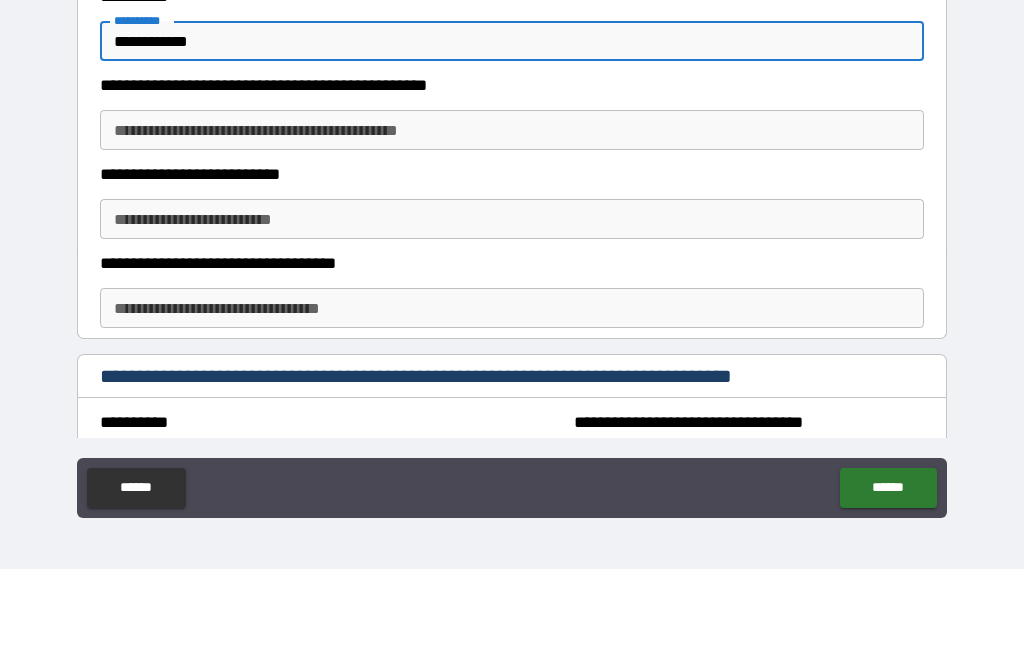 type on "**********" 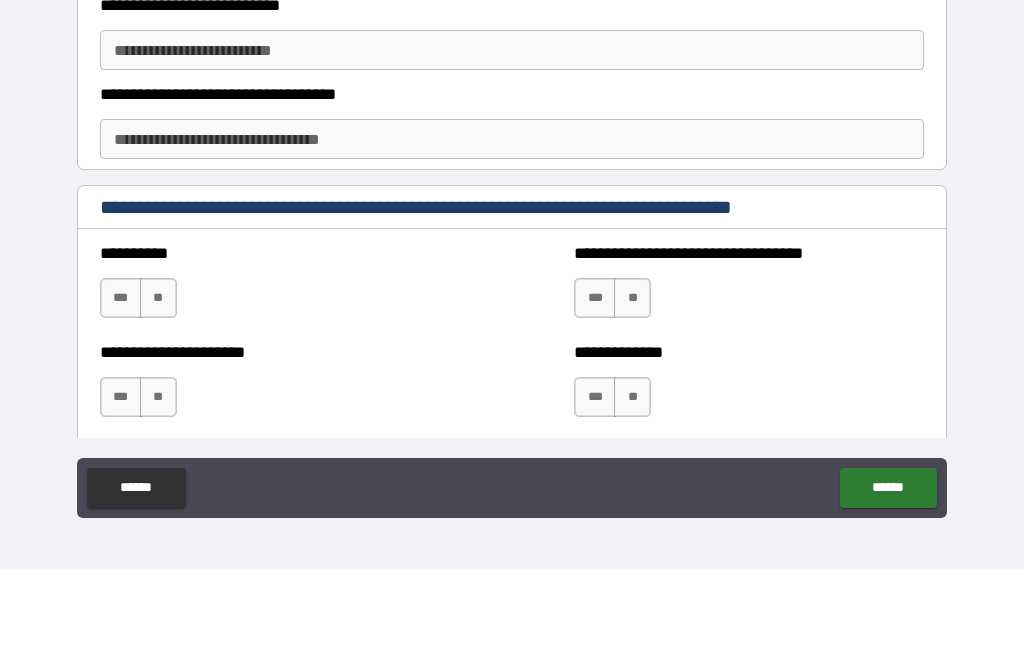 scroll, scrollTop: 579, scrollLeft: 0, axis: vertical 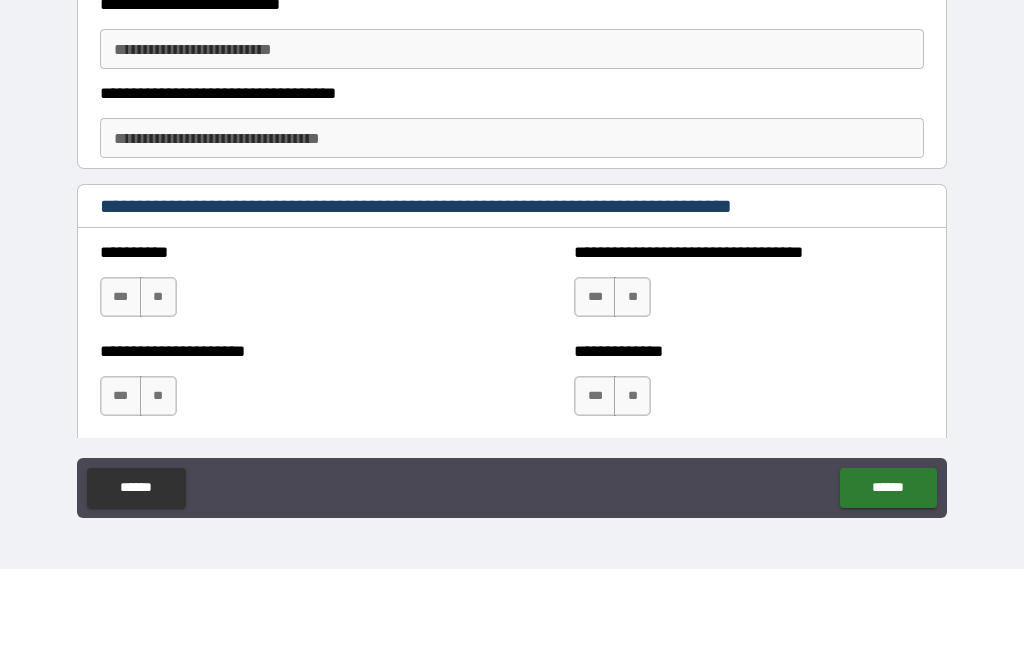 type on "****" 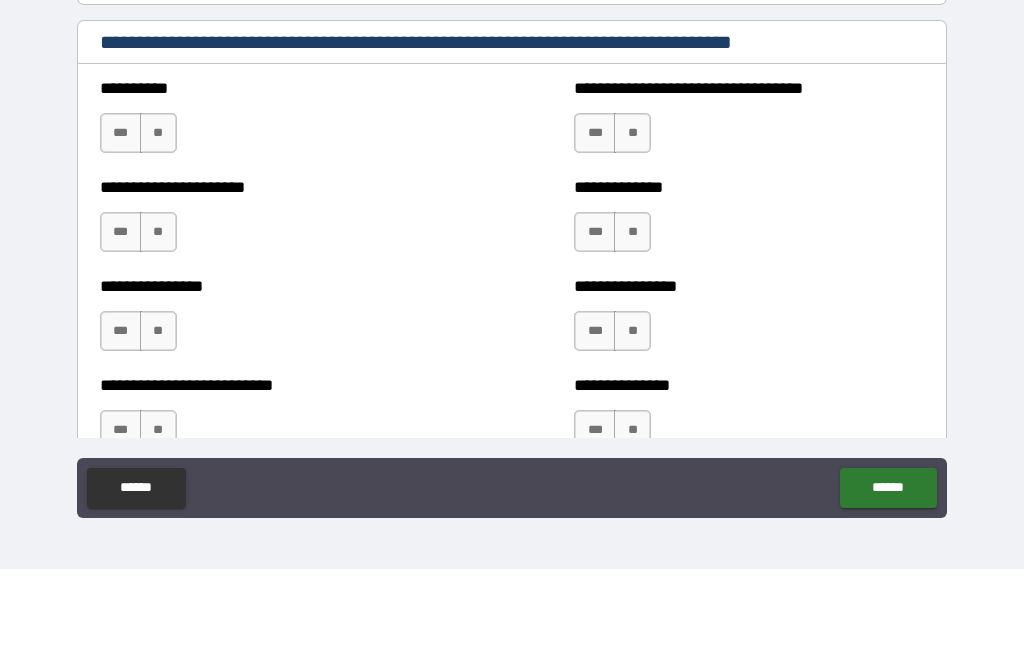 scroll, scrollTop: 761, scrollLeft: 0, axis: vertical 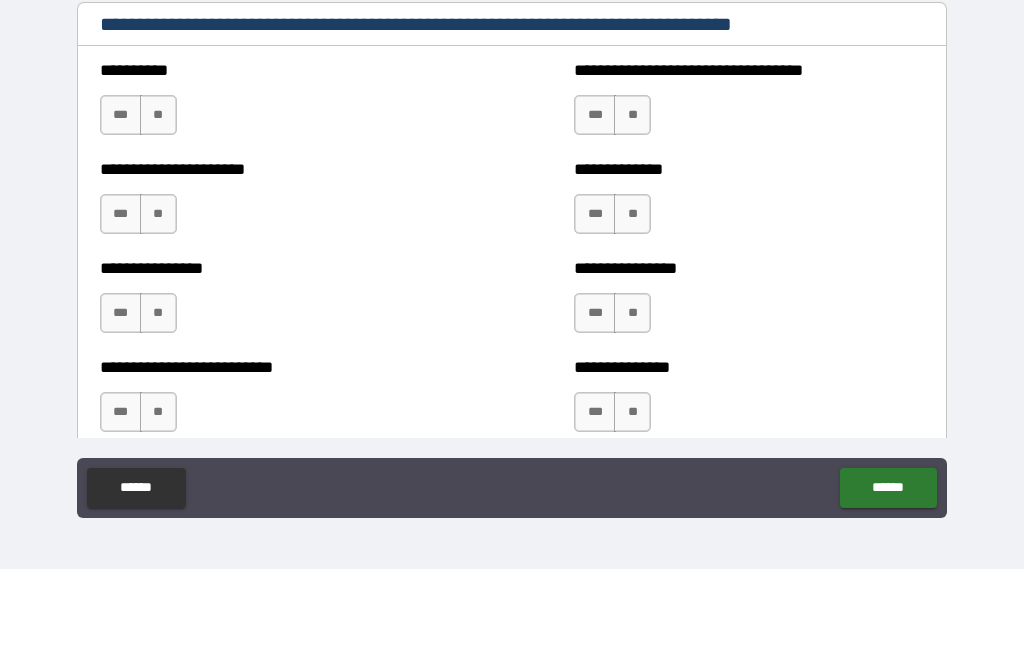 click on "***" at bounding box center [121, 211] 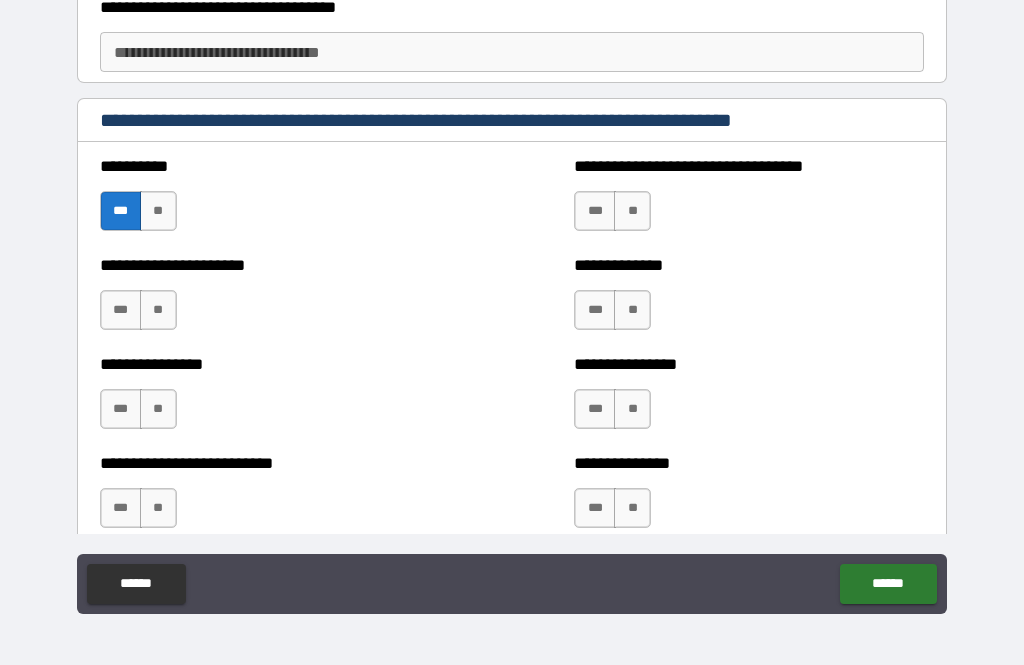 click on "**" at bounding box center [632, 211] 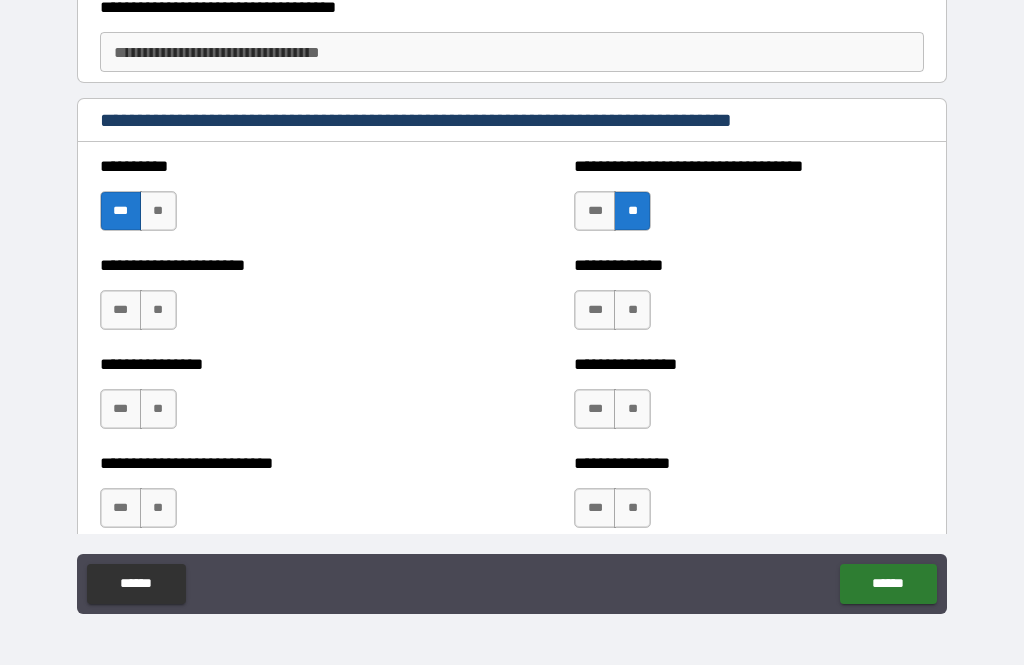 click on "**" at bounding box center (632, 310) 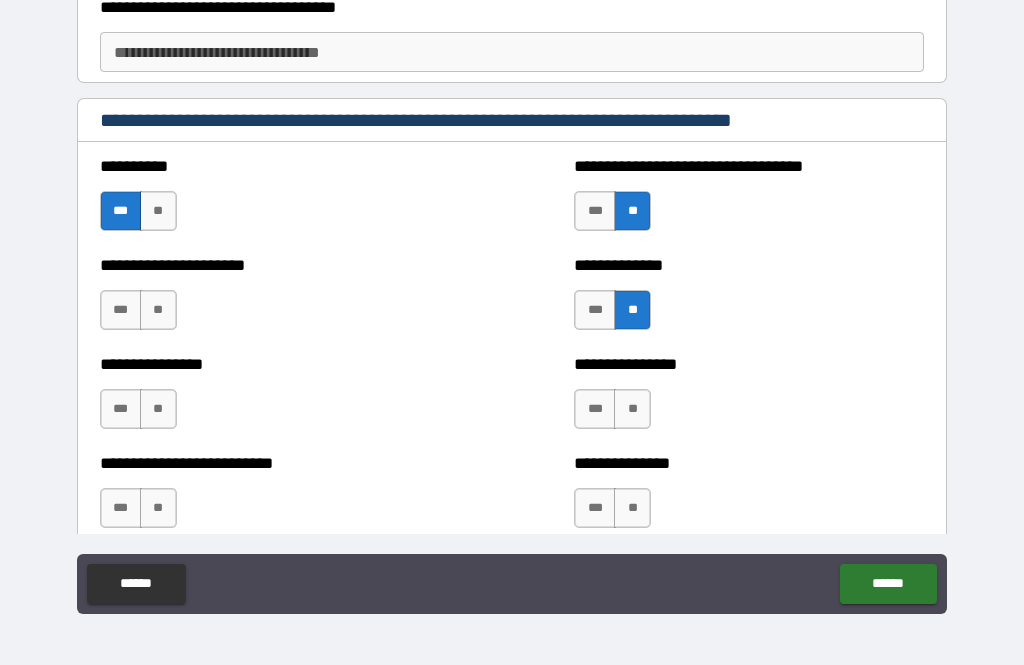 click on "**" at bounding box center [632, 409] 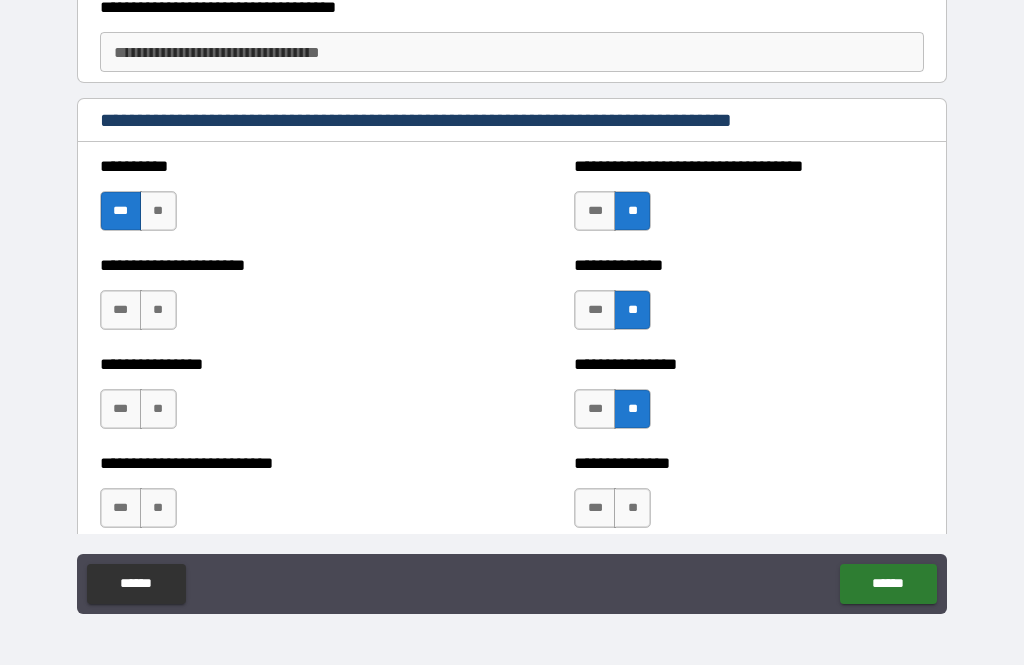 click on "**" at bounding box center (632, 508) 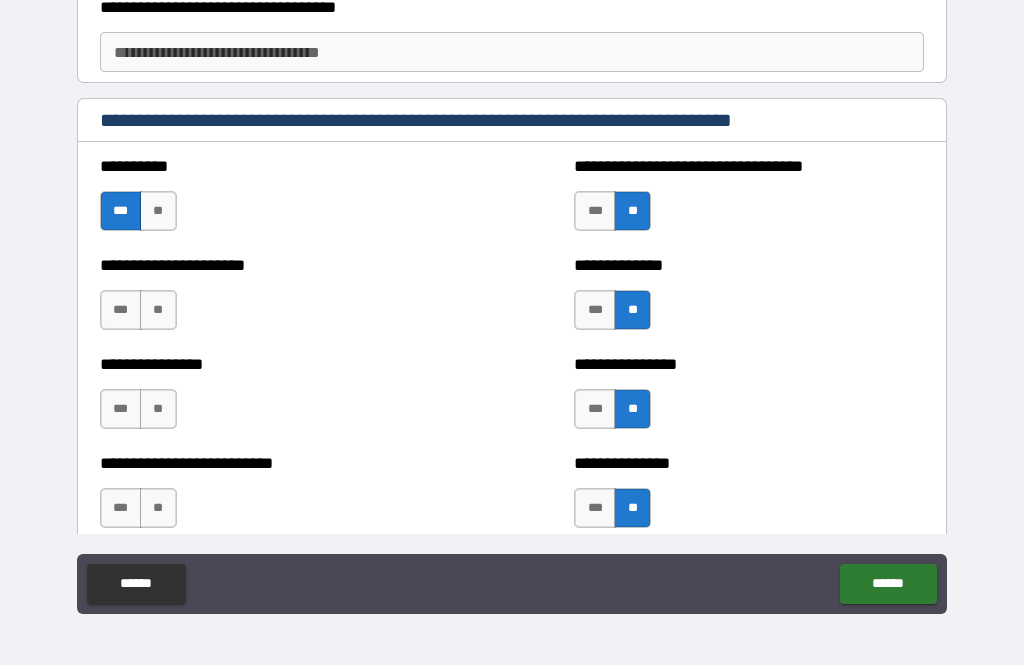 click on "**" at bounding box center [158, 508] 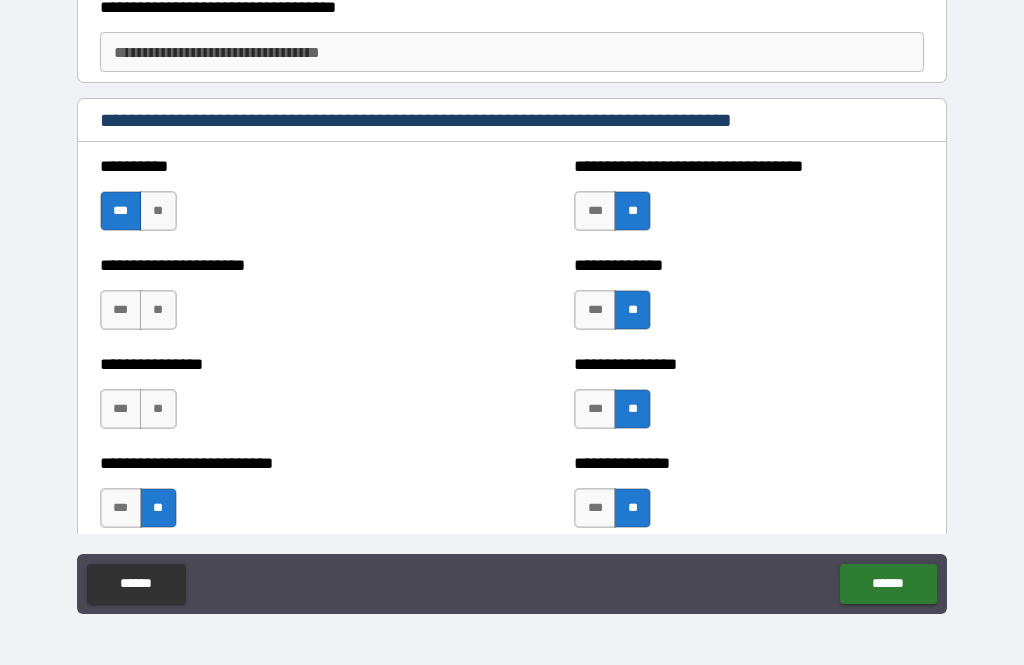 click on "**" at bounding box center (158, 409) 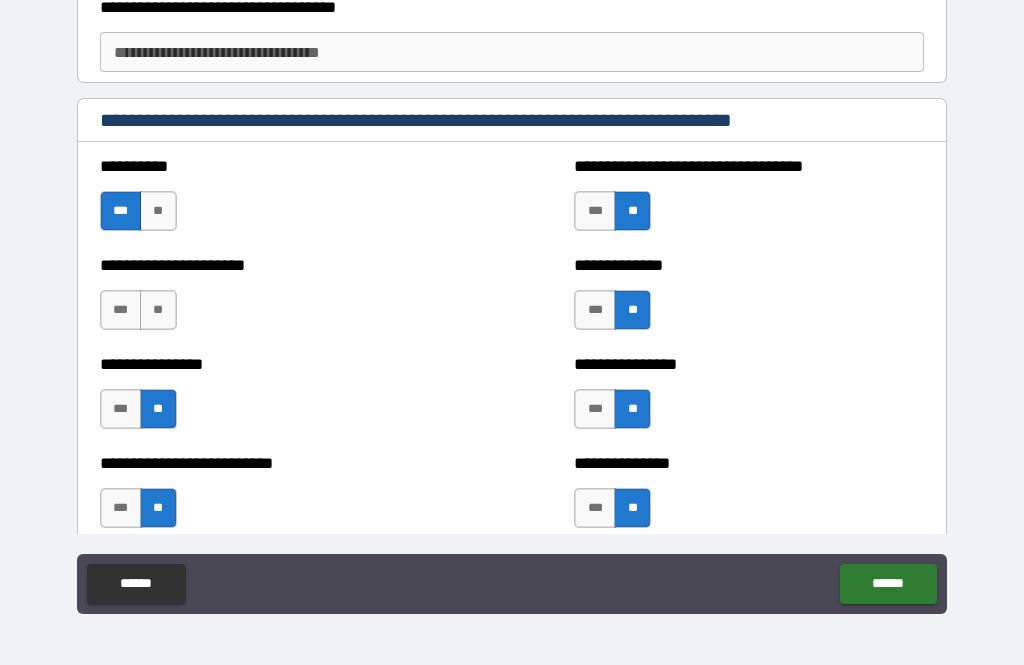 click on "**" at bounding box center (158, 310) 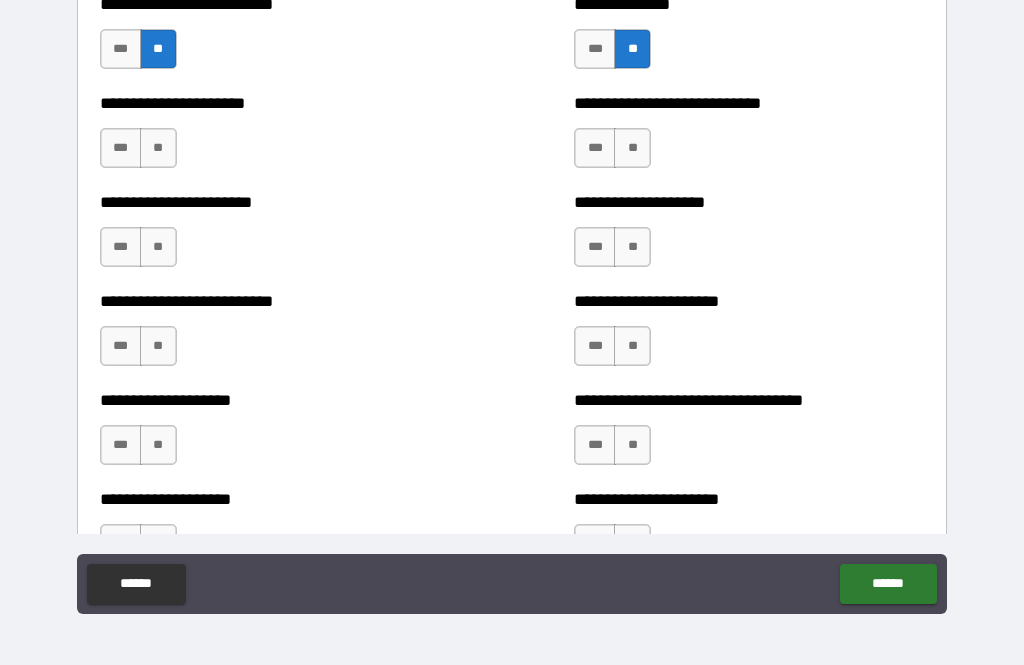 scroll, scrollTop: 1225, scrollLeft: 0, axis: vertical 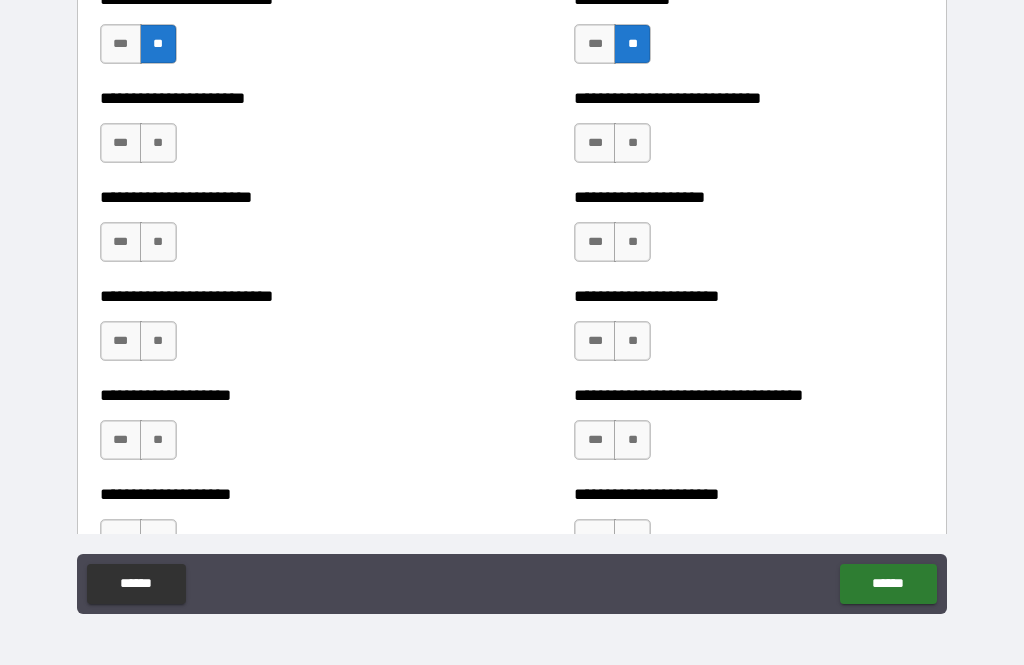 click on "**" at bounding box center (158, 143) 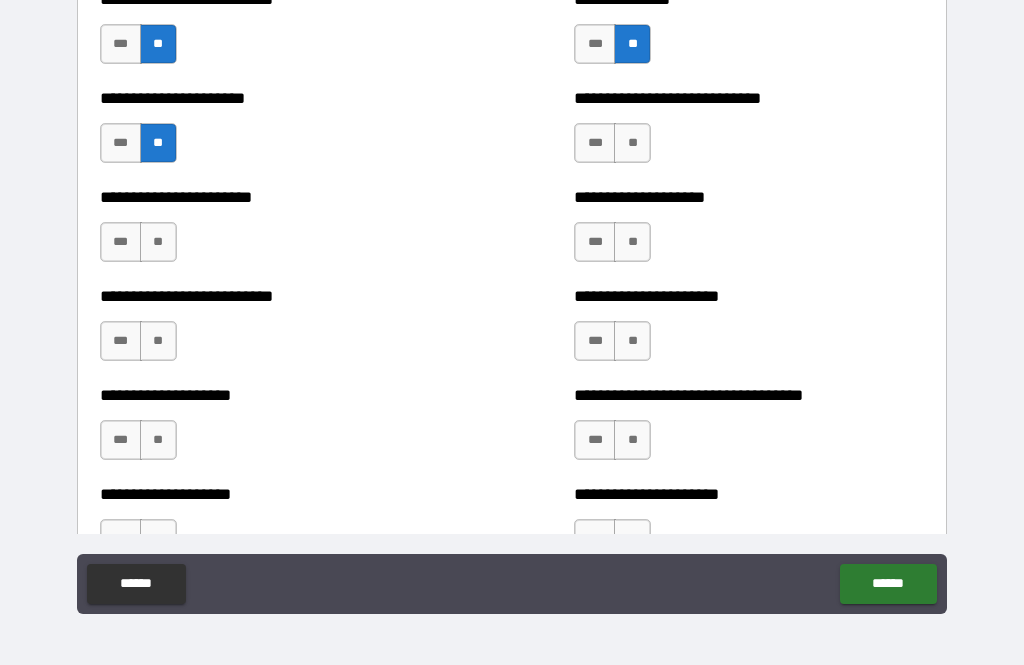 click on "**" at bounding box center [158, 242] 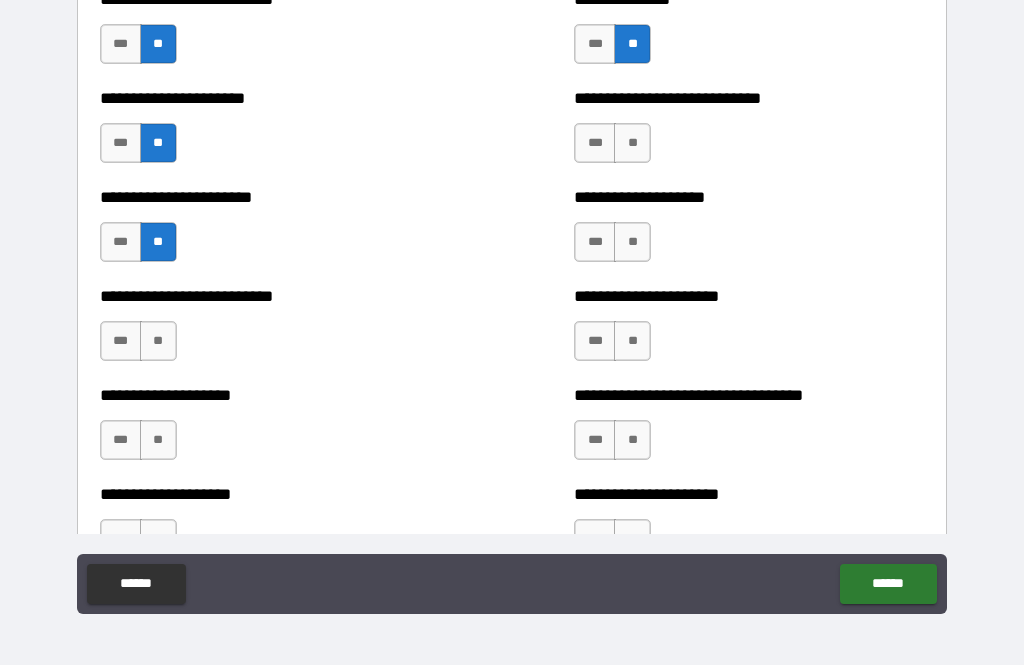click on "***" at bounding box center (121, 341) 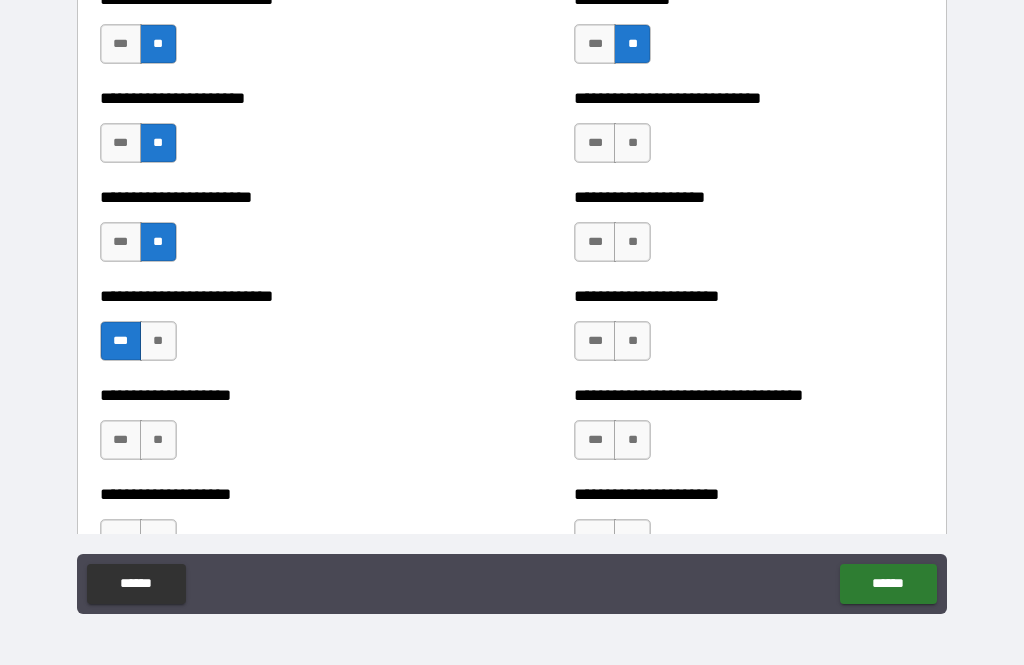 scroll, scrollTop: 1331, scrollLeft: 0, axis: vertical 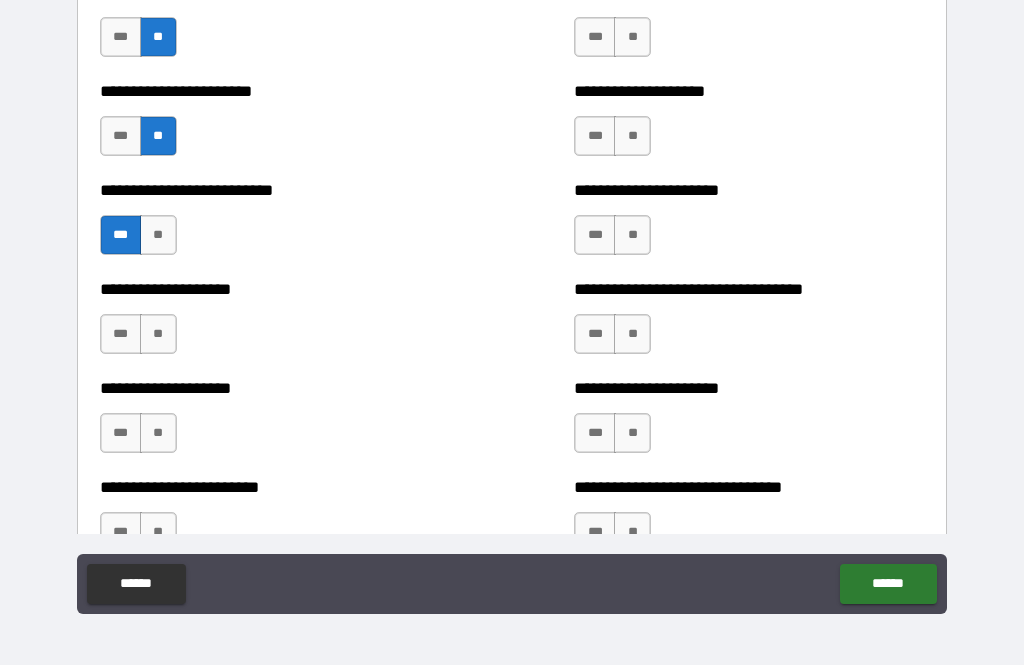 click on "**" at bounding box center [158, 334] 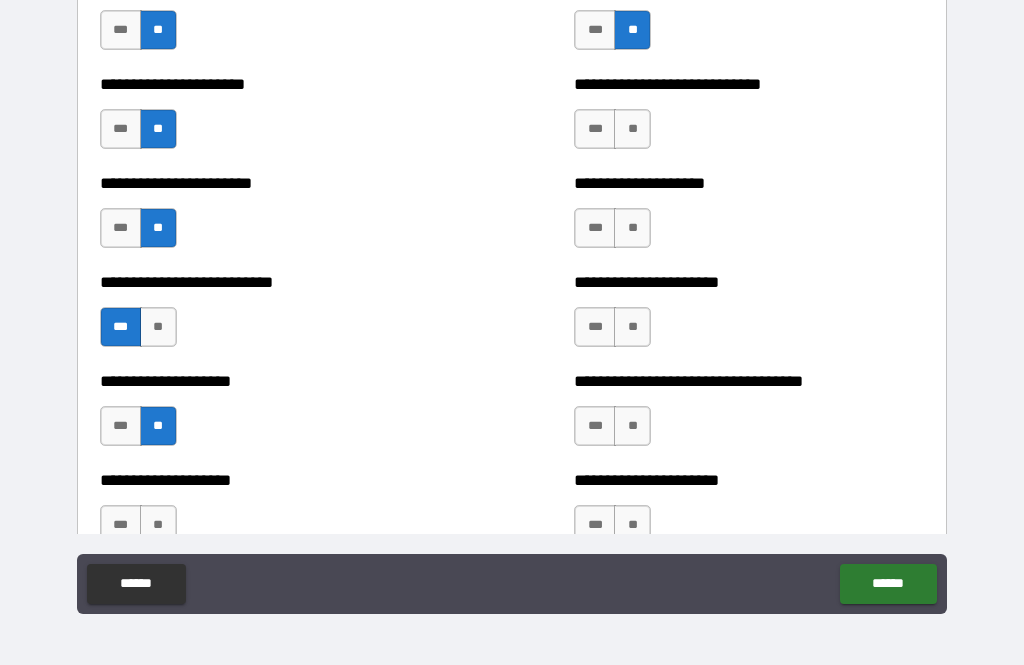 scroll, scrollTop: 1239, scrollLeft: 0, axis: vertical 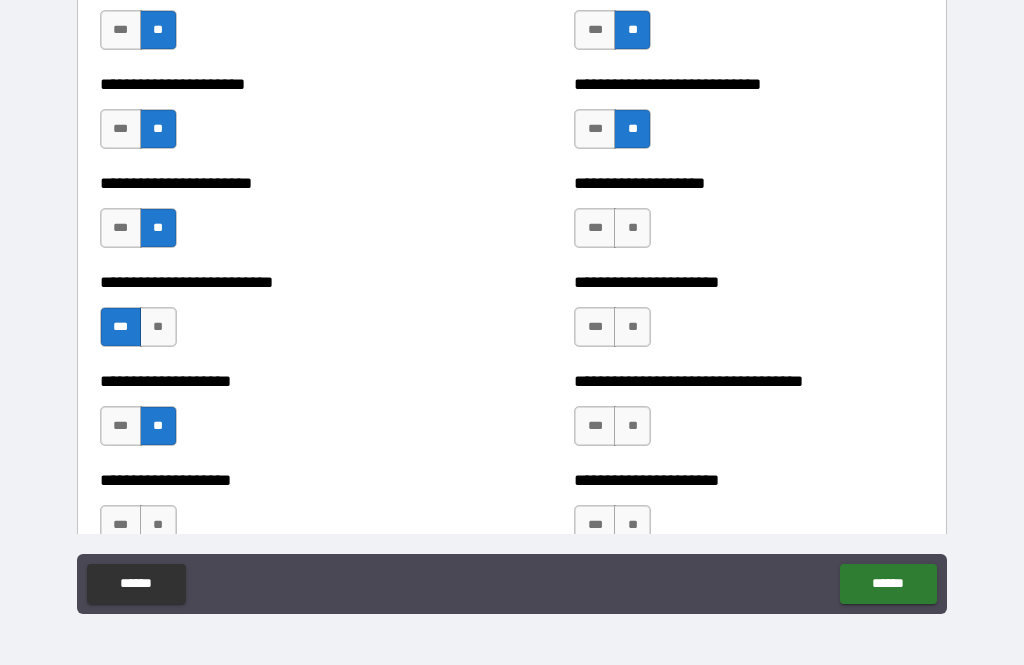 click on "**" at bounding box center [632, 129] 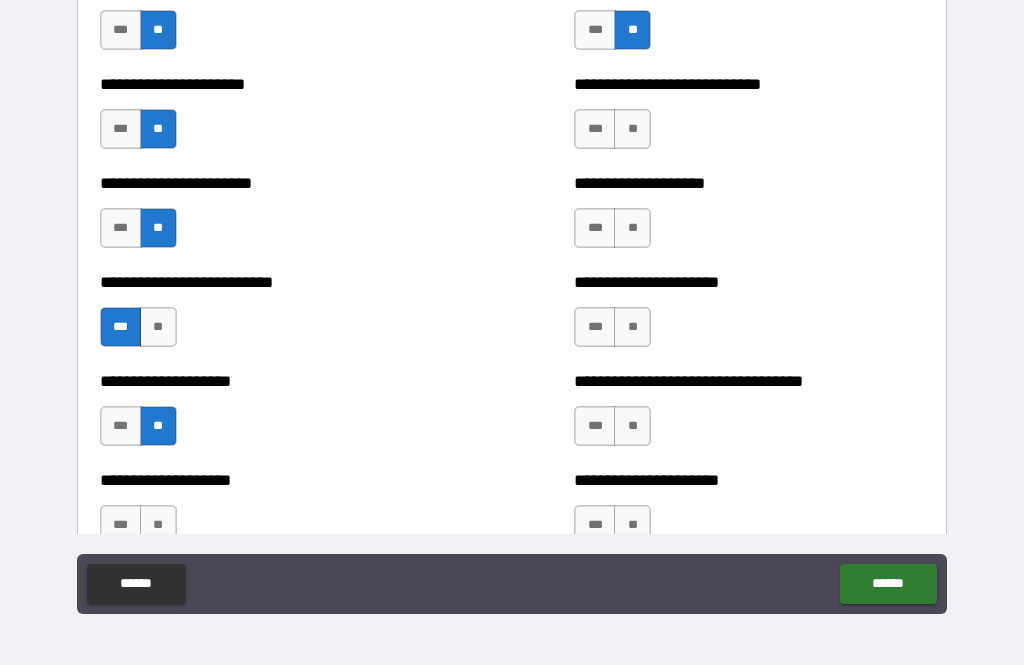 click on "**" at bounding box center (632, 129) 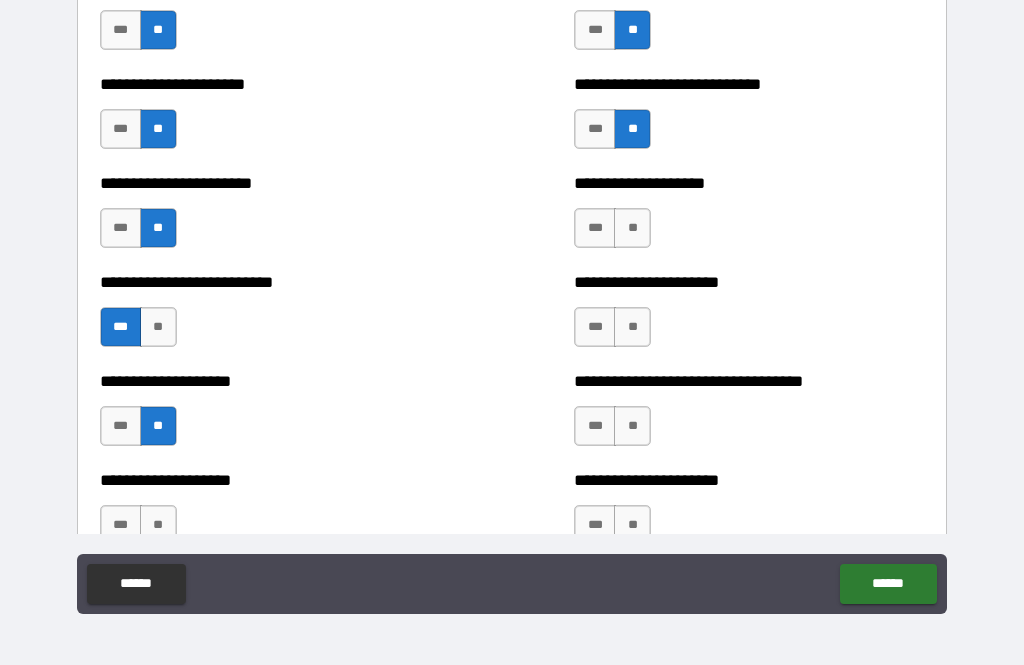 click on "**" at bounding box center (632, 228) 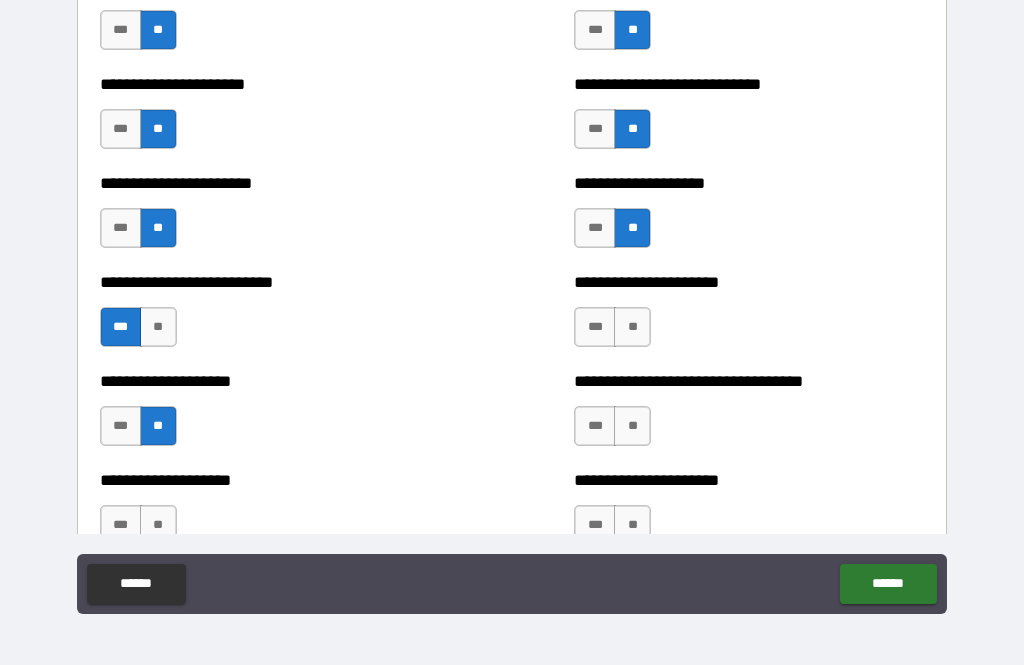 click on "**" at bounding box center [632, 327] 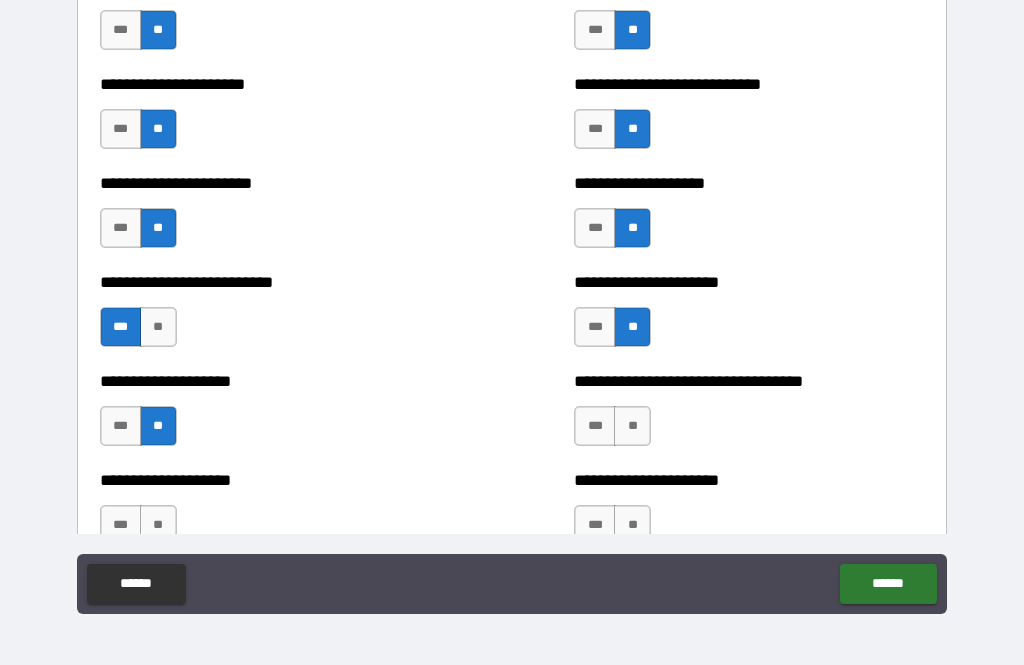 click on "**" at bounding box center (632, 426) 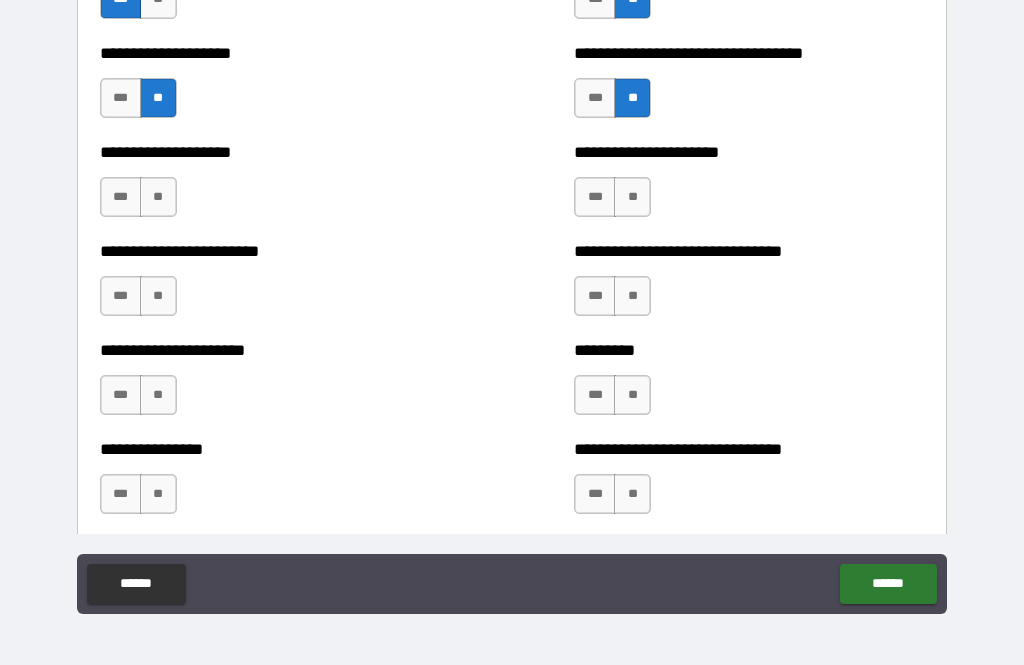 scroll, scrollTop: 1514, scrollLeft: 0, axis: vertical 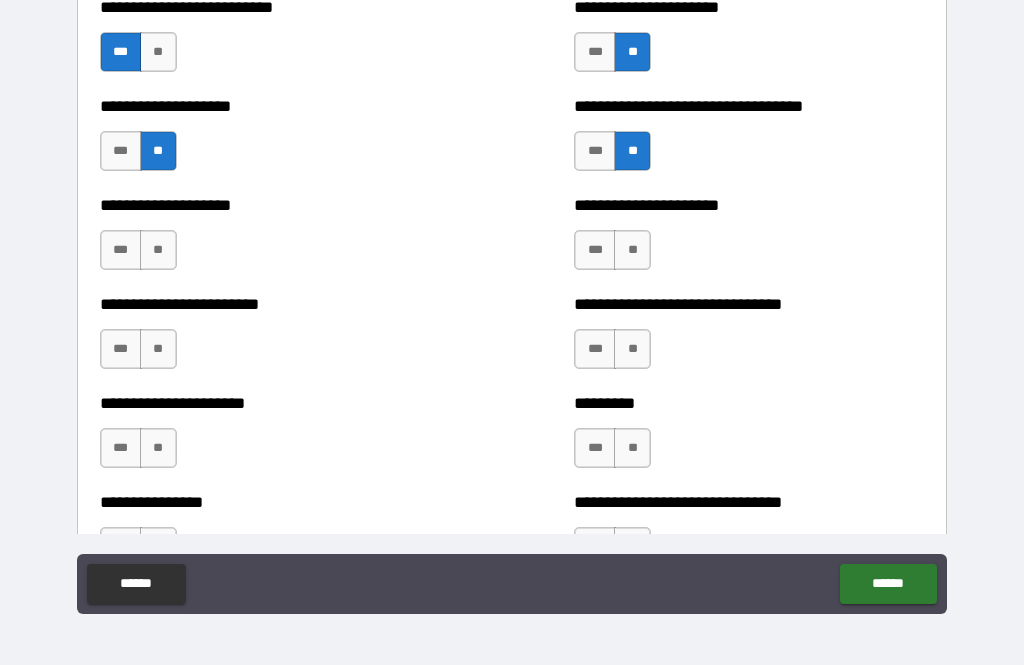 click on "**" at bounding box center [158, 250] 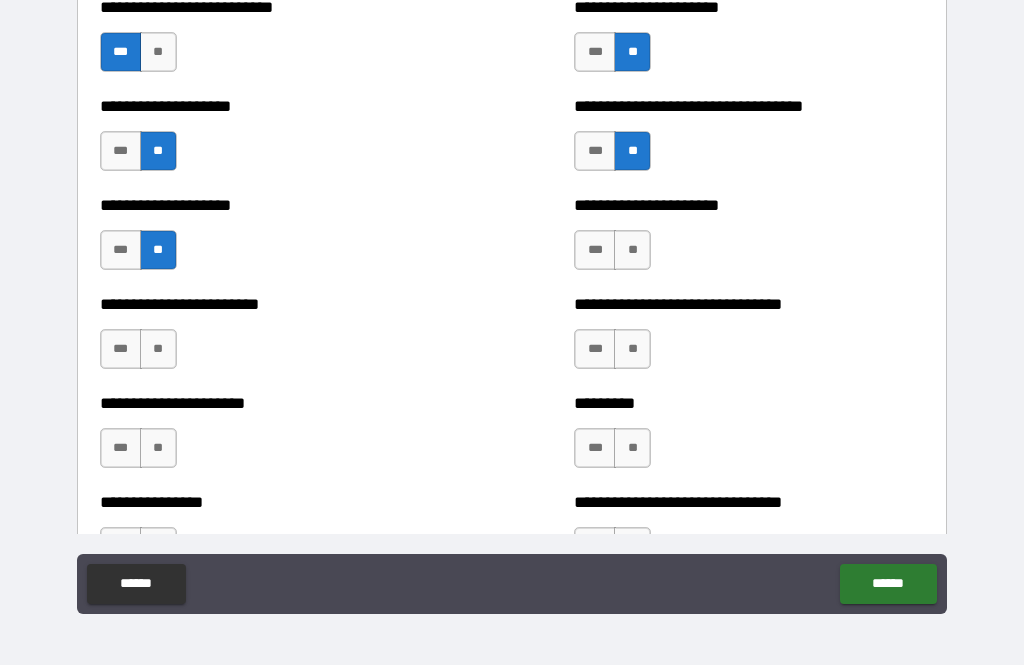 click on "**" at bounding box center [158, 52] 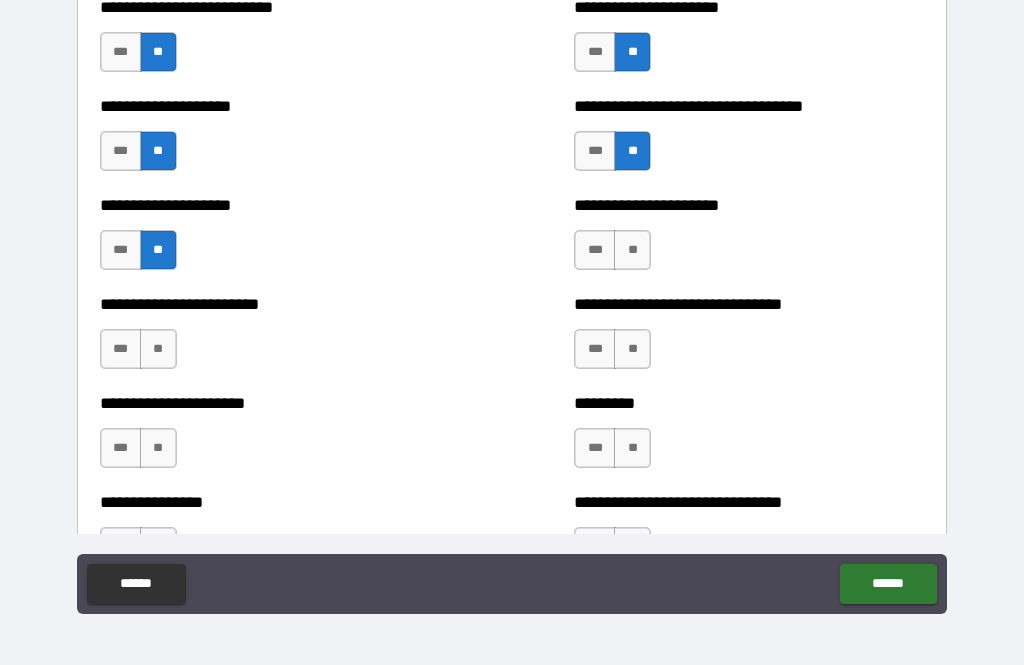 click on "**" at bounding box center [632, 250] 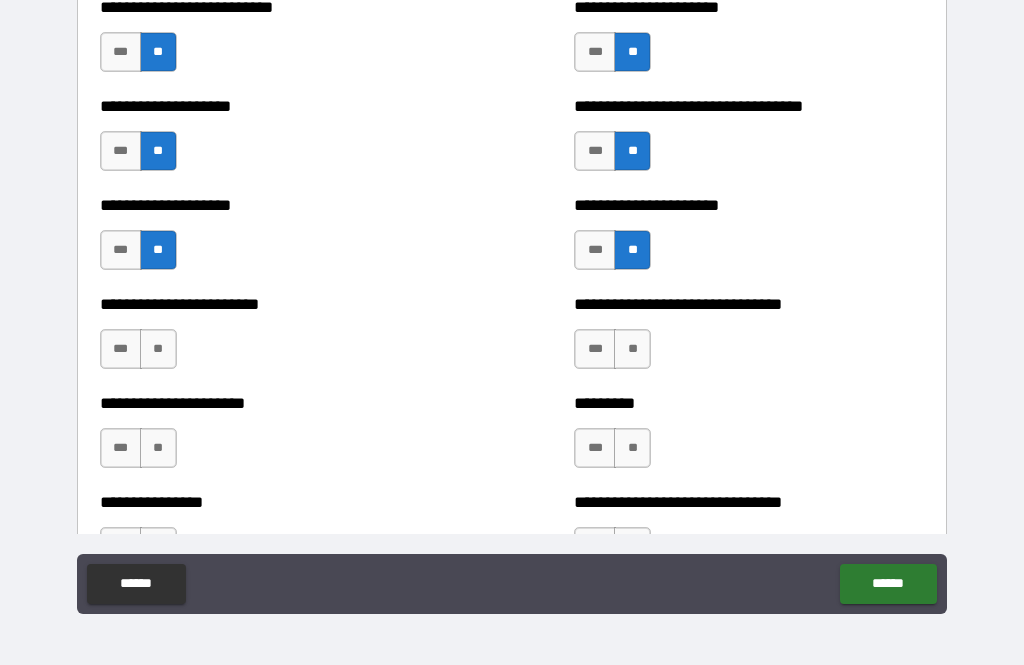 click on "**" at bounding box center (158, 349) 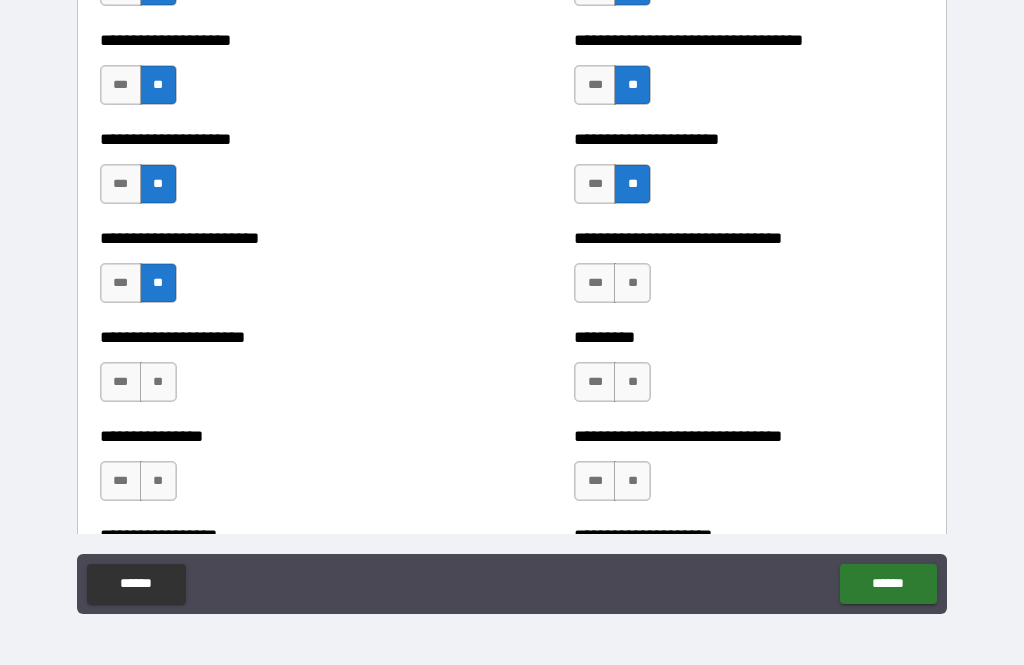 click on "**" at bounding box center [632, 283] 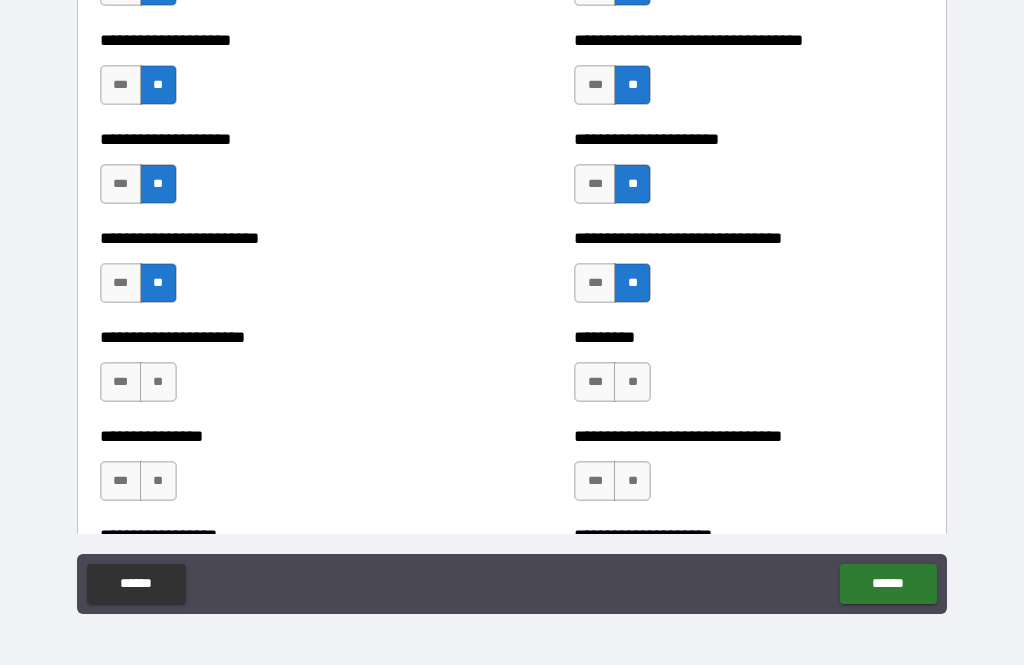 scroll, scrollTop: 1656, scrollLeft: 0, axis: vertical 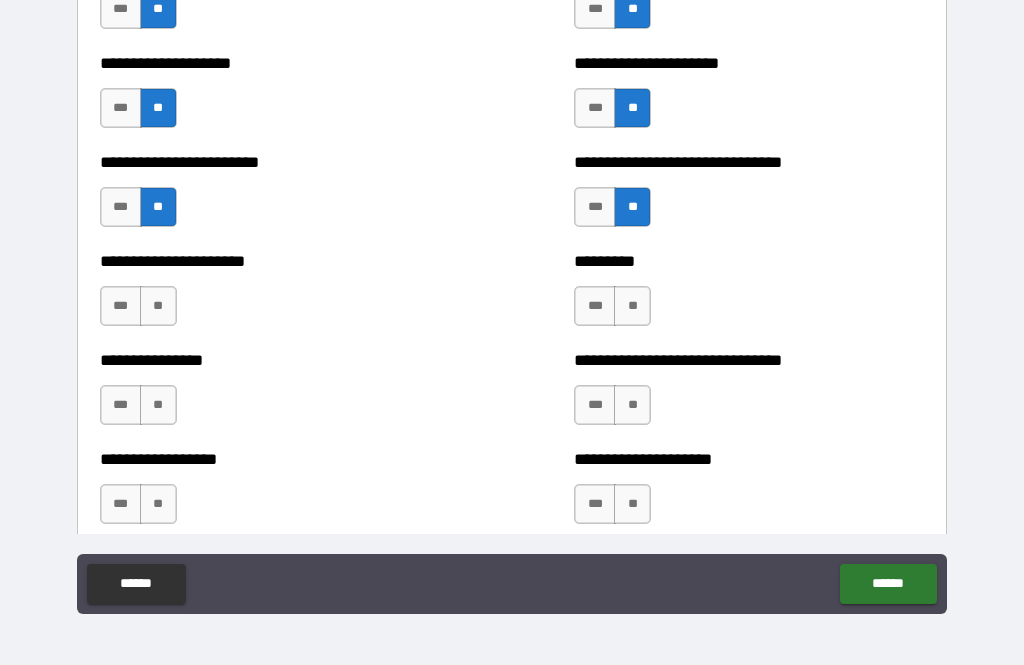 click on "**" at bounding box center [158, 306] 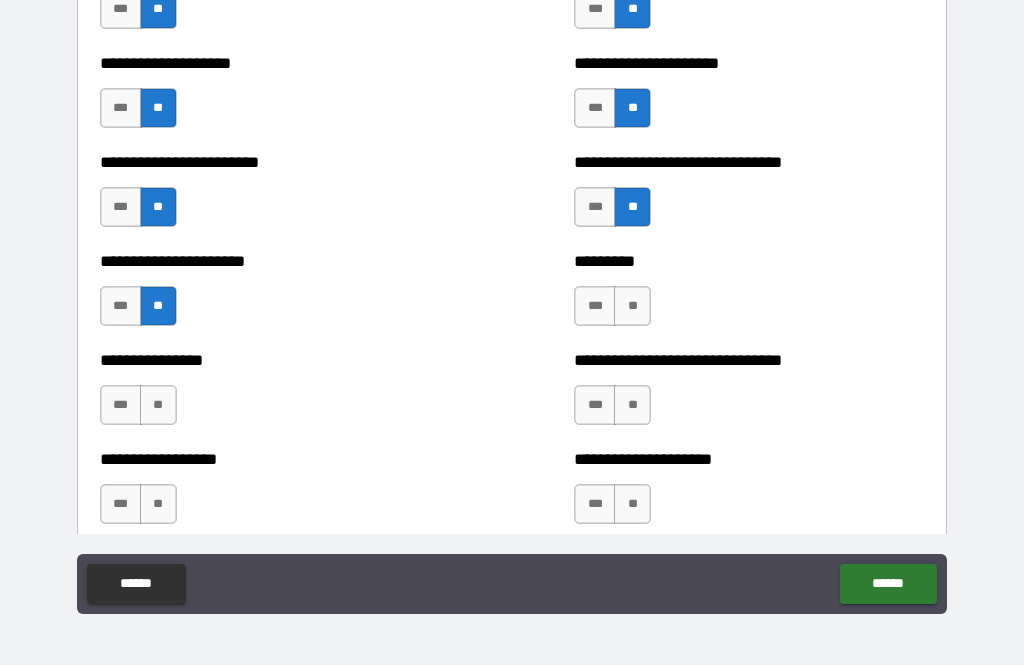 click on "**" at bounding box center (158, 405) 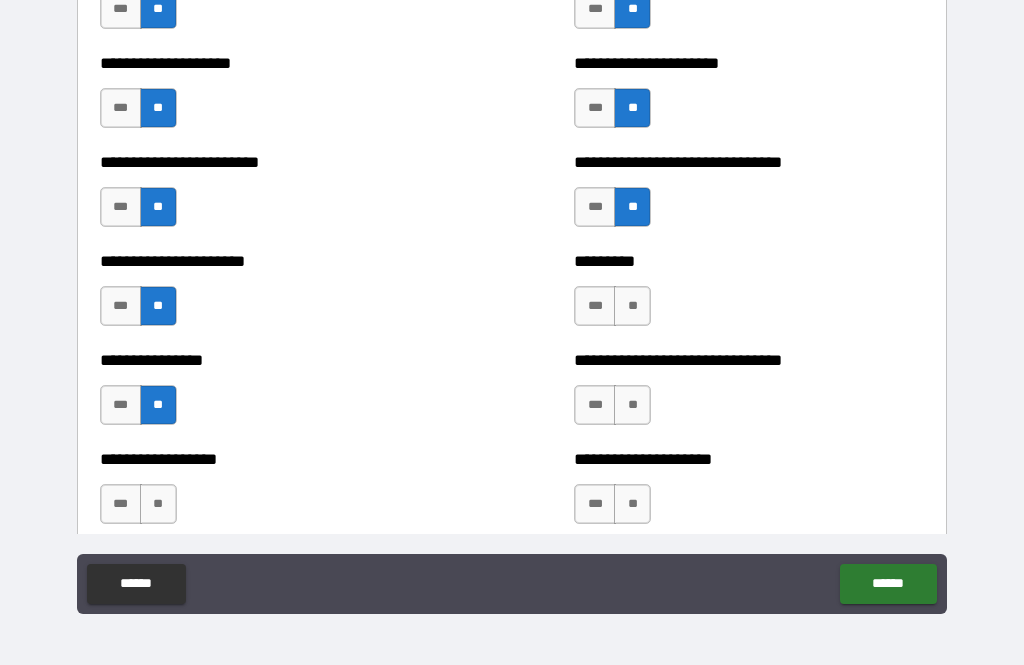 click on "**" at bounding box center [632, 306] 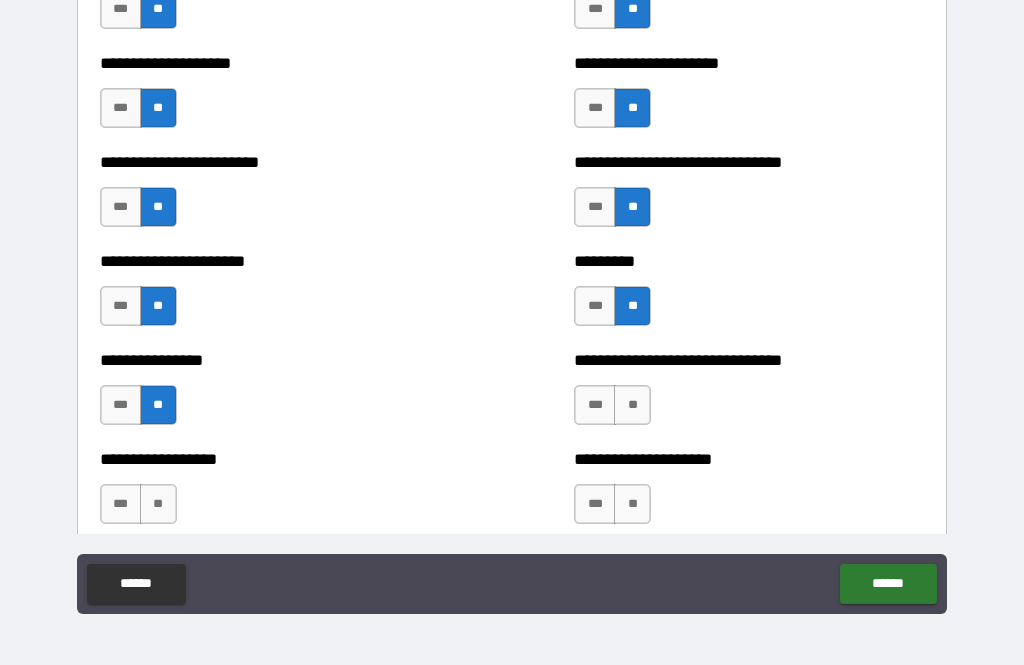 click on "**" at bounding box center [632, 405] 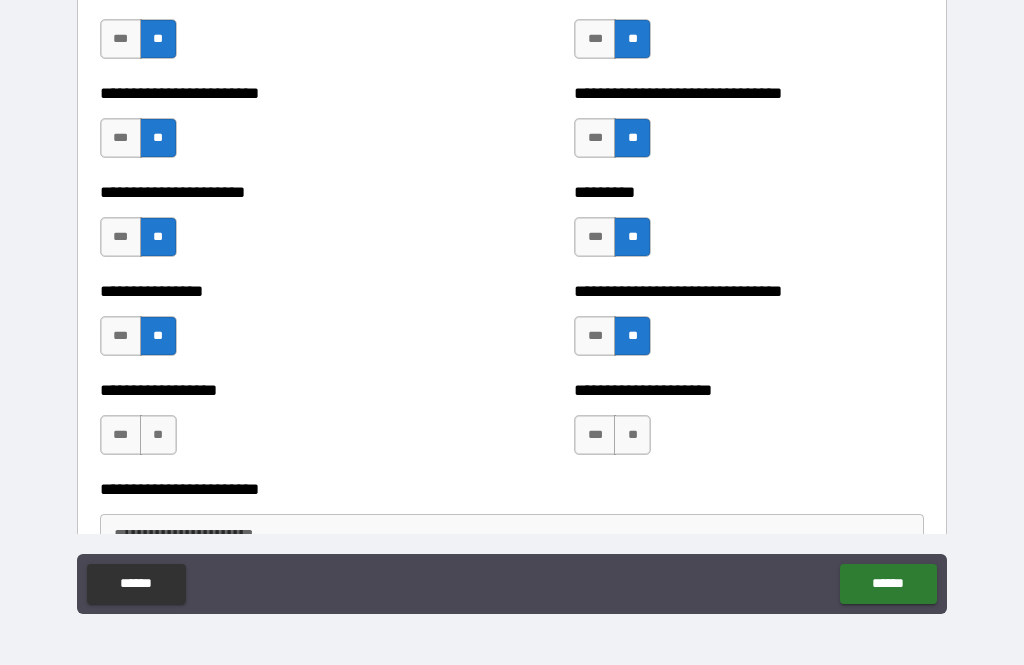 scroll, scrollTop: 1751, scrollLeft: 0, axis: vertical 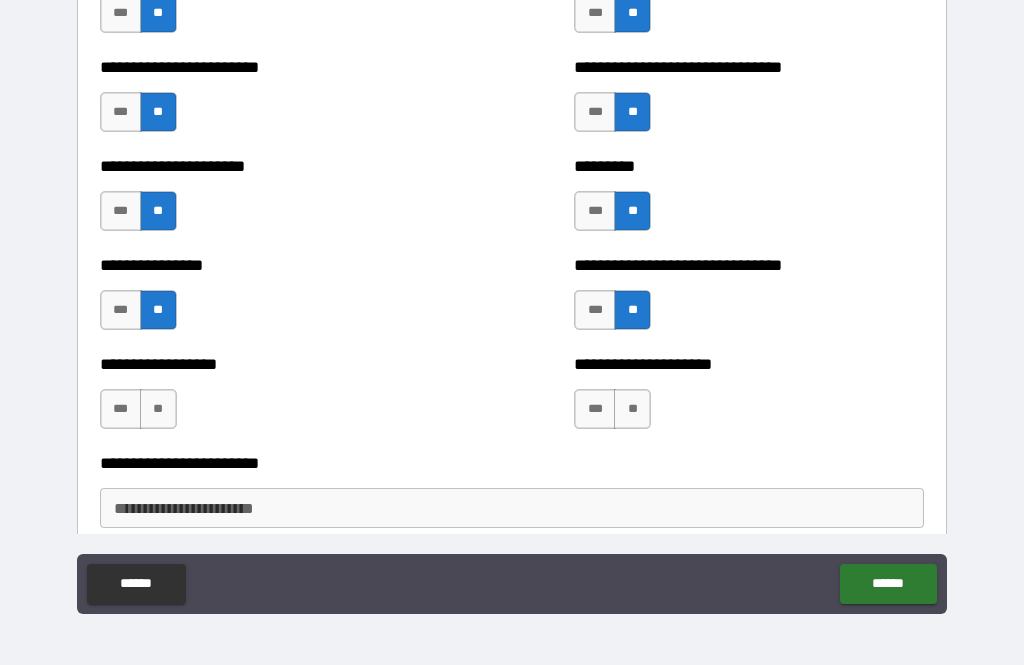 click on "**" at bounding box center (632, 409) 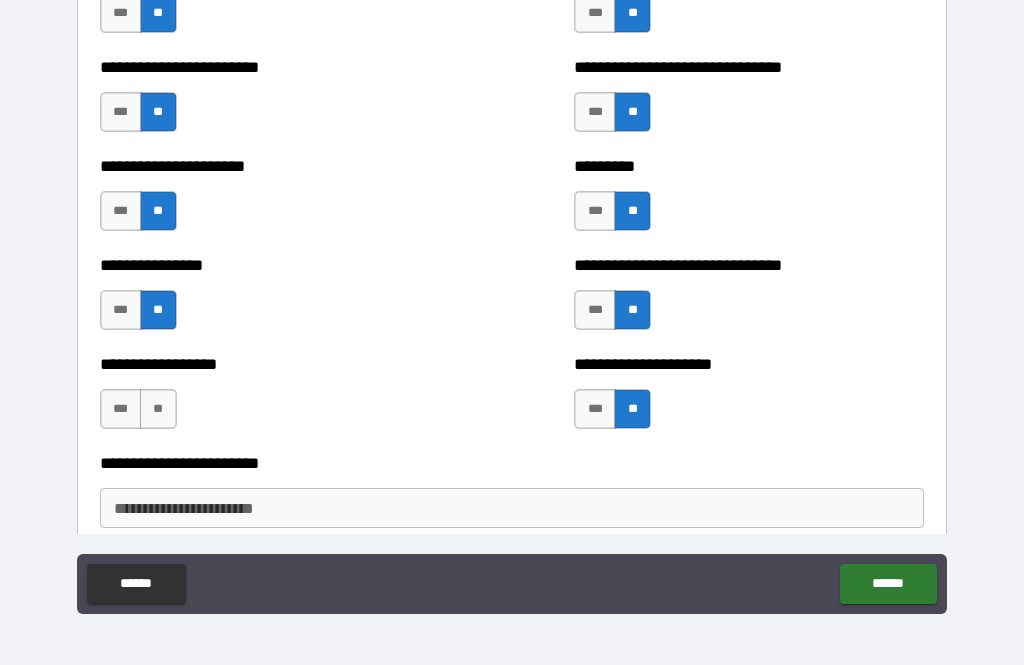 click on "**" at bounding box center [158, 409] 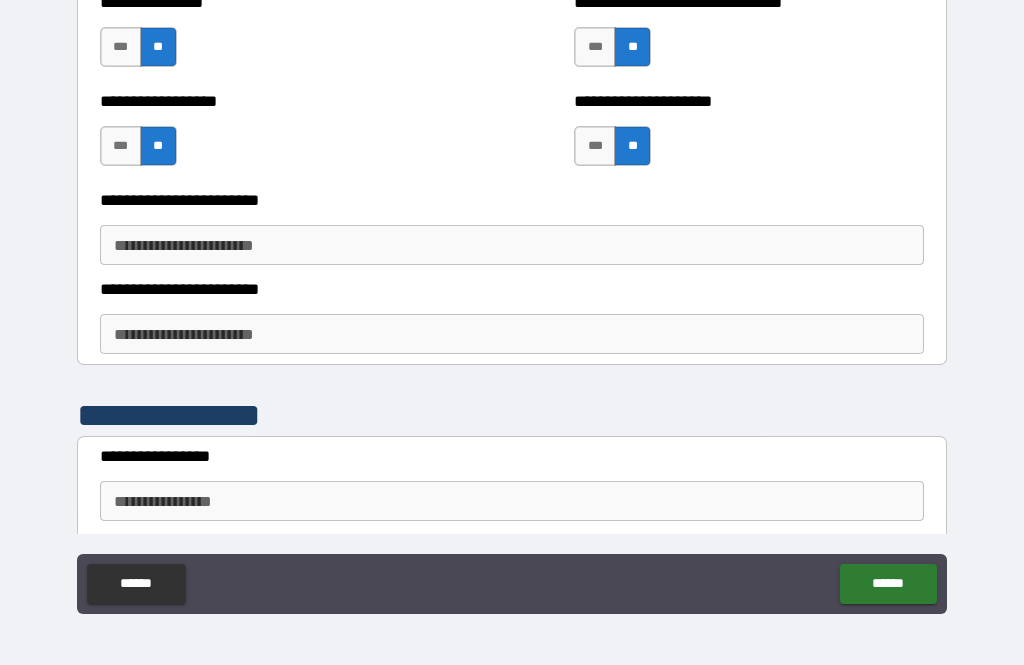 scroll, scrollTop: 2036, scrollLeft: 0, axis: vertical 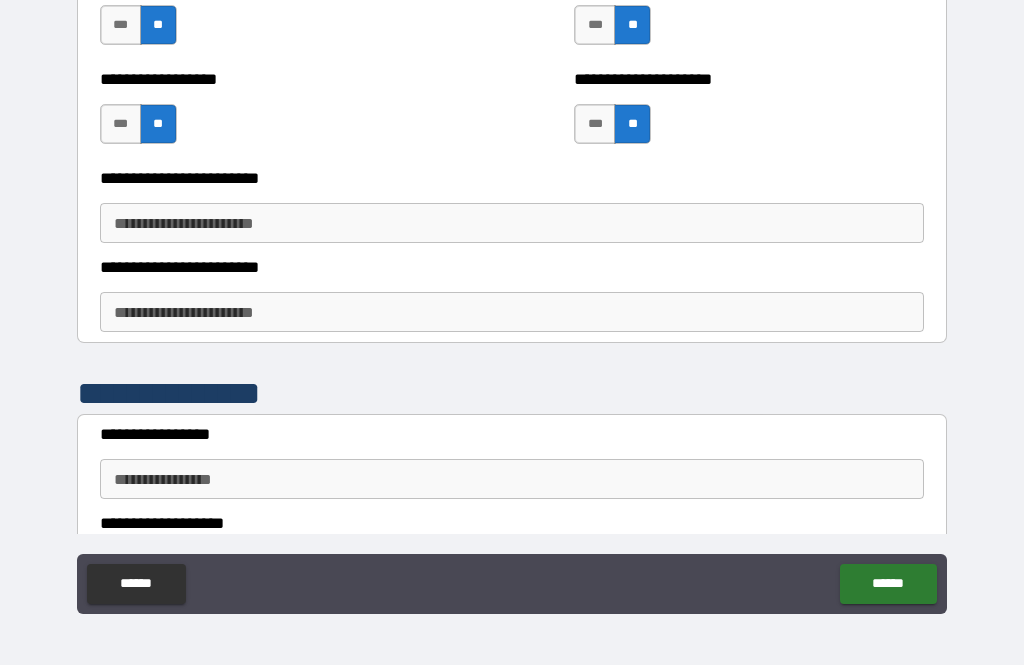 click on "**********" at bounding box center [512, 223] 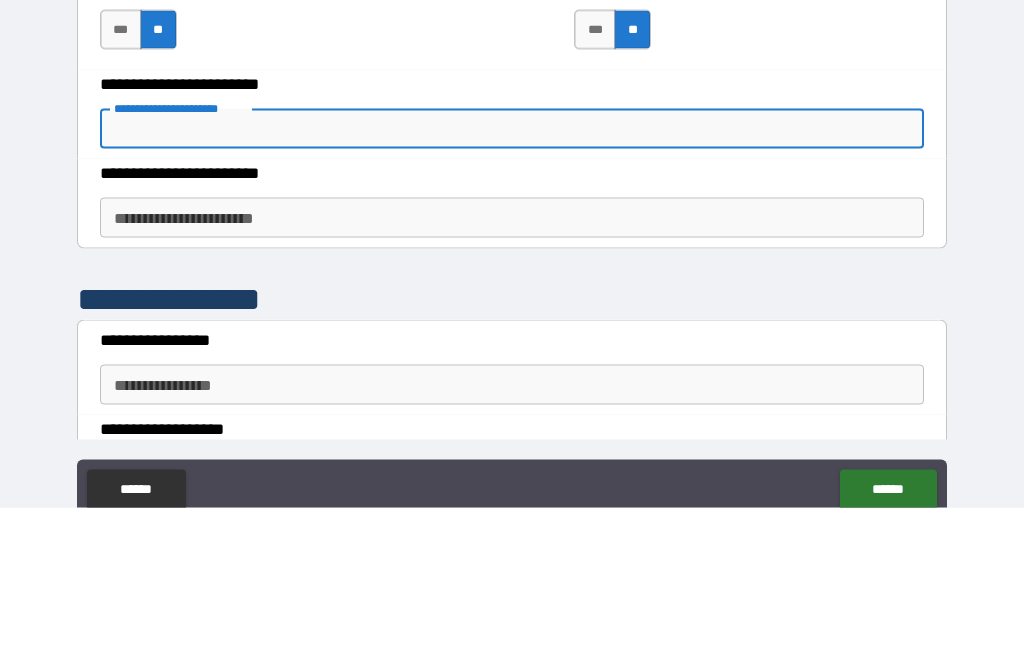 scroll, scrollTop: 0, scrollLeft: 0, axis: both 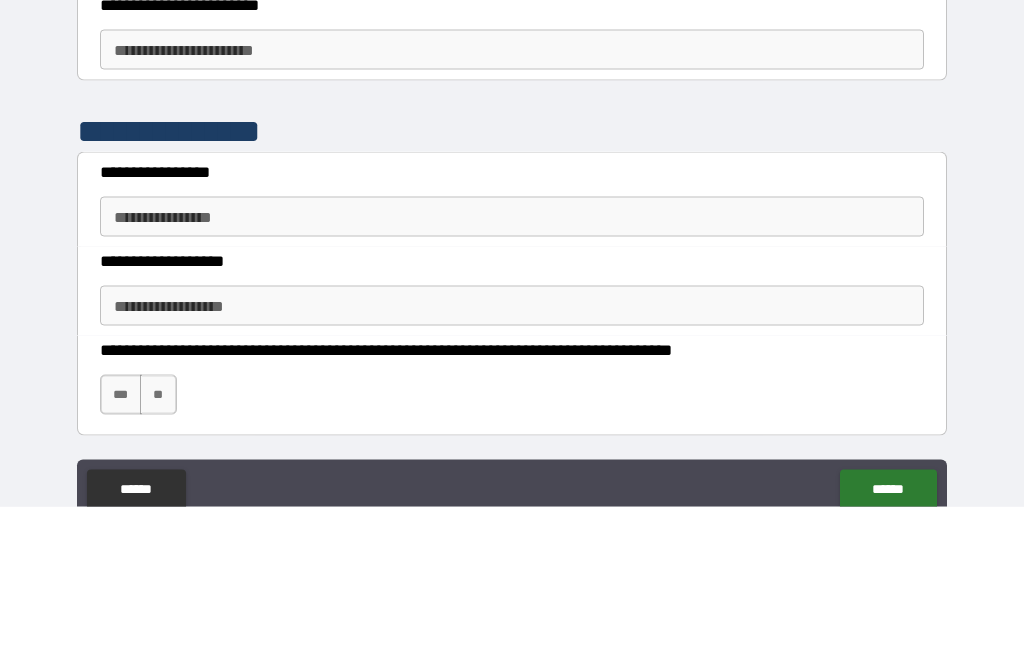 click on "**********" at bounding box center (512, 119) 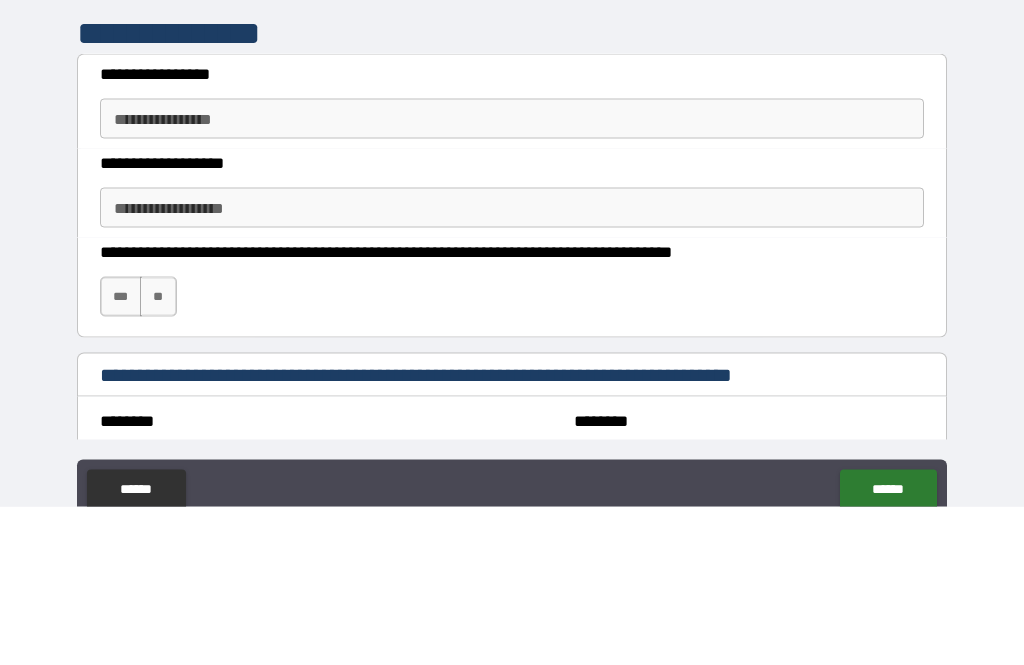 scroll, scrollTop: 2301, scrollLeft: 0, axis: vertical 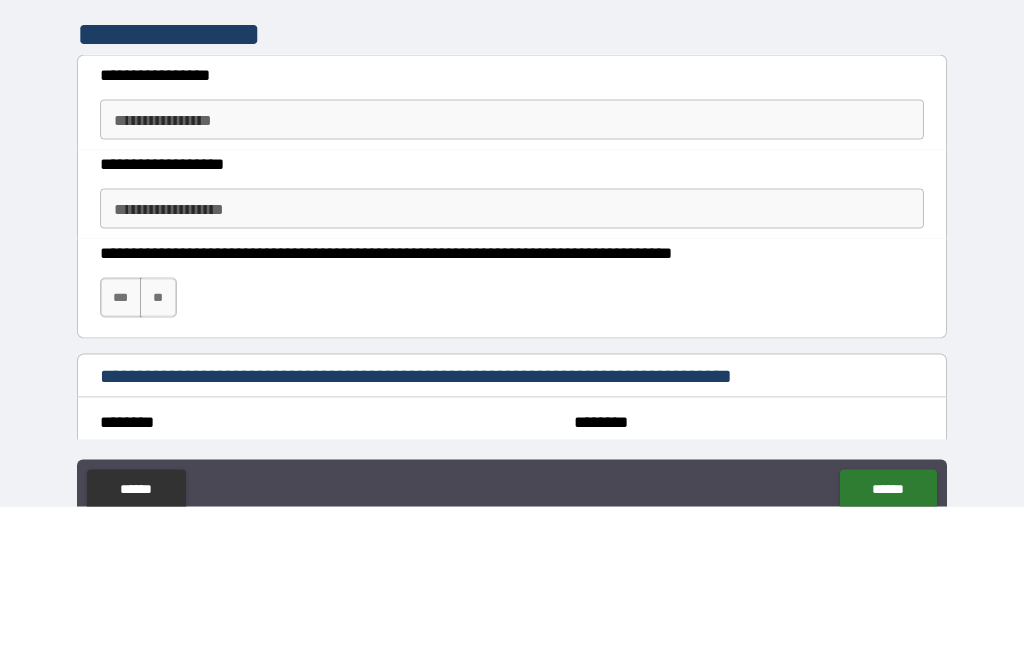 type on "***" 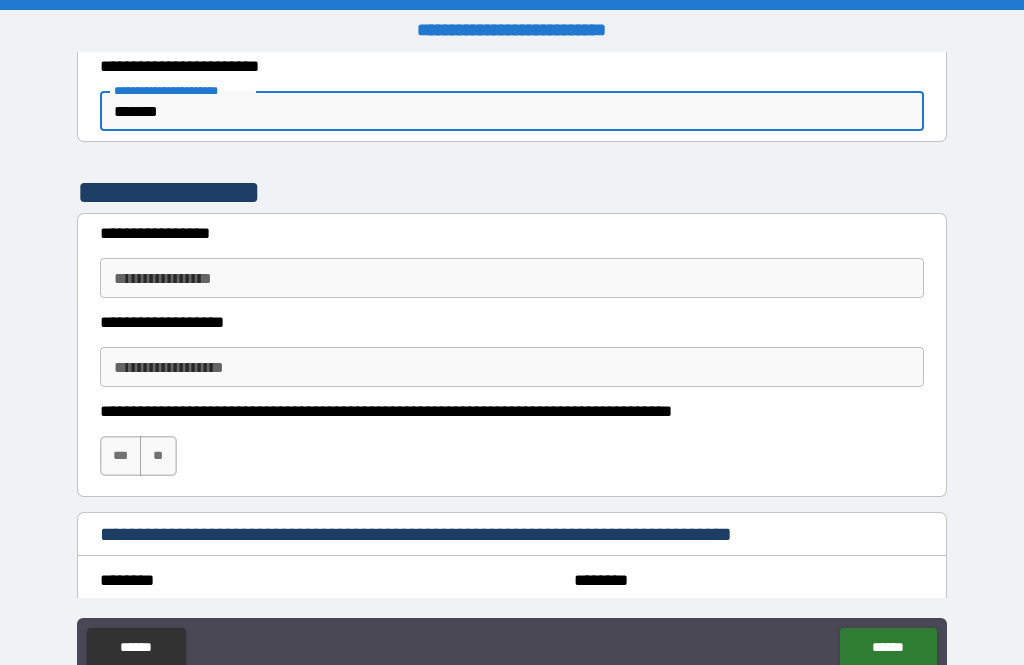 click on "*******" at bounding box center [512, 111] 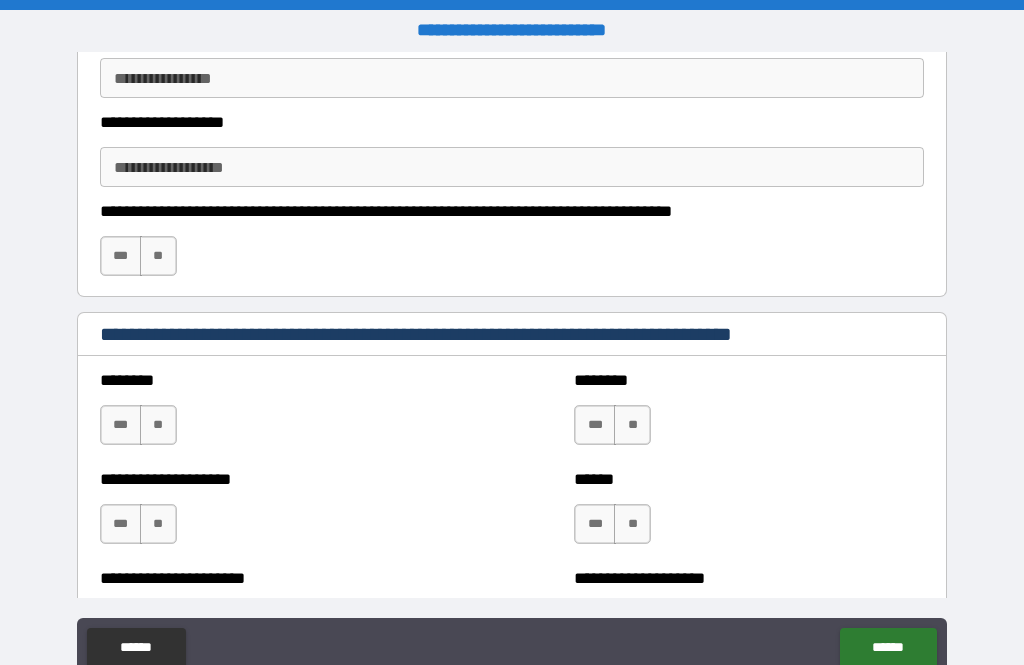 scroll, scrollTop: 2480, scrollLeft: 0, axis: vertical 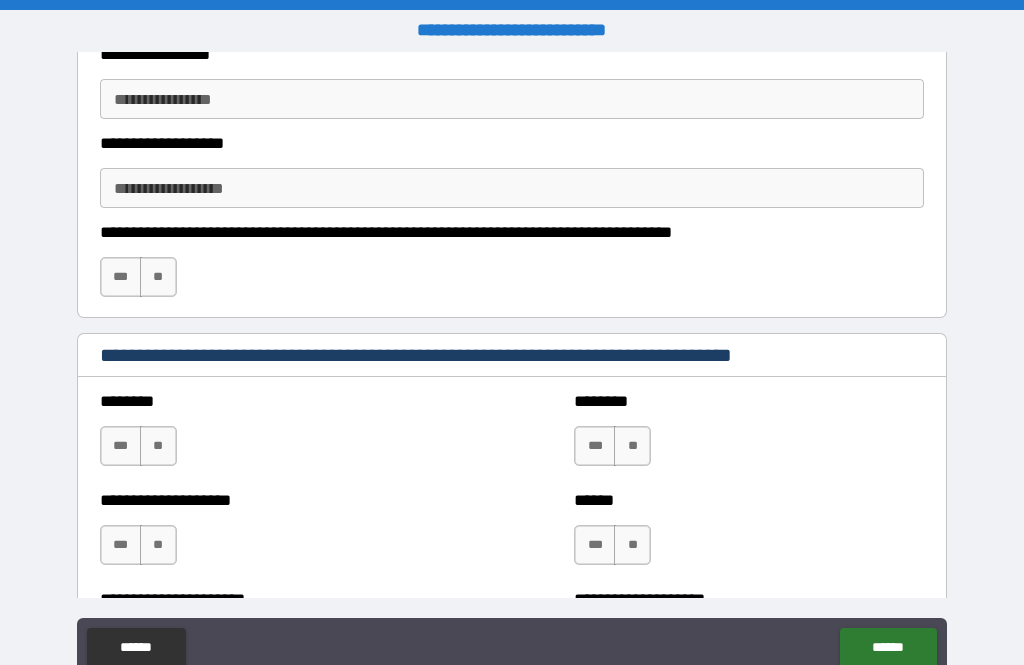 type on "********" 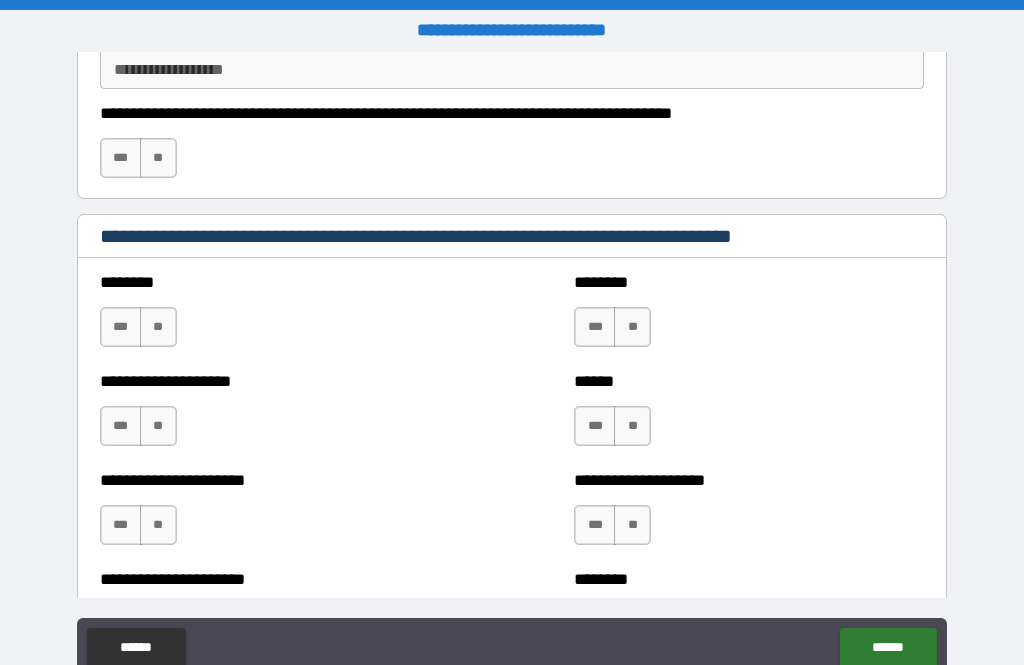 scroll, scrollTop: 2612, scrollLeft: 0, axis: vertical 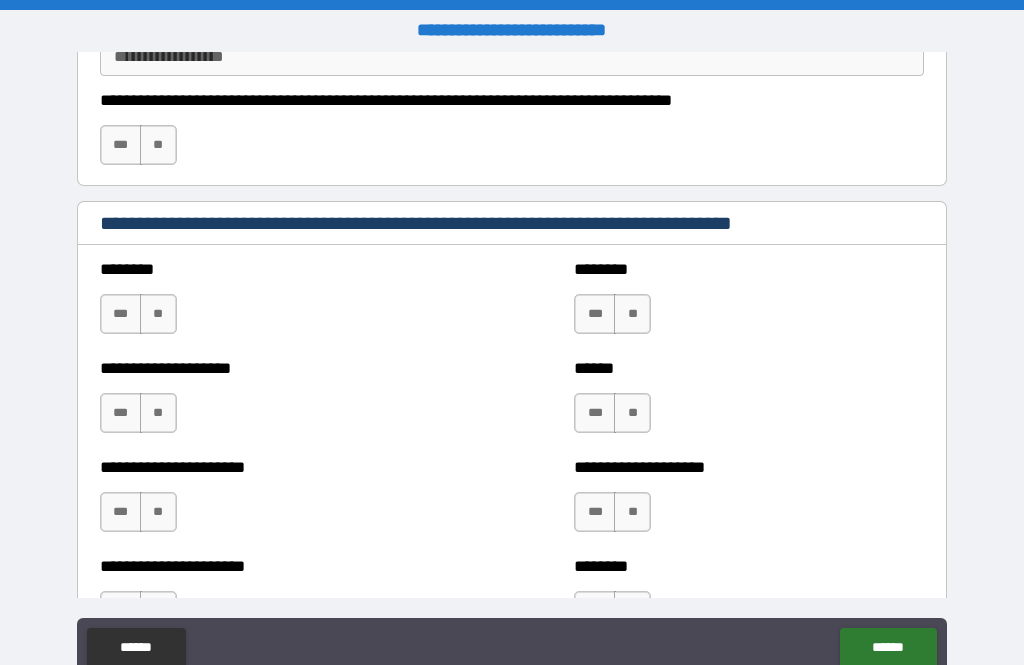 type on "****" 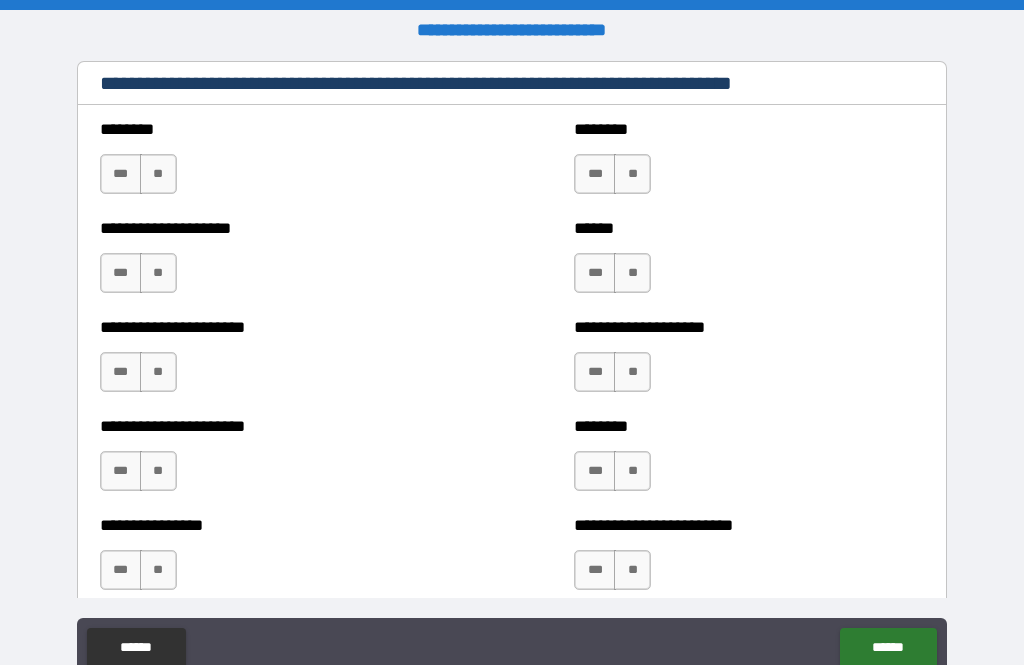 scroll, scrollTop: 2750, scrollLeft: 0, axis: vertical 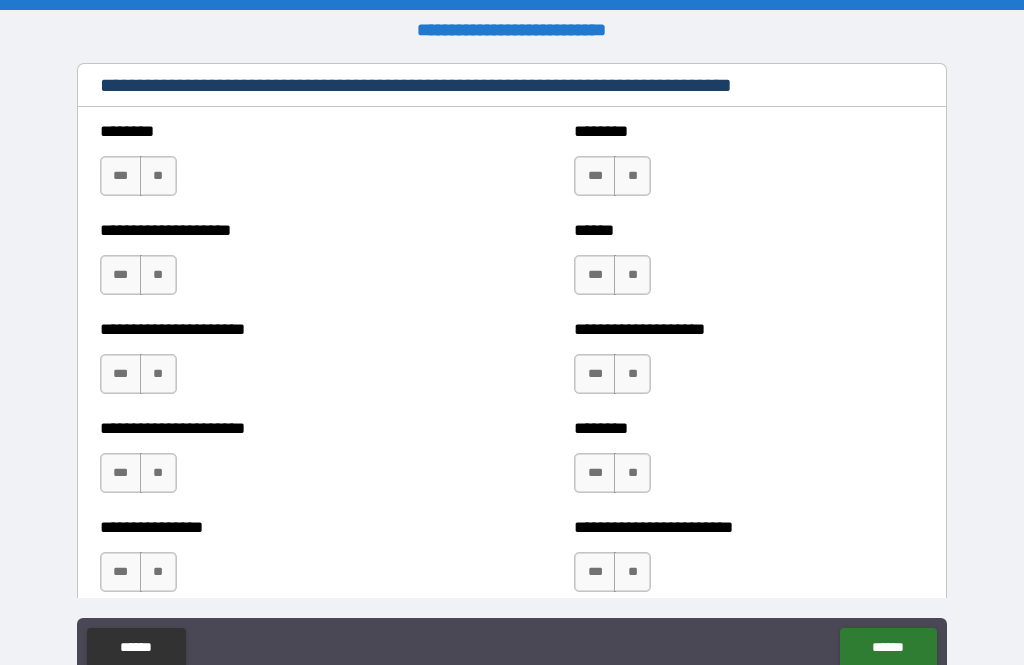 click on "**" at bounding box center [158, 176] 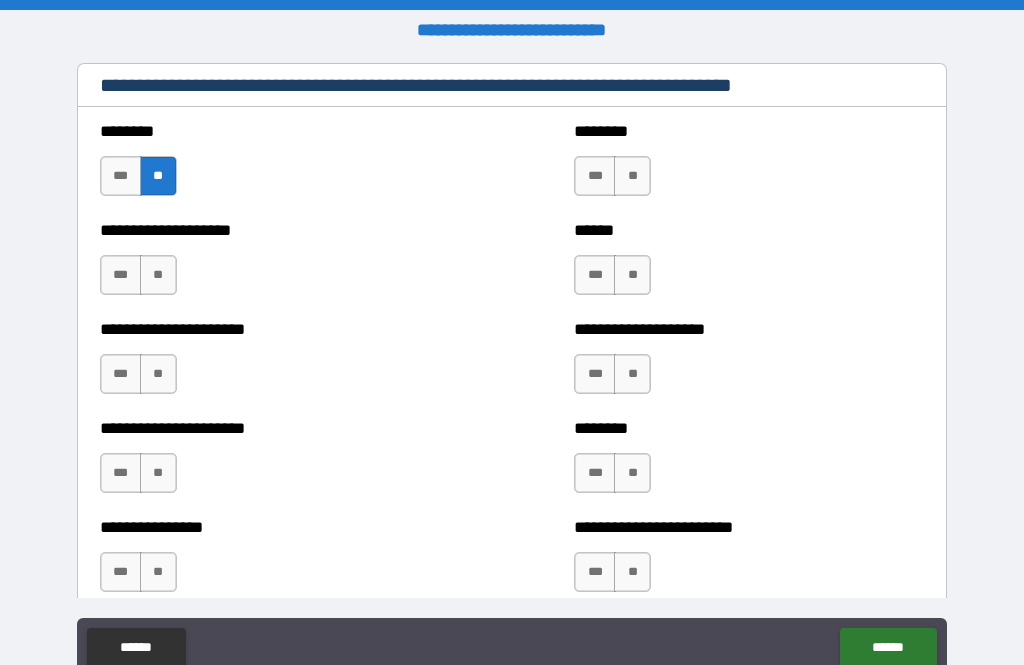 click on "**" at bounding box center [158, 275] 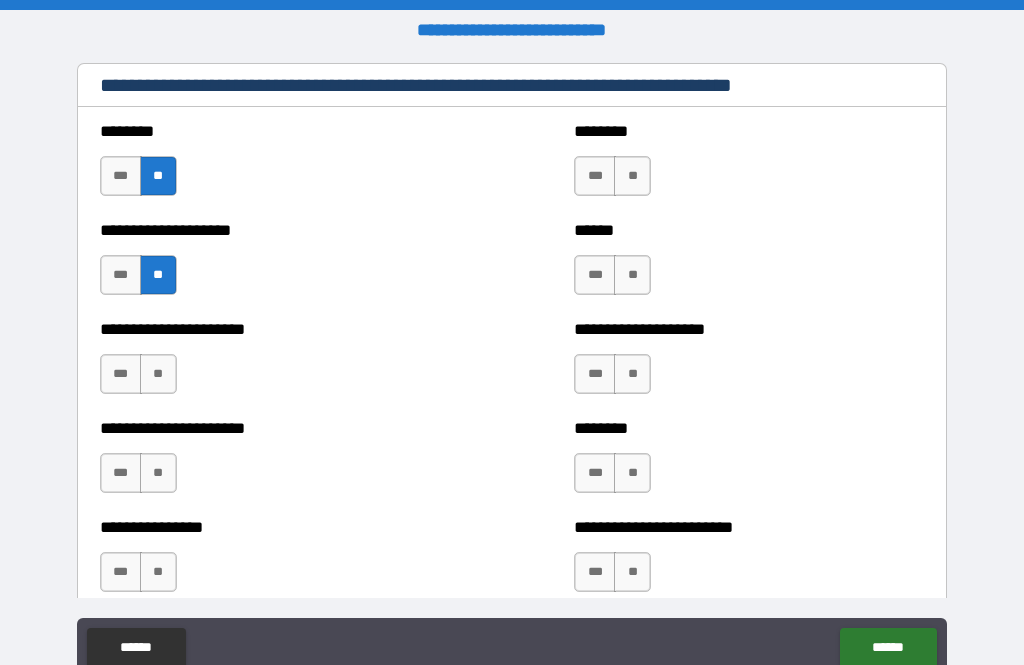 click on "**" at bounding box center (158, 374) 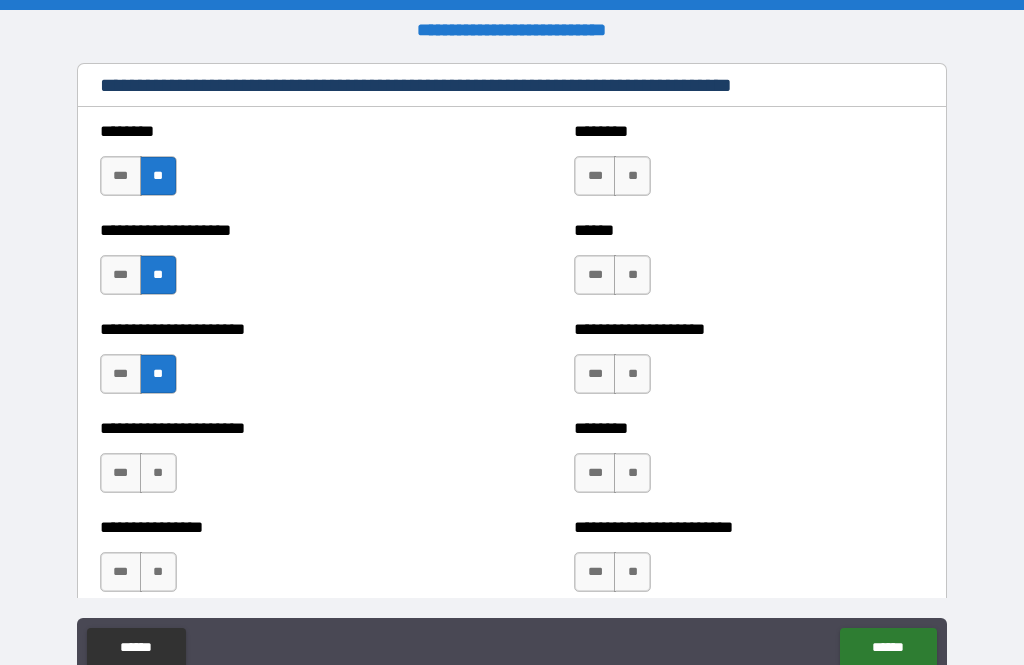 click on "**" at bounding box center [632, 176] 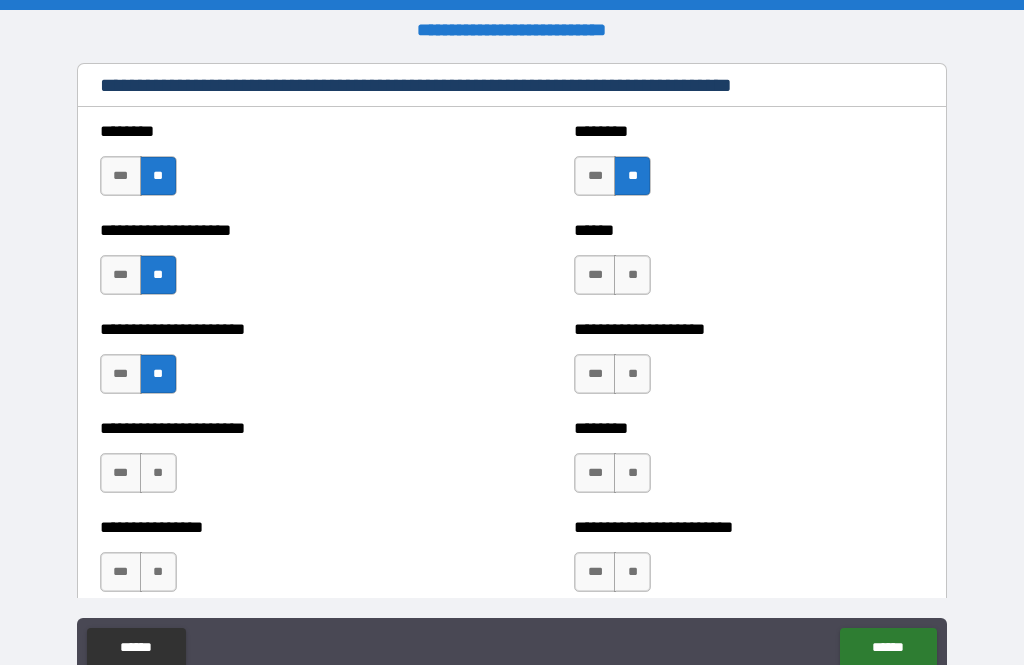click on "**" at bounding box center [632, 275] 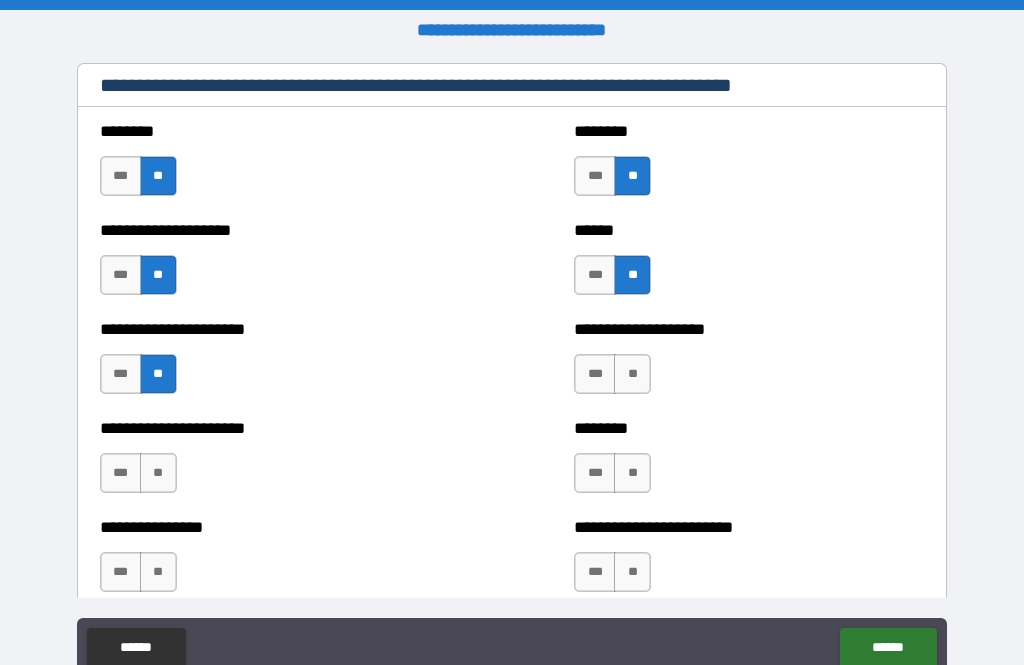 click on "**" at bounding box center (632, 374) 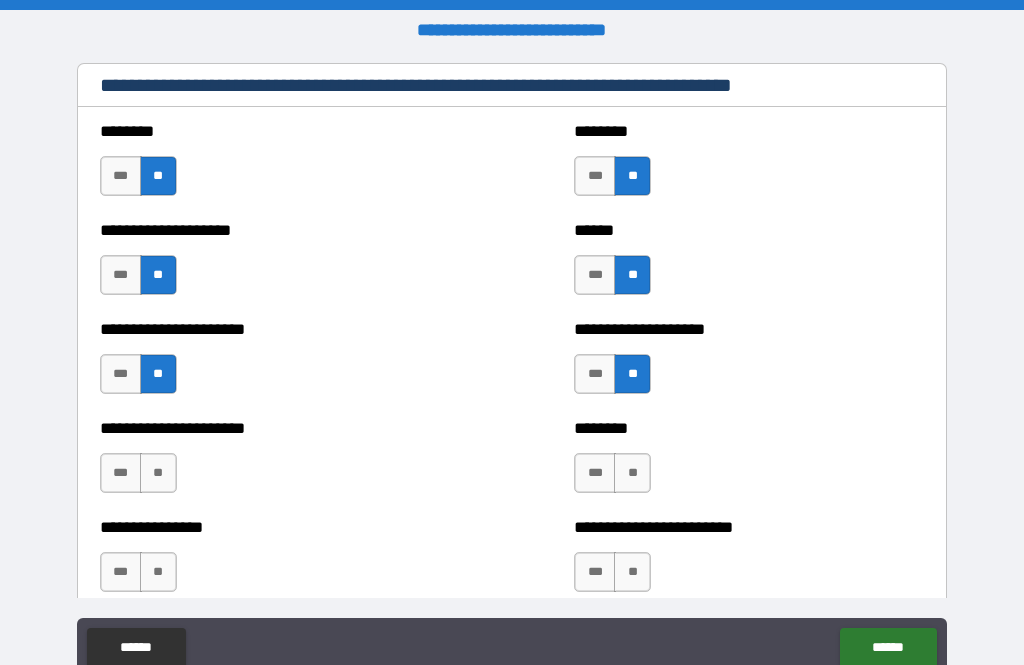 click on "**" at bounding box center [632, 473] 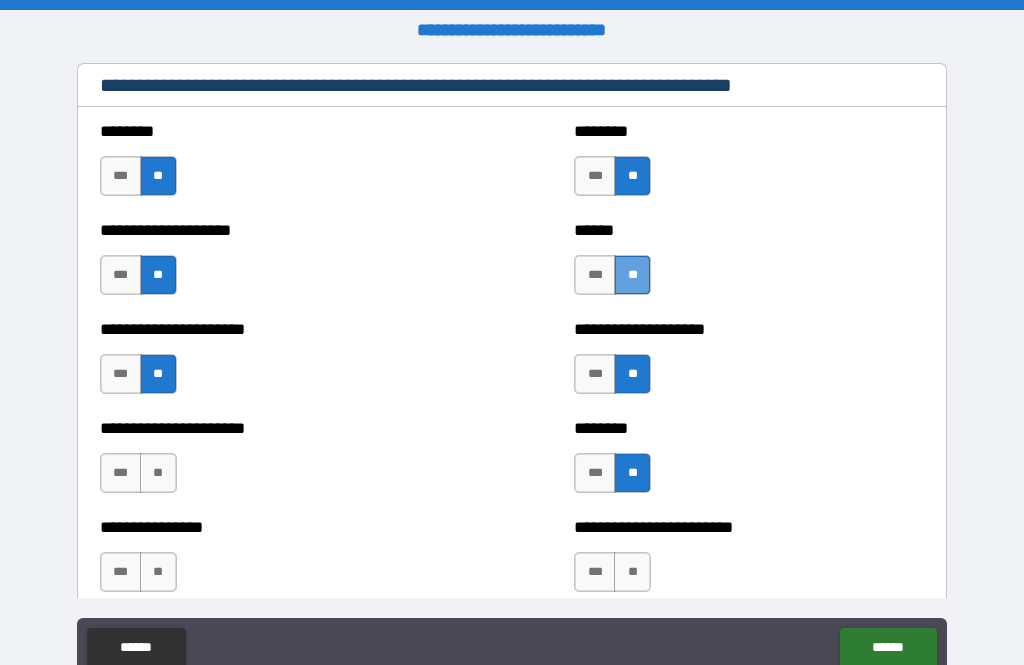 click on "**" at bounding box center (632, 473) 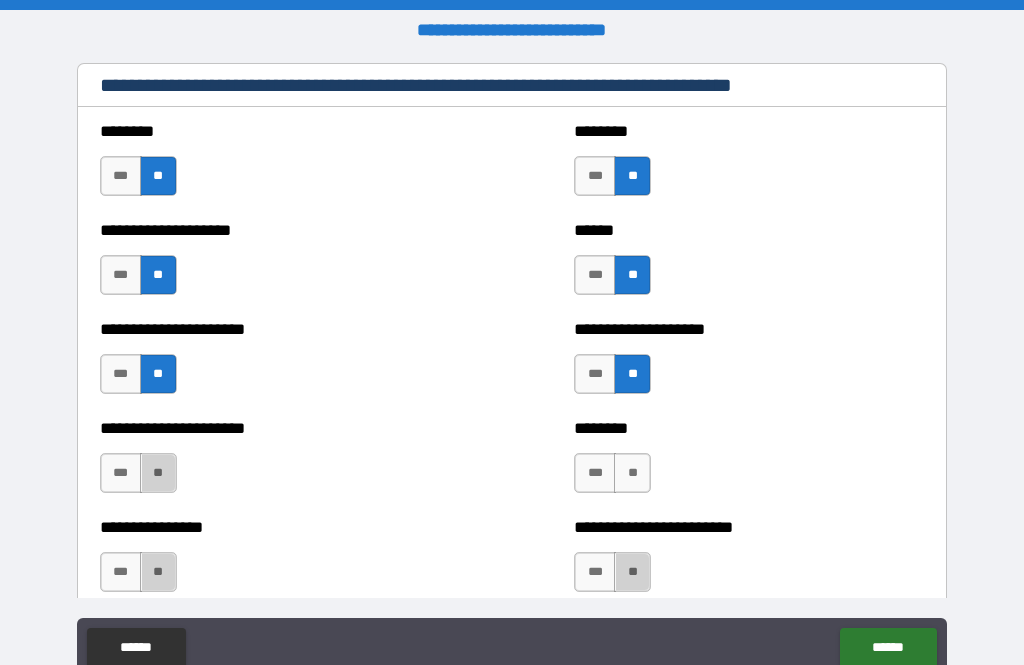 scroll, scrollTop: 2966, scrollLeft: 0, axis: vertical 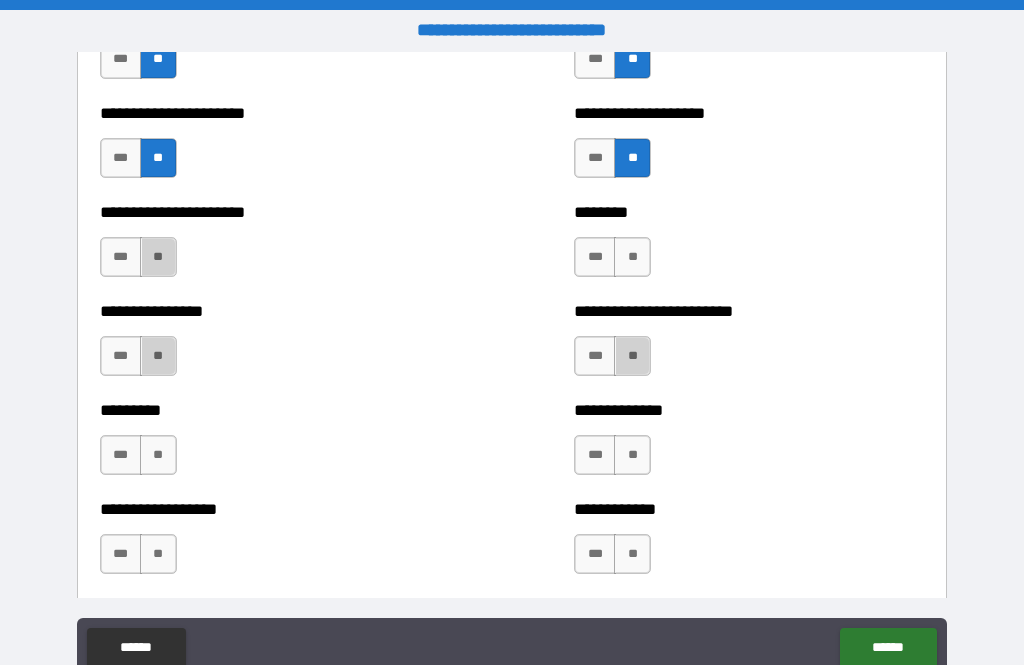click on "**" at bounding box center [632, 356] 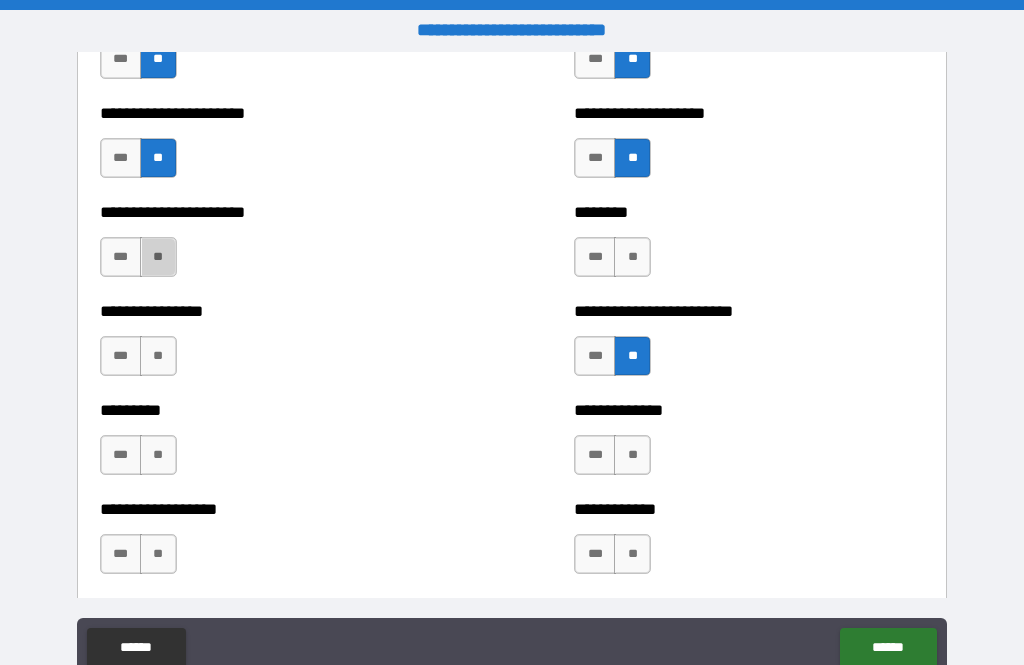 click on "**" at bounding box center [158, 356] 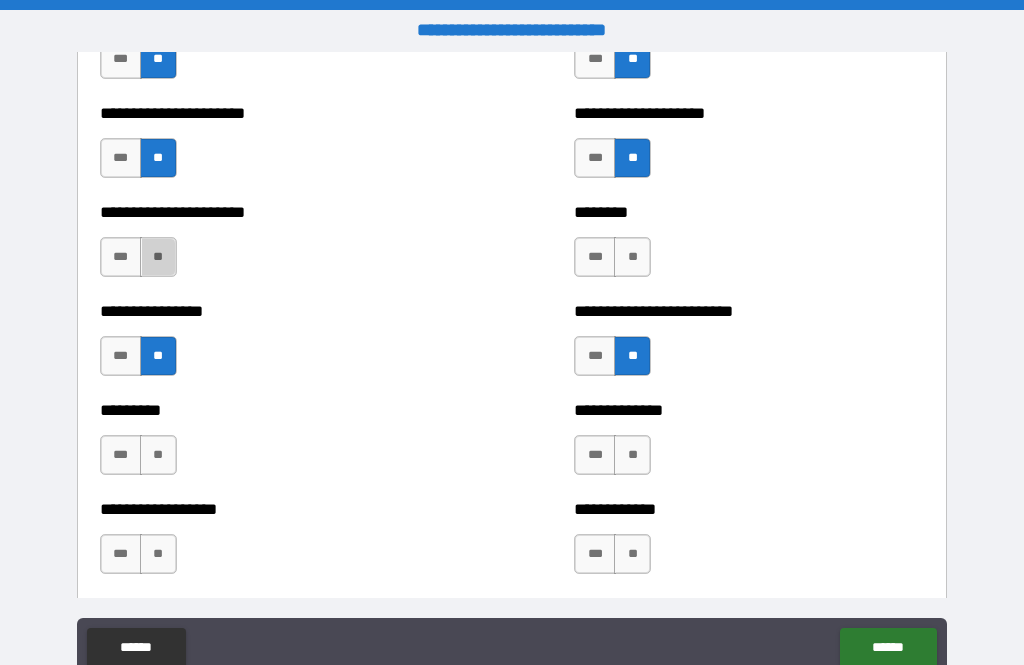 click on "**" at bounding box center (158, 257) 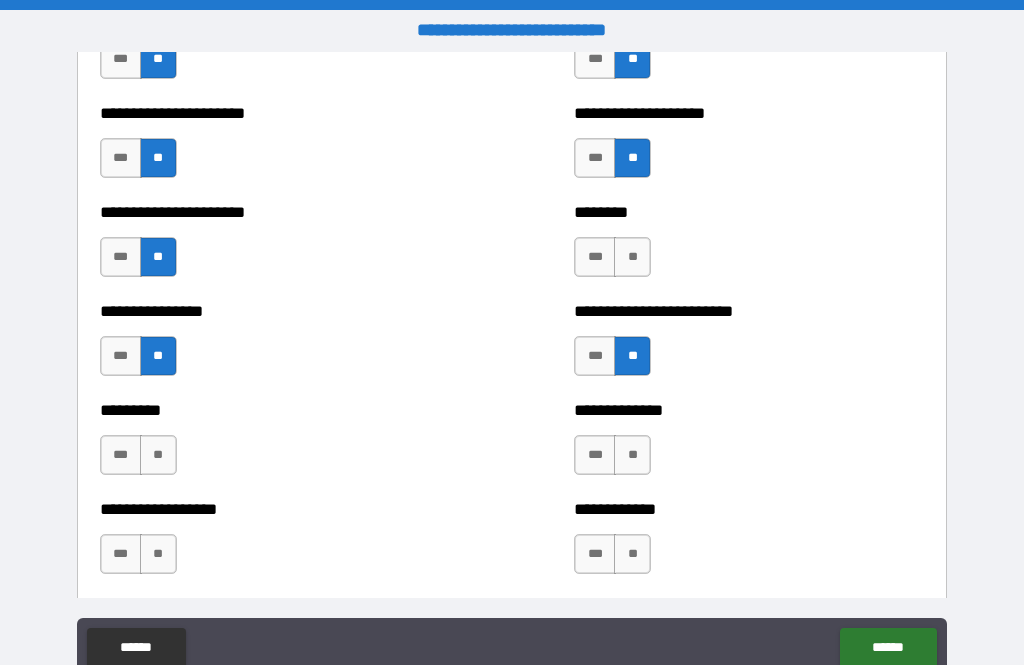 click on "**" at bounding box center (632, 257) 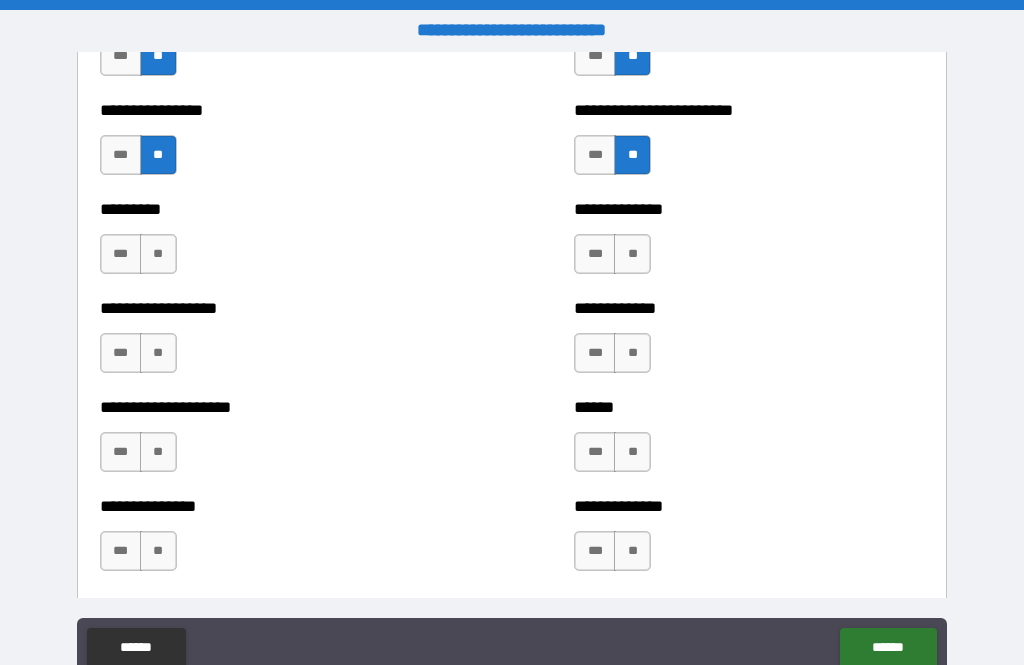 scroll, scrollTop: 3165, scrollLeft: 0, axis: vertical 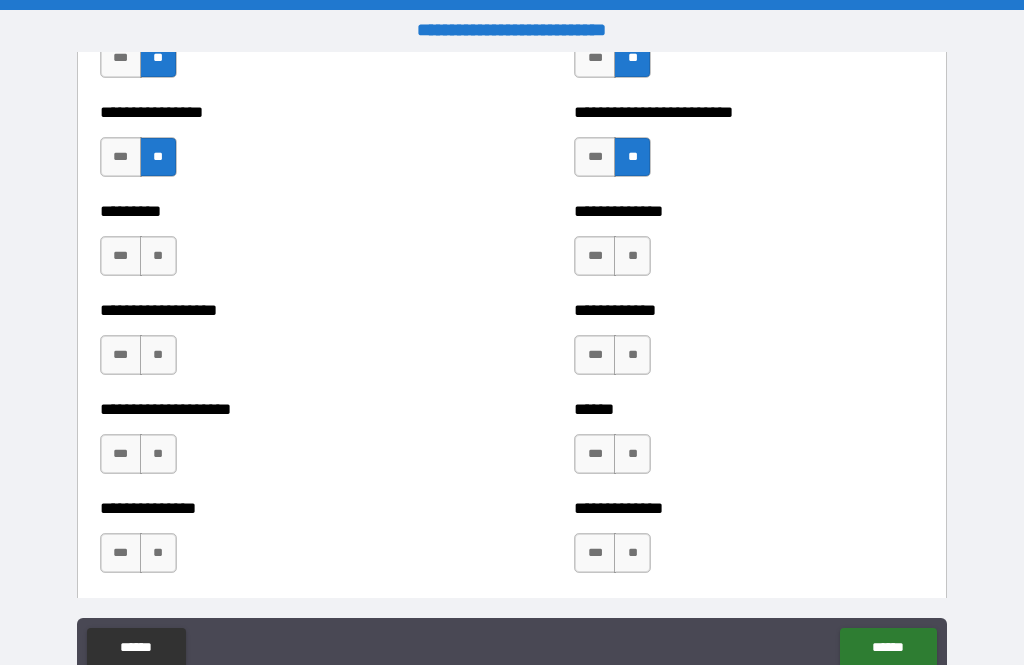 click on "**" at bounding box center (632, 256) 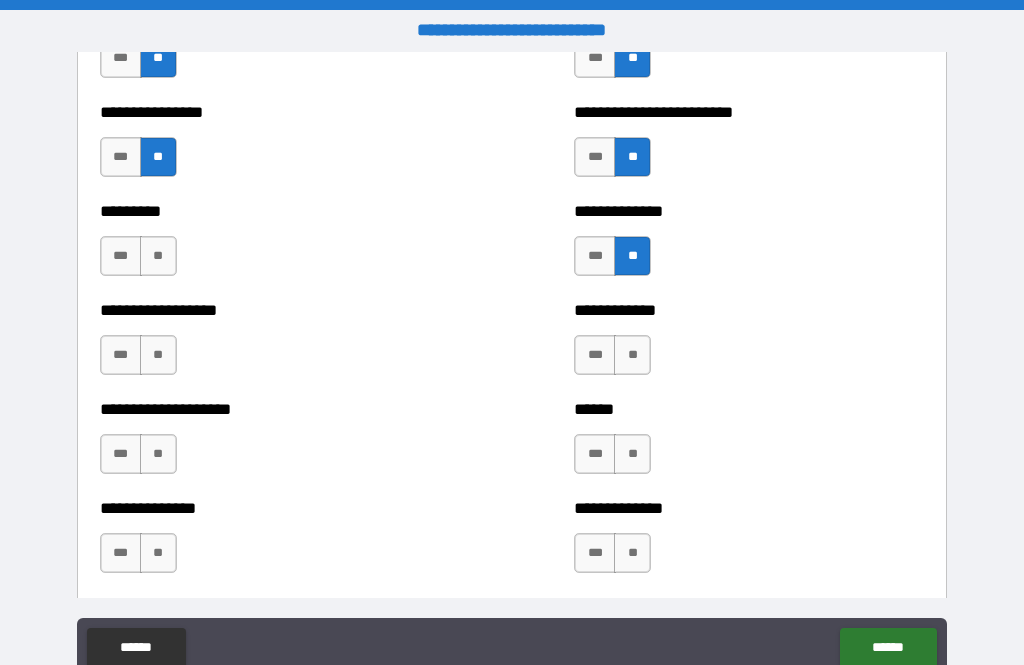 click on "**" at bounding box center (632, 355) 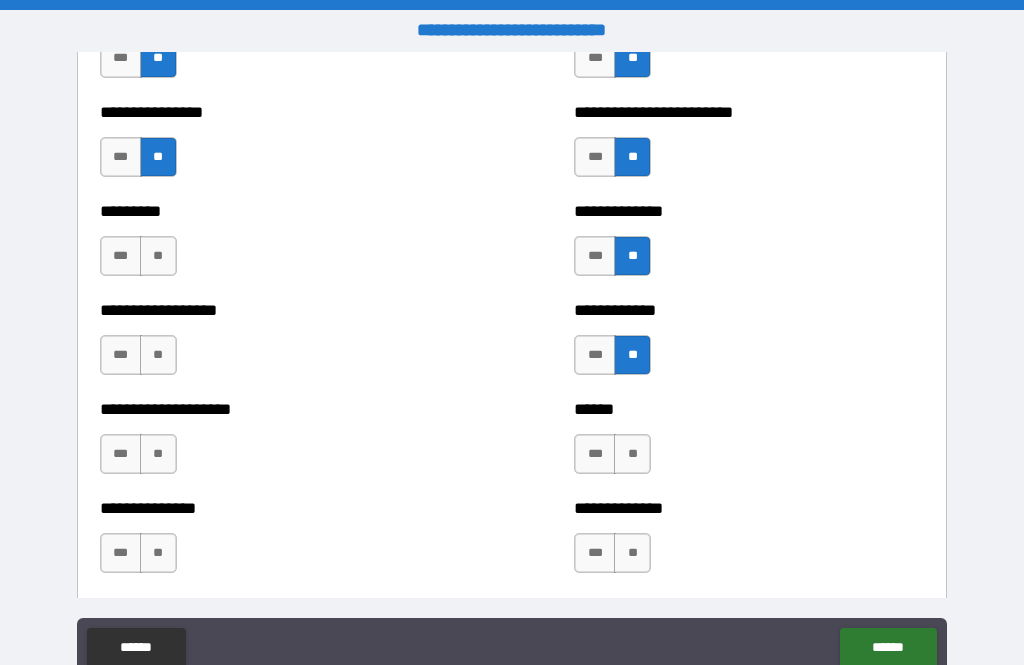 click on "**" at bounding box center (632, 454) 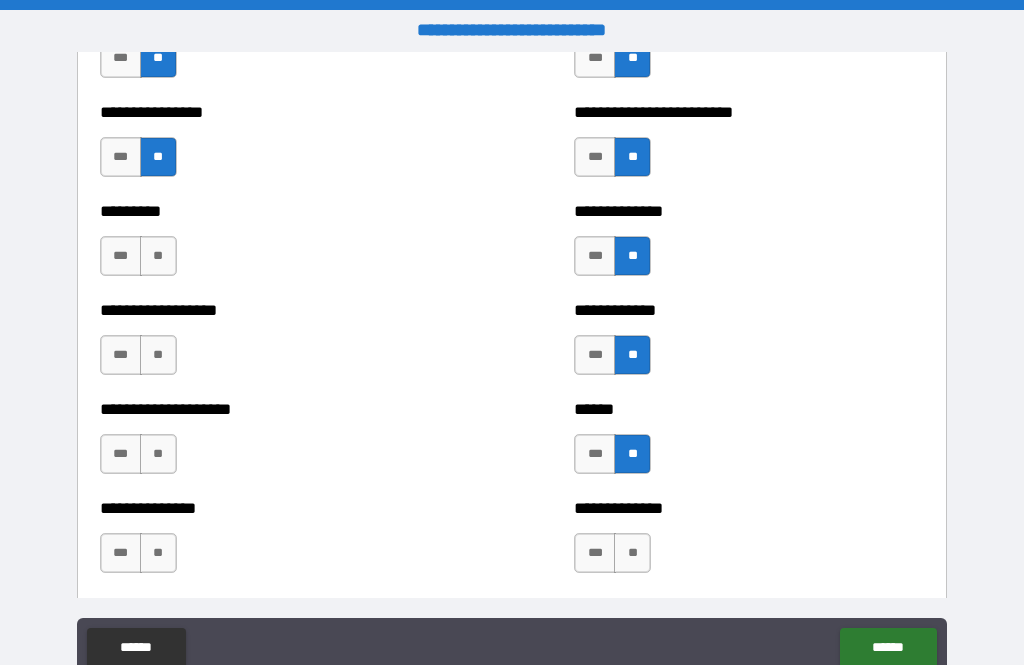 click on "**" at bounding box center (632, 553) 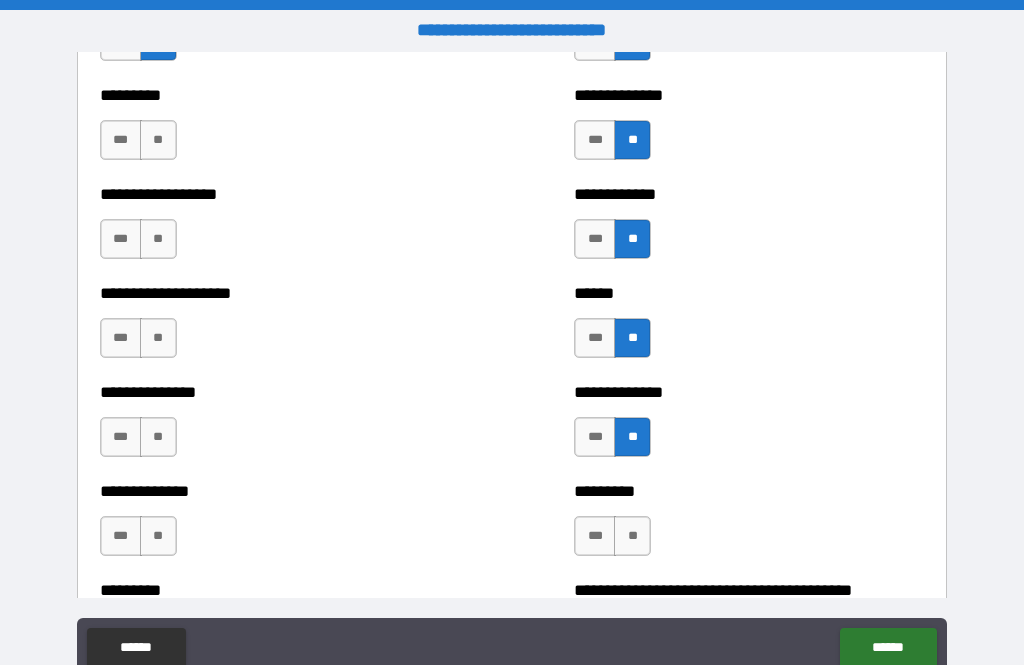 scroll, scrollTop: 3278, scrollLeft: 0, axis: vertical 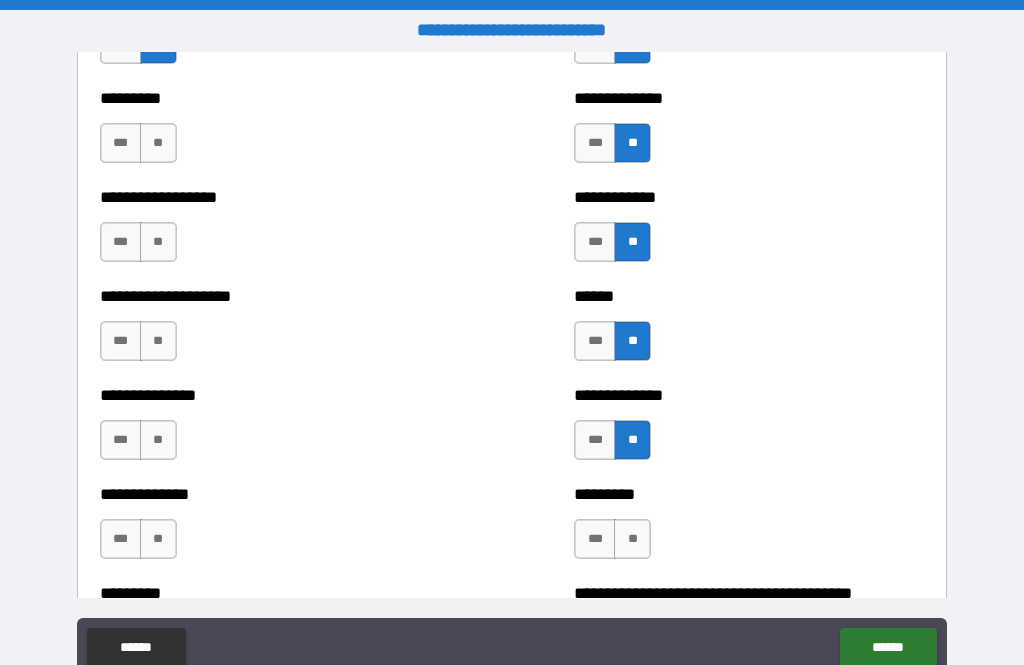 click on "**" at bounding box center [158, 143] 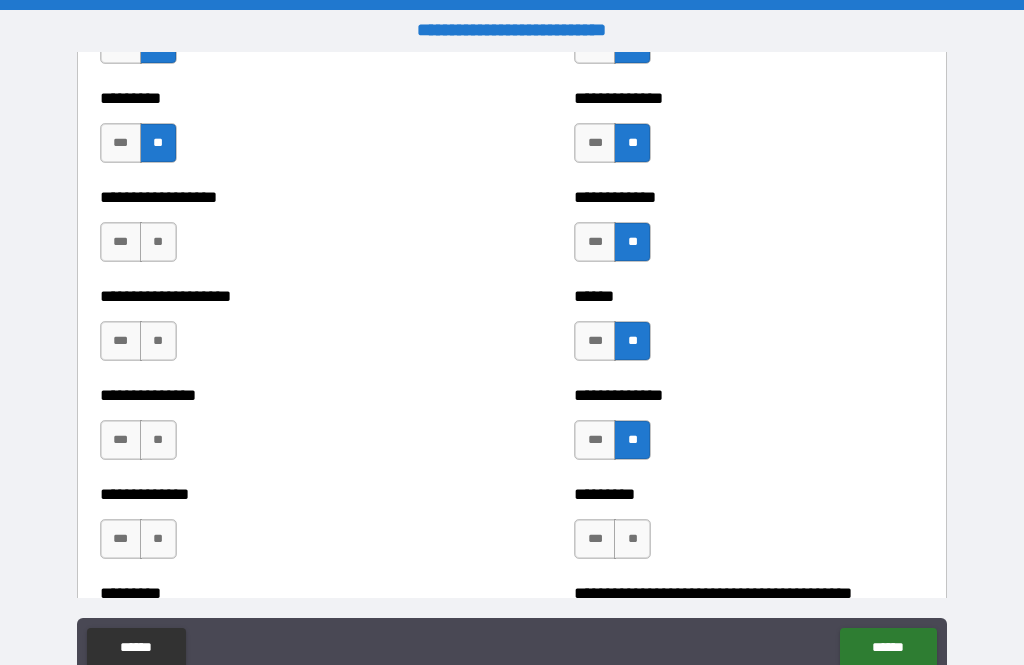 click on "**" at bounding box center (158, 242) 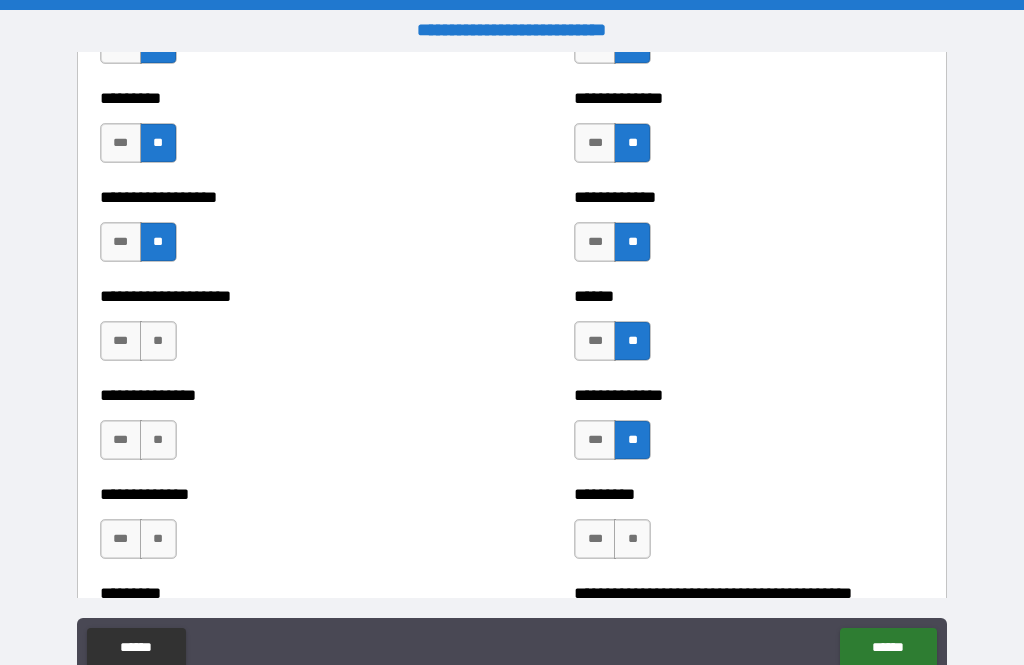 click on "**" at bounding box center (158, 341) 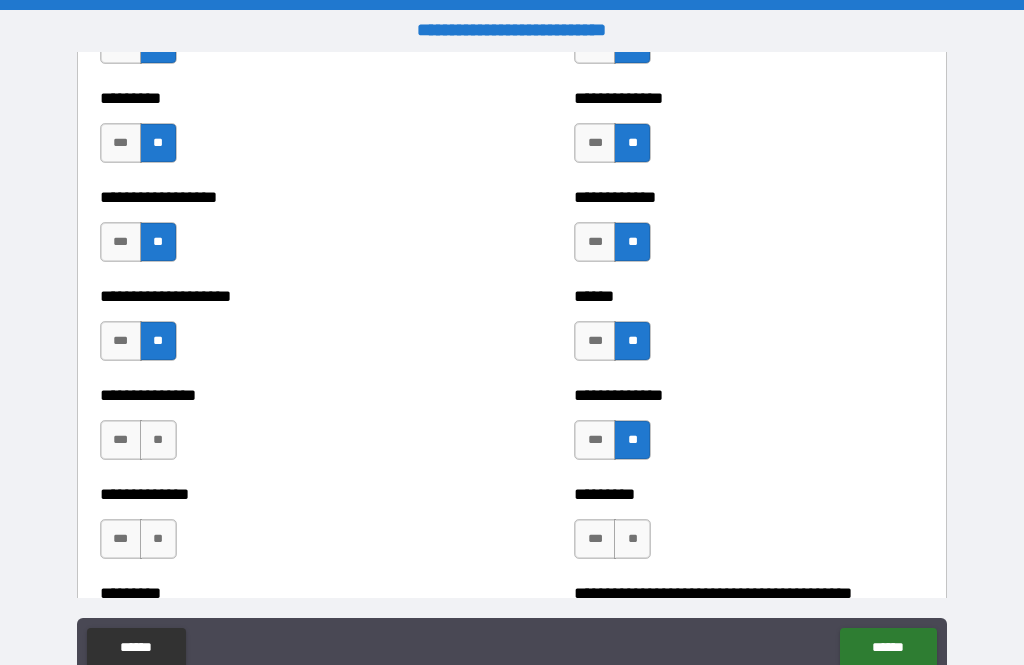 click on "**" at bounding box center (158, 440) 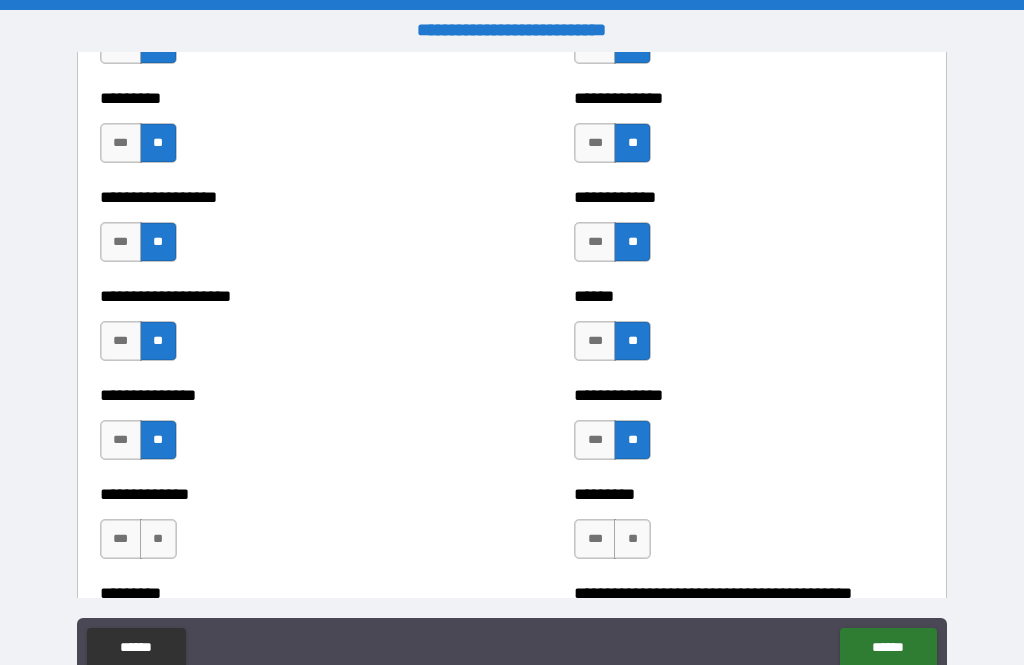 click on "**" at bounding box center [158, 539] 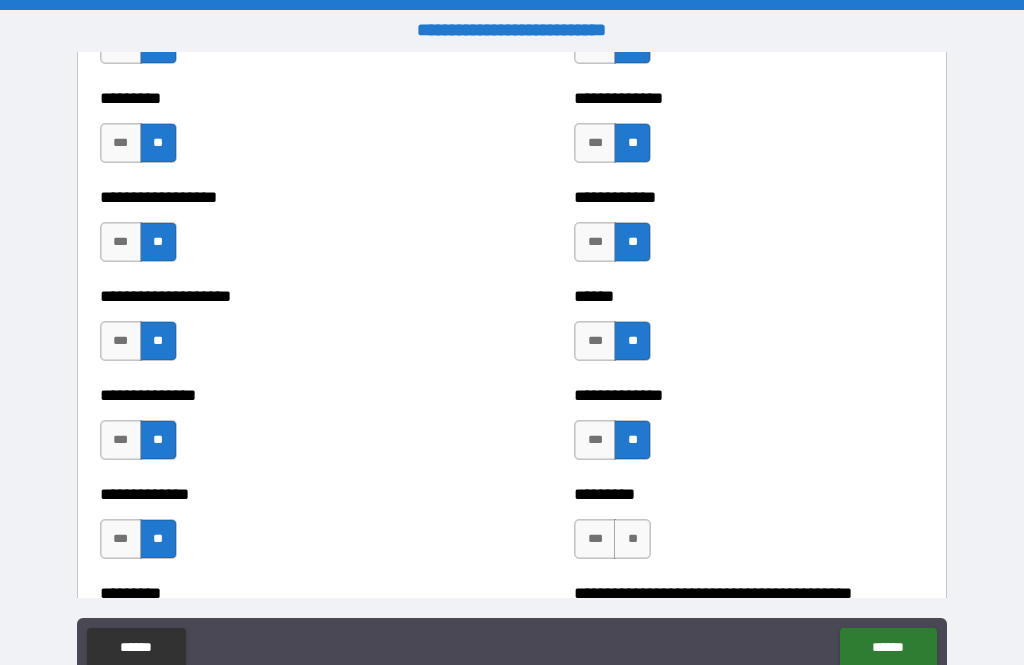 scroll, scrollTop: 3459, scrollLeft: 0, axis: vertical 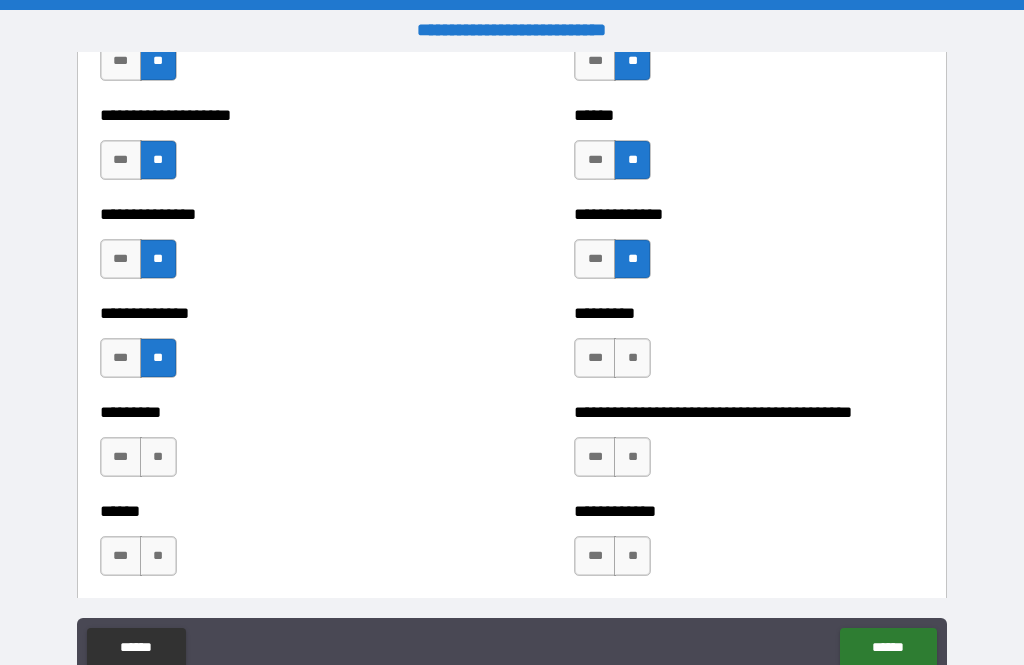 click on "**" at bounding box center [632, 358] 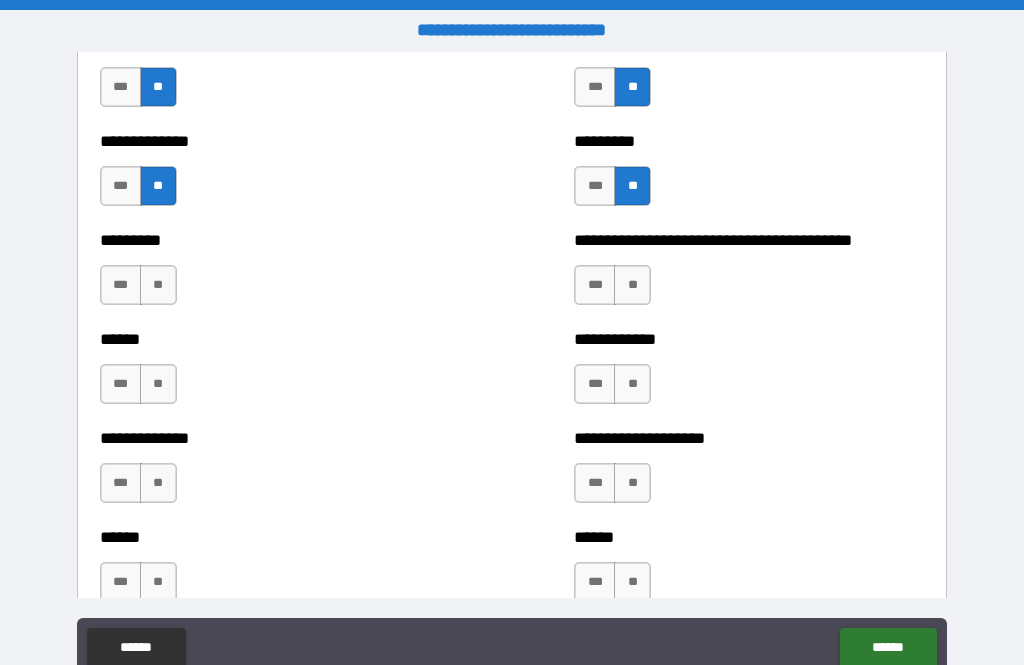 scroll, scrollTop: 3641, scrollLeft: 0, axis: vertical 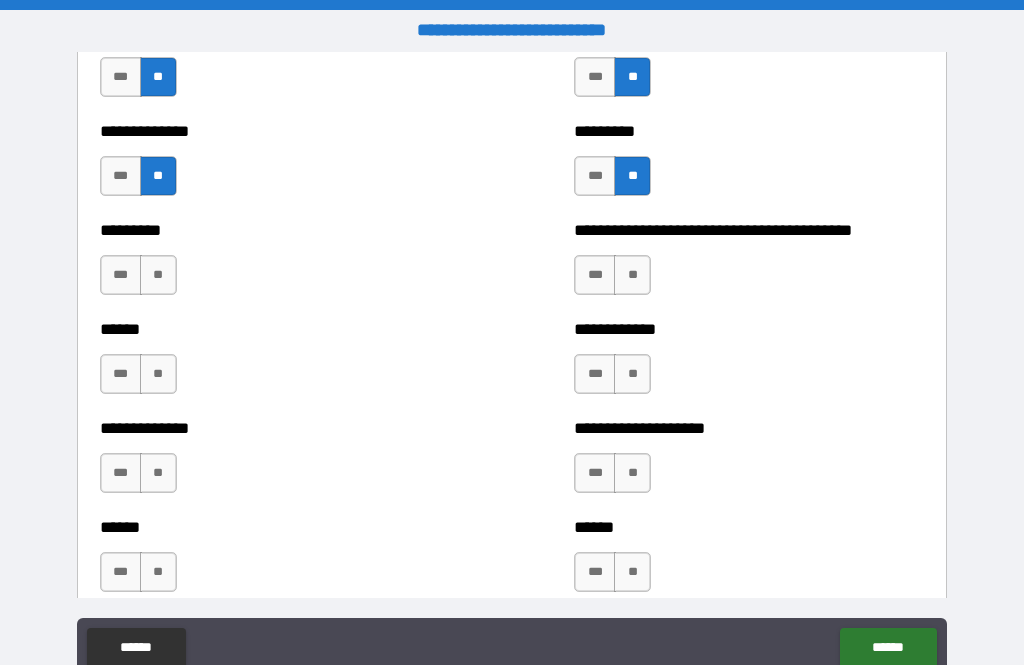 click on "**" at bounding box center [632, 275] 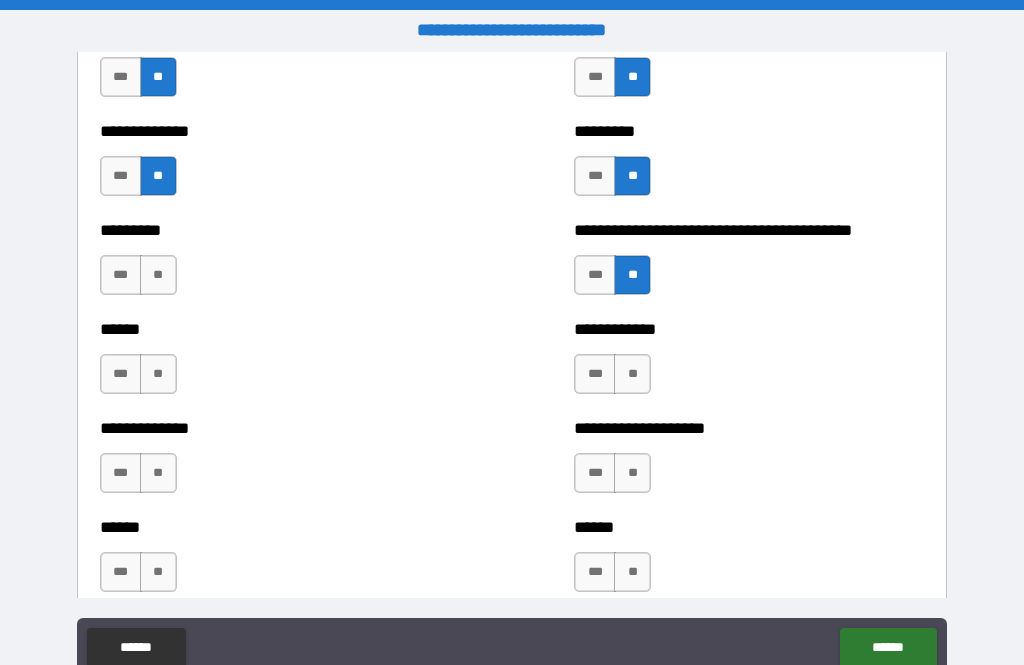 click on "**" at bounding box center [158, 275] 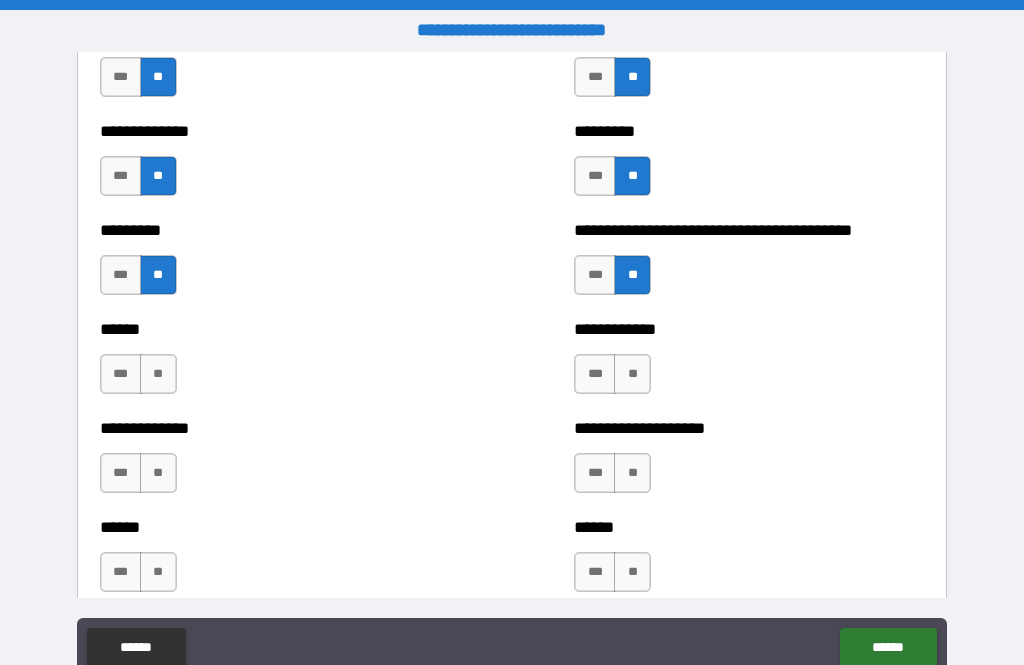 click on "**" at bounding box center (158, 374) 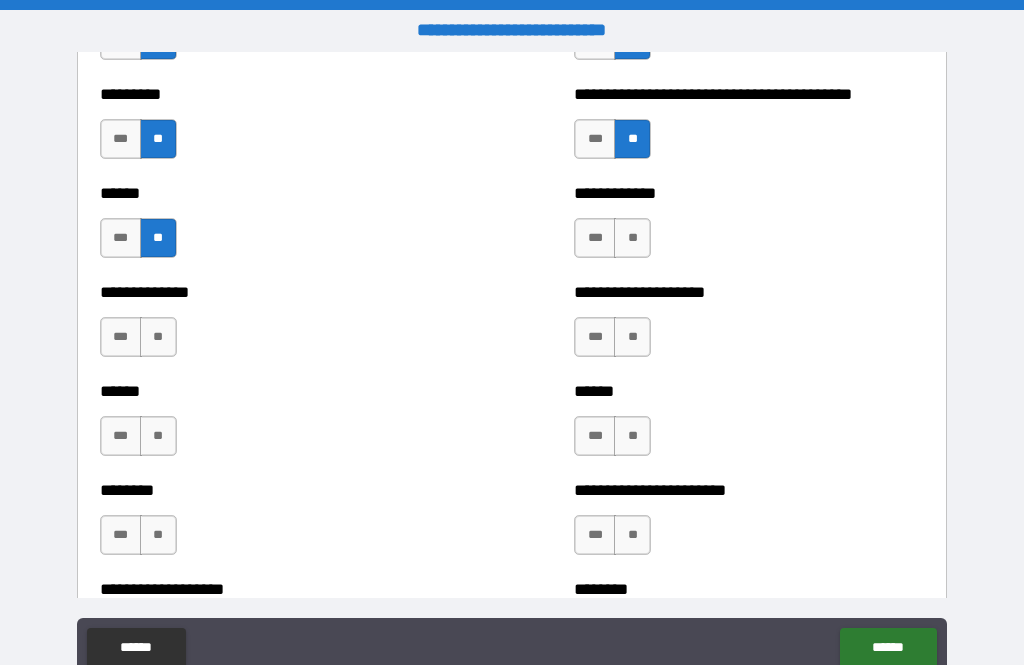 scroll, scrollTop: 3782, scrollLeft: 0, axis: vertical 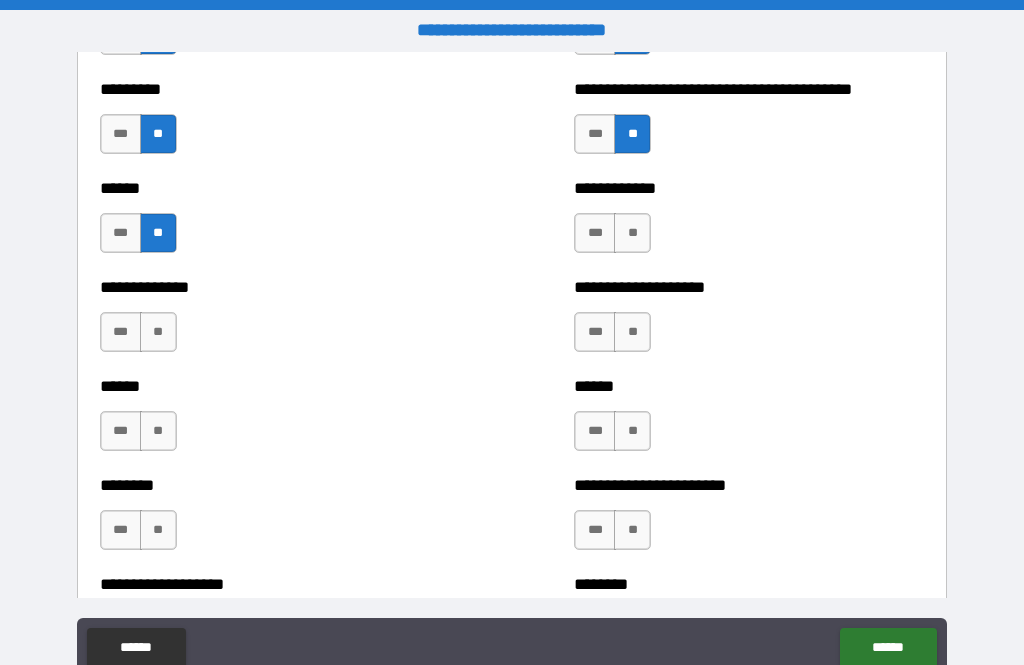 click on "**" at bounding box center [158, 332] 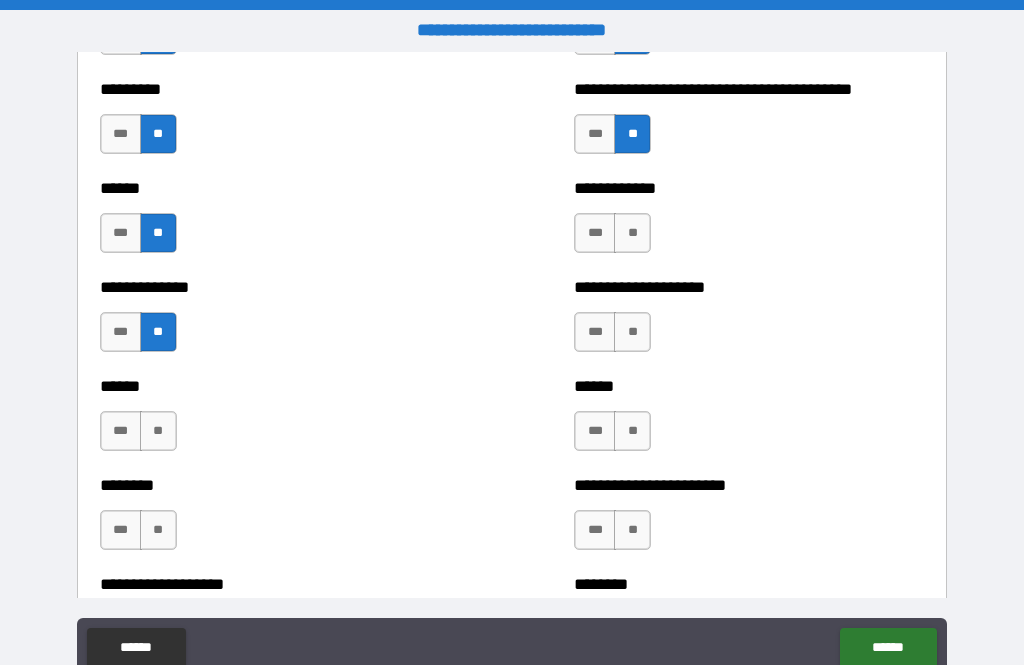 click on "**" at bounding box center [632, 332] 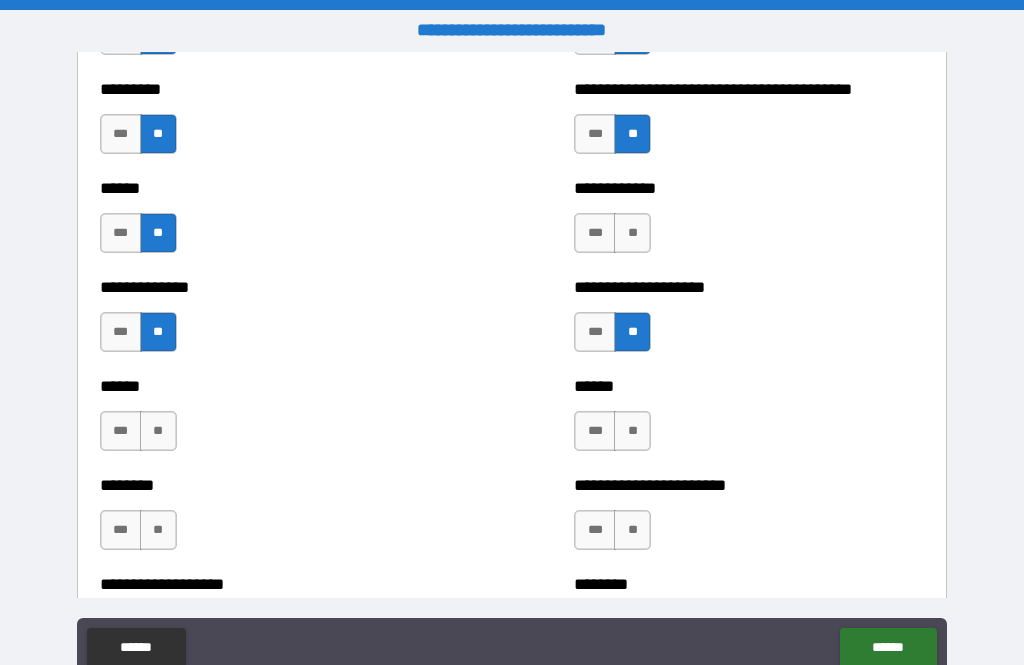 click on "**" at bounding box center [632, 233] 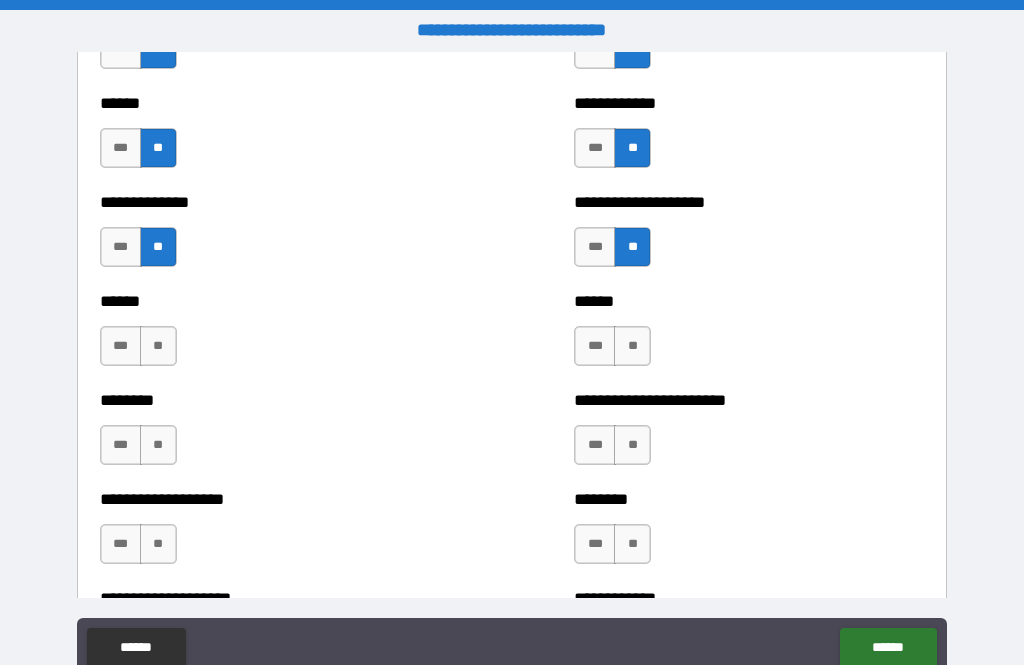 scroll, scrollTop: 3894, scrollLeft: 0, axis: vertical 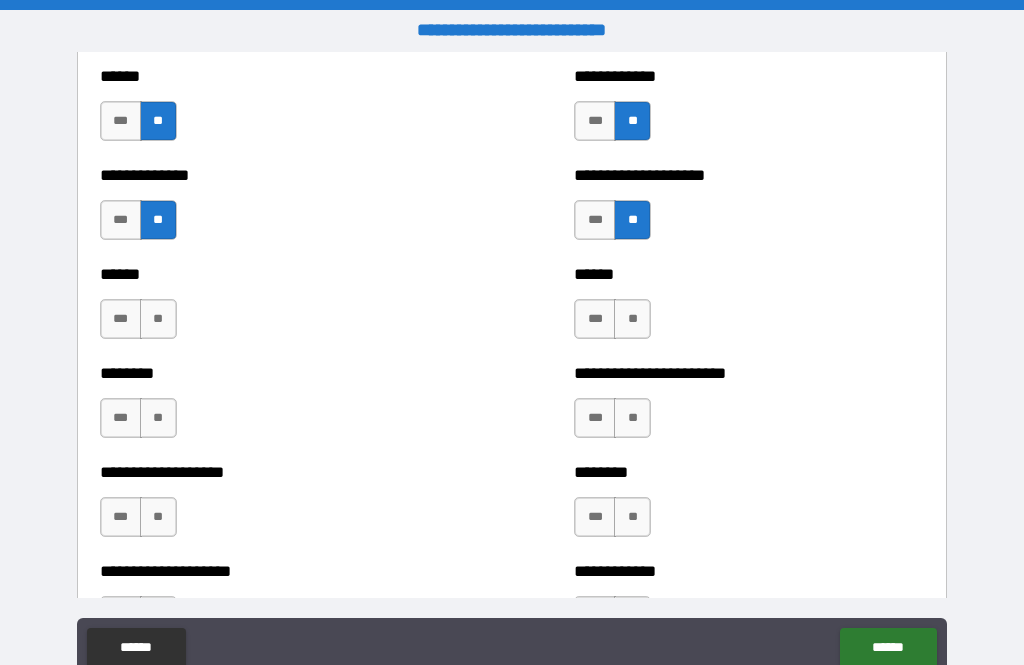 click on "**" at bounding box center [632, 319] 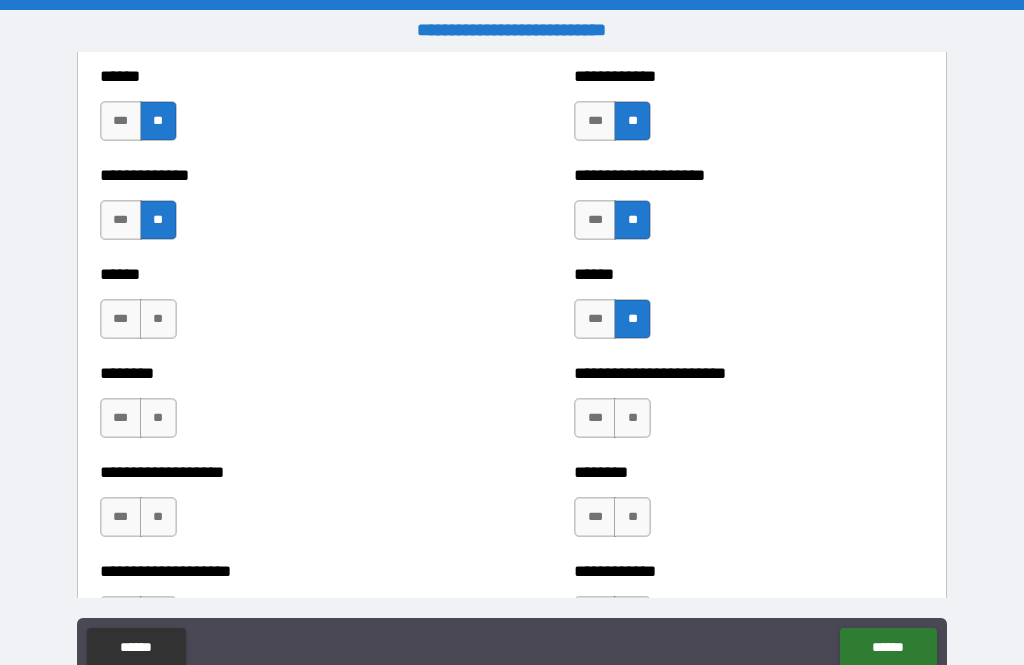 click on "**" at bounding box center (158, 319) 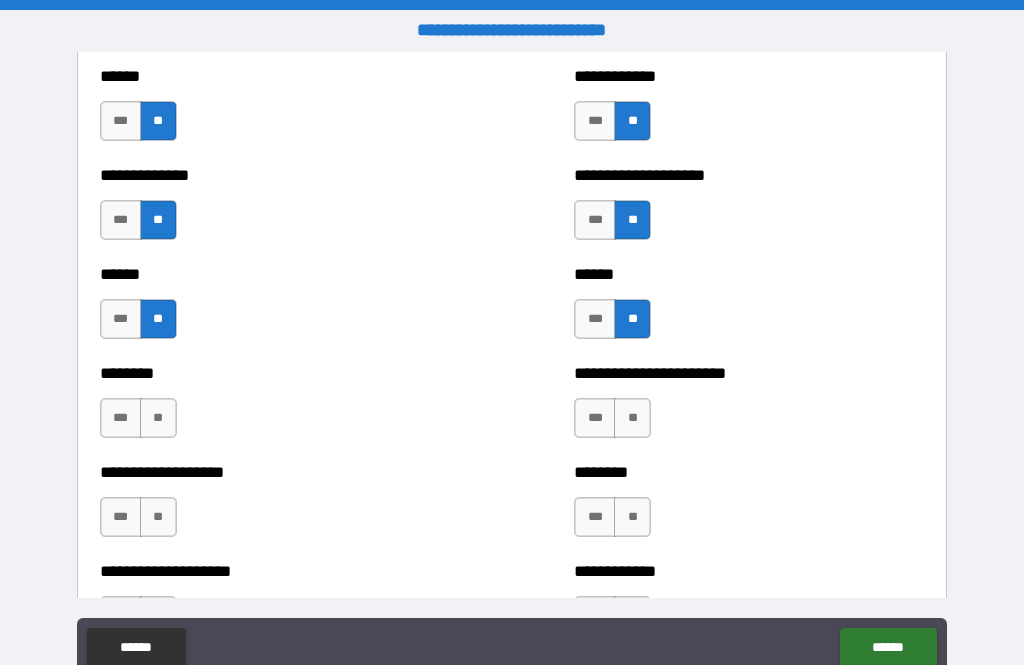 click on "**" at bounding box center [158, 418] 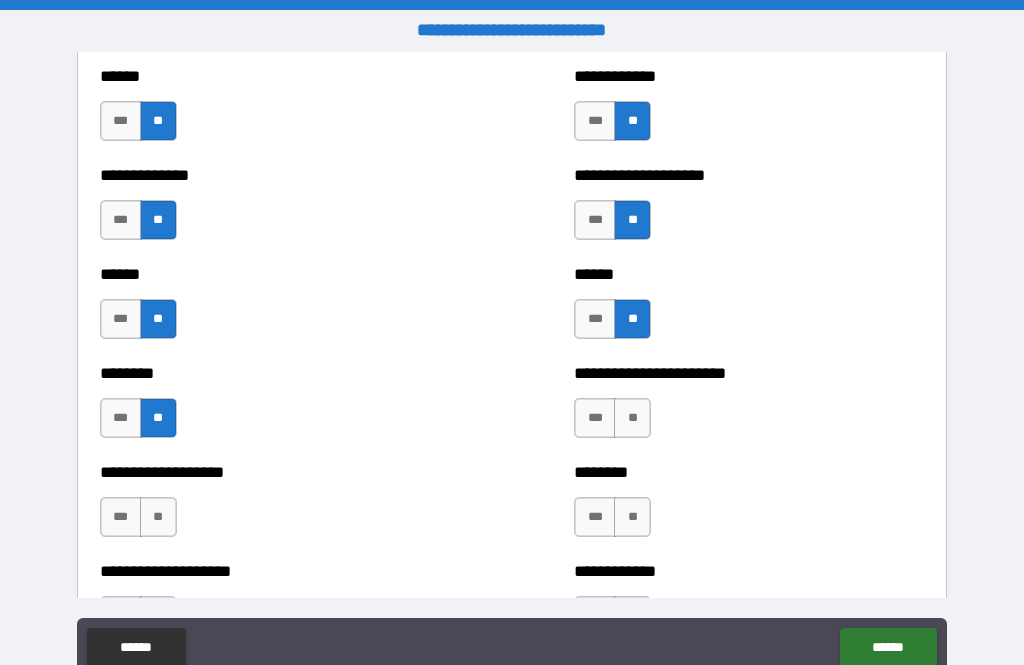 click on "**" at bounding box center [632, 418] 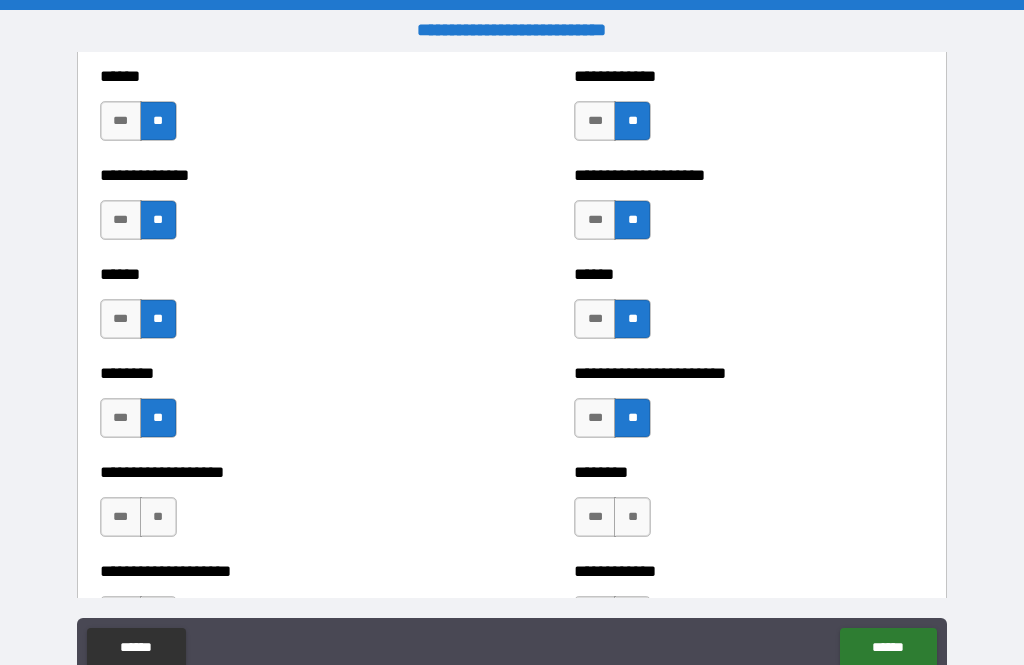 click on "**" at bounding box center (632, 517) 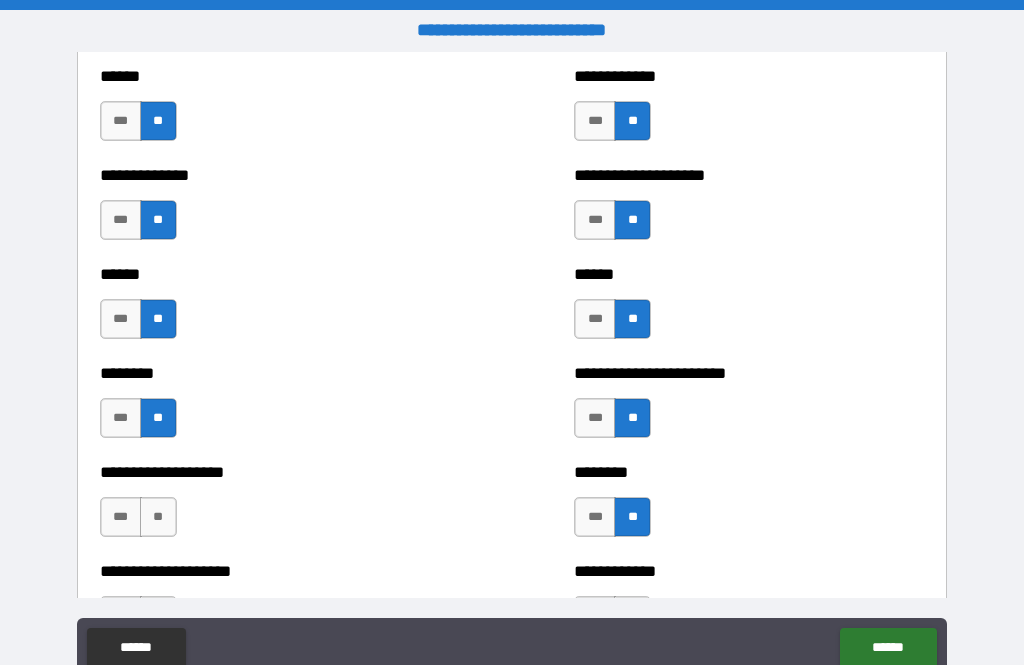 click on "**" at bounding box center (158, 517) 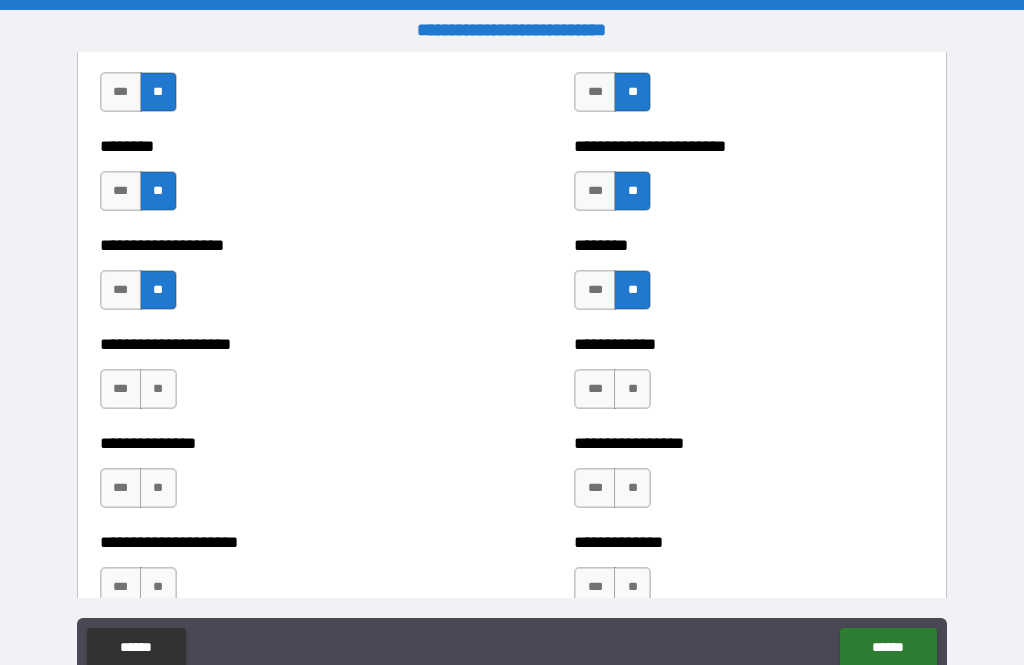 scroll, scrollTop: 4141, scrollLeft: 0, axis: vertical 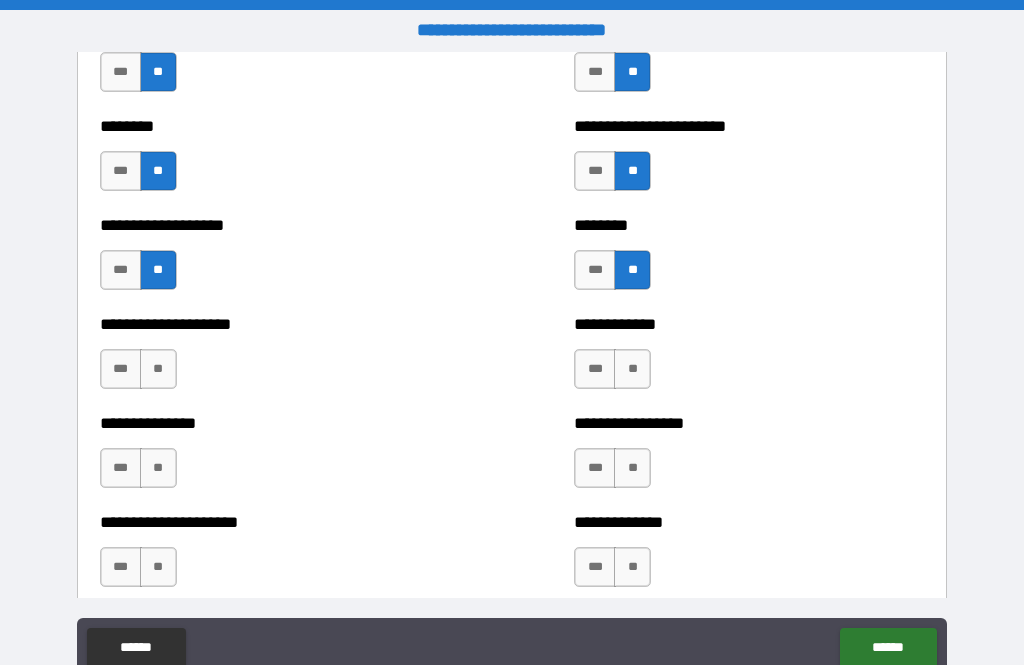 click on "**" at bounding box center [632, 369] 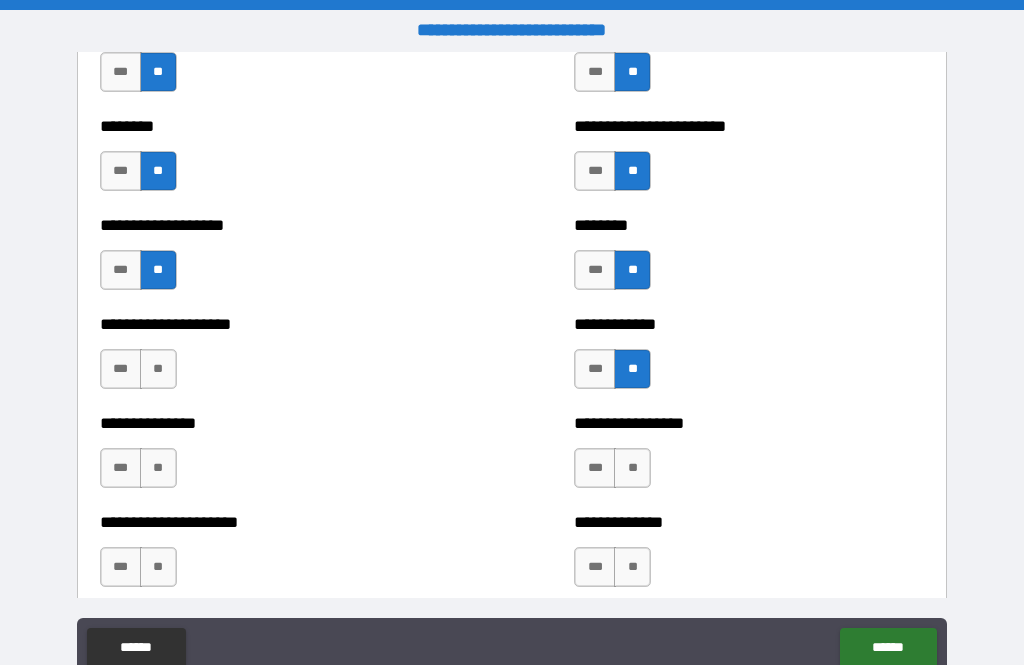 click on "**" at bounding box center (158, 369) 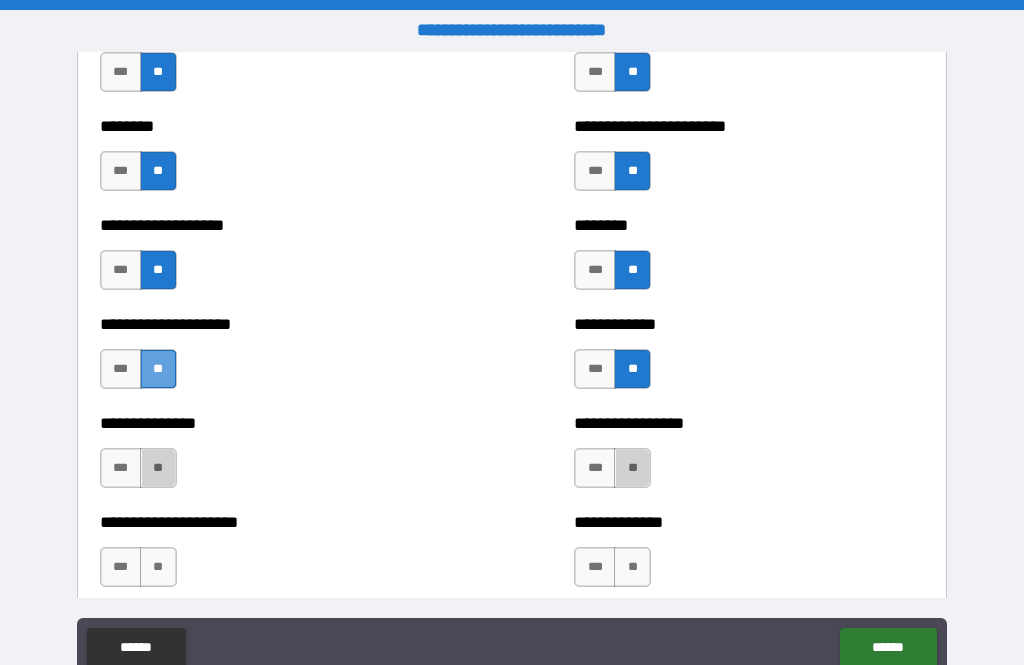 click on "**" at bounding box center (632, 468) 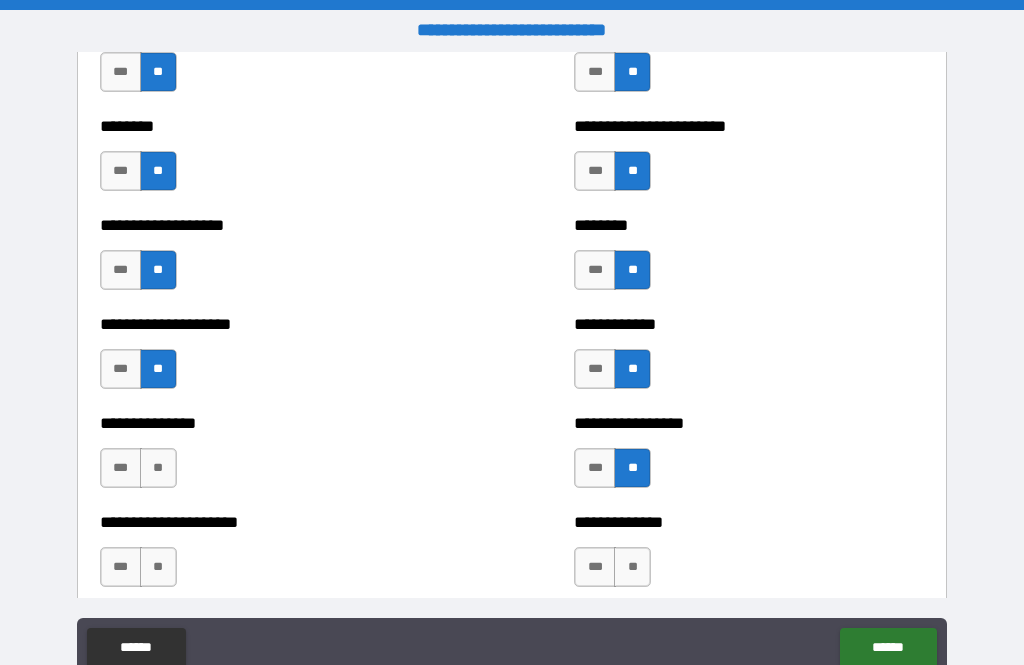 scroll, scrollTop: 4150, scrollLeft: 0, axis: vertical 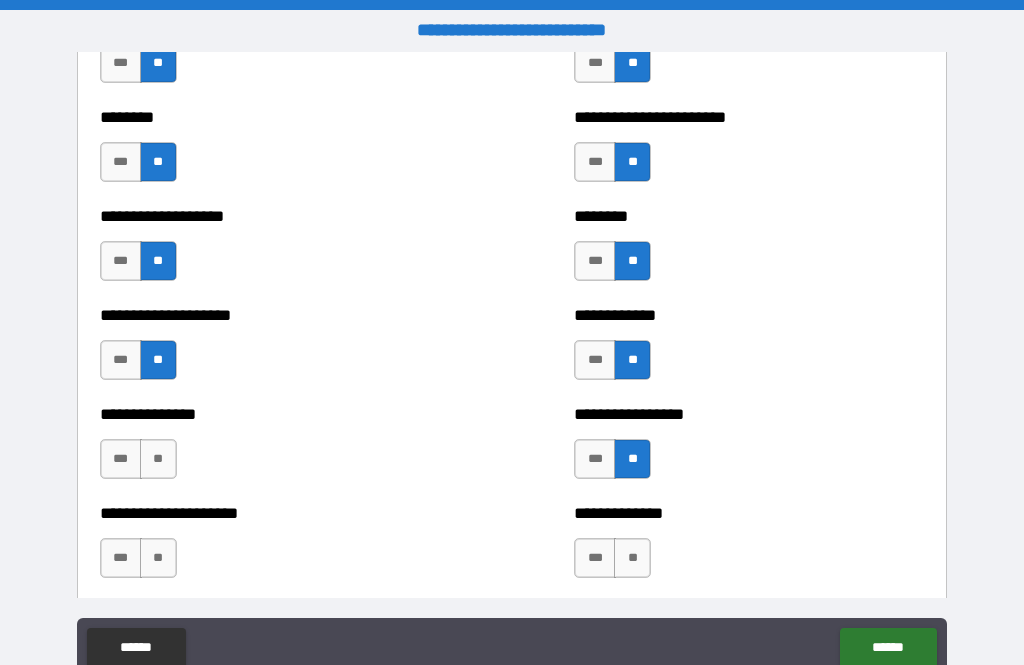 click on "**" at bounding box center (158, 459) 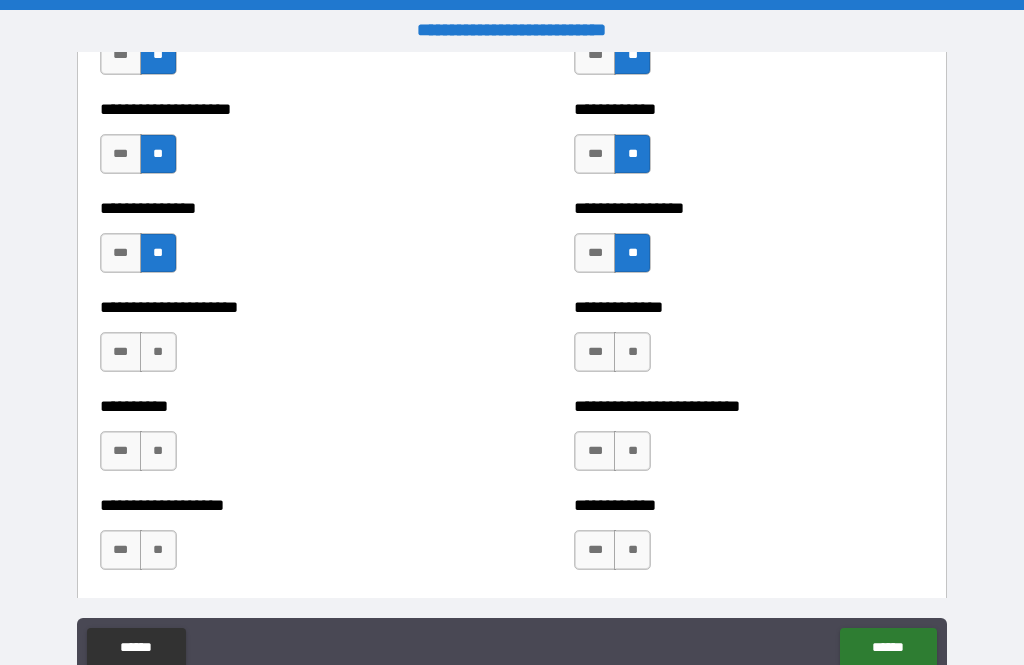 scroll, scrollTop: 4361, scrollLeft: 0, axis: vertical 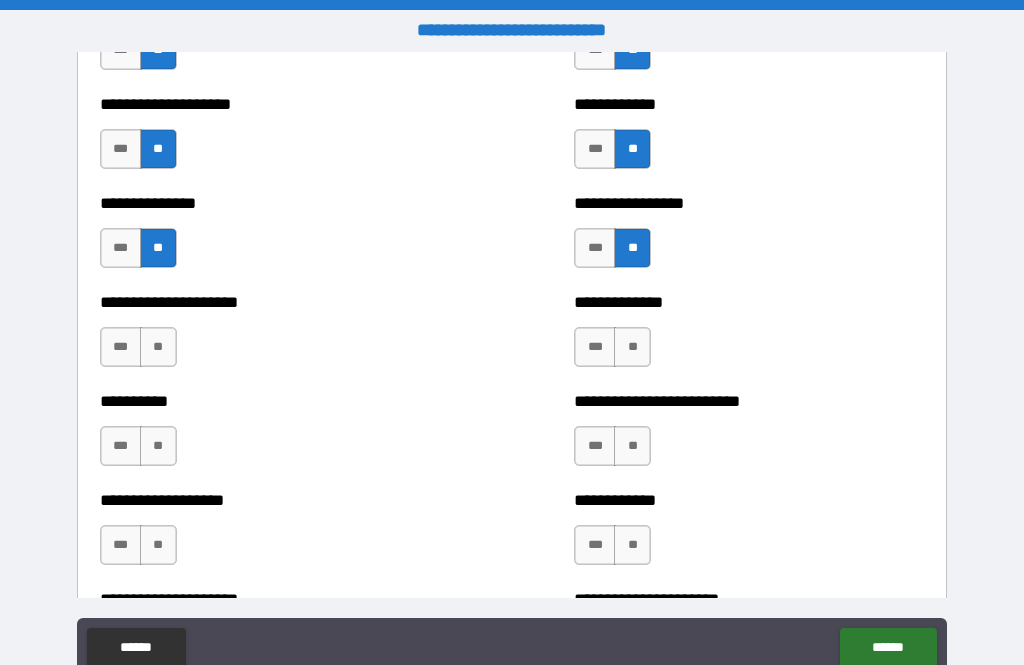 click on "**" at bounding box center [632, 347] 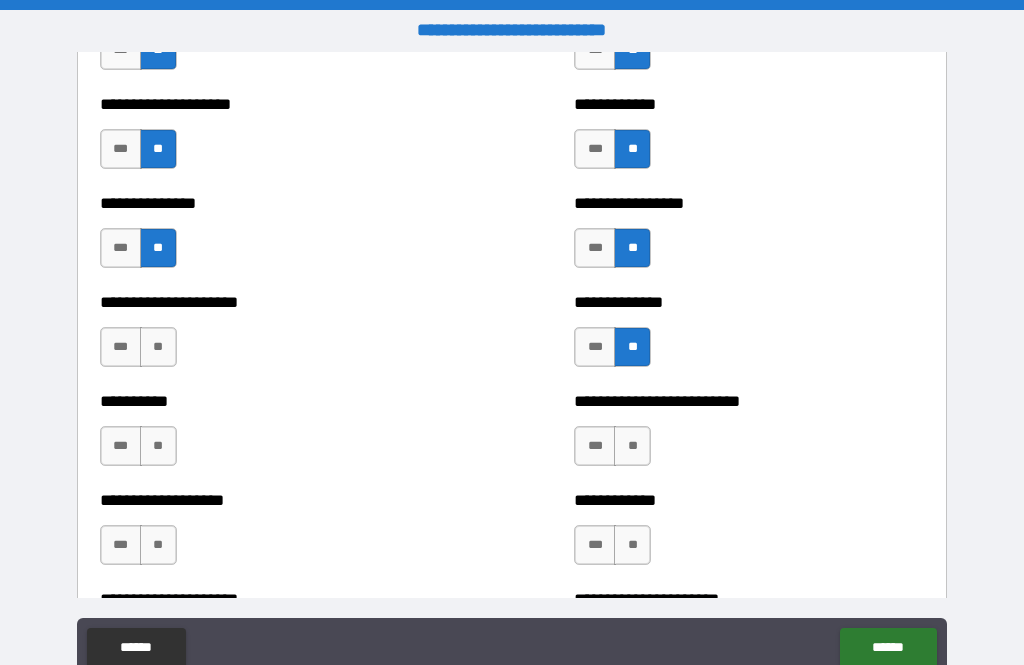 click on "**" at bounding box center (632, 446) 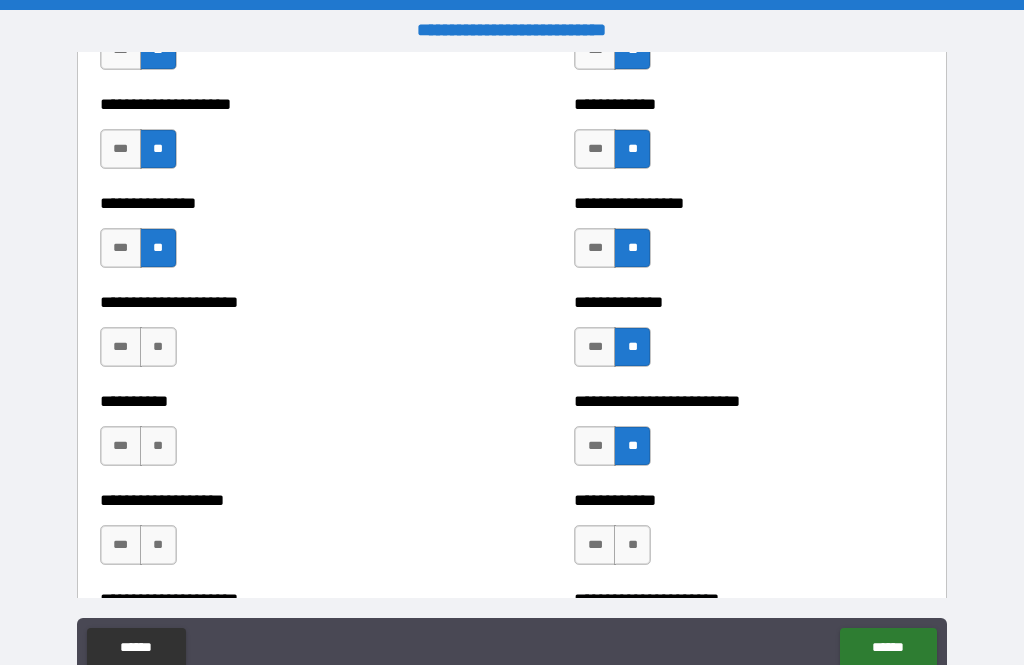 click on "**" at bounding box center (632, 545) 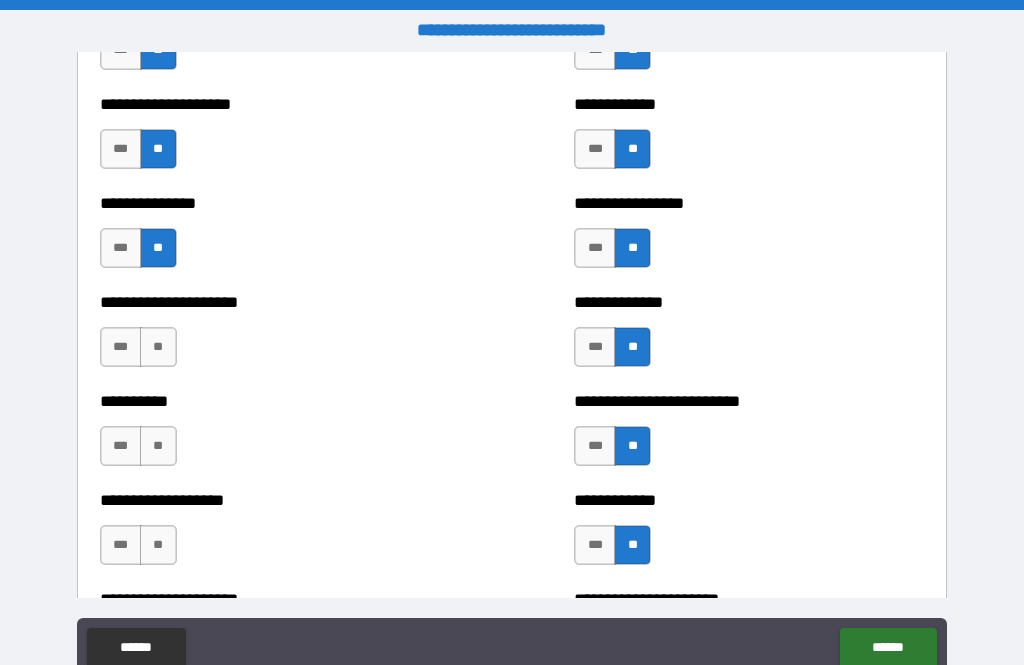 click on "**" at bounding box center (158, 545) 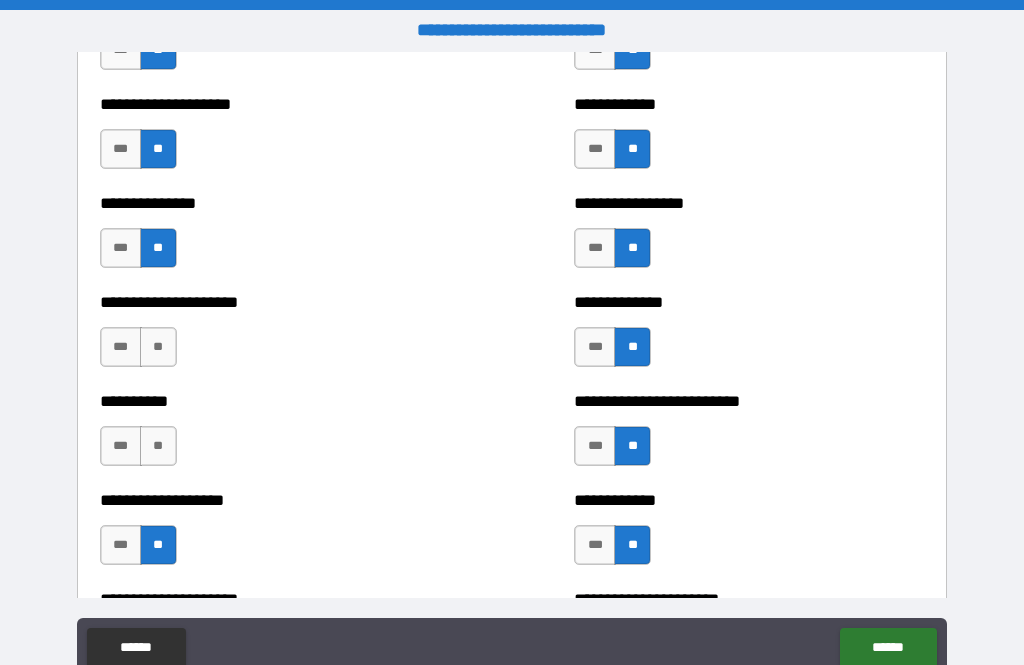 click on "**" at bounding box center (158, 446) 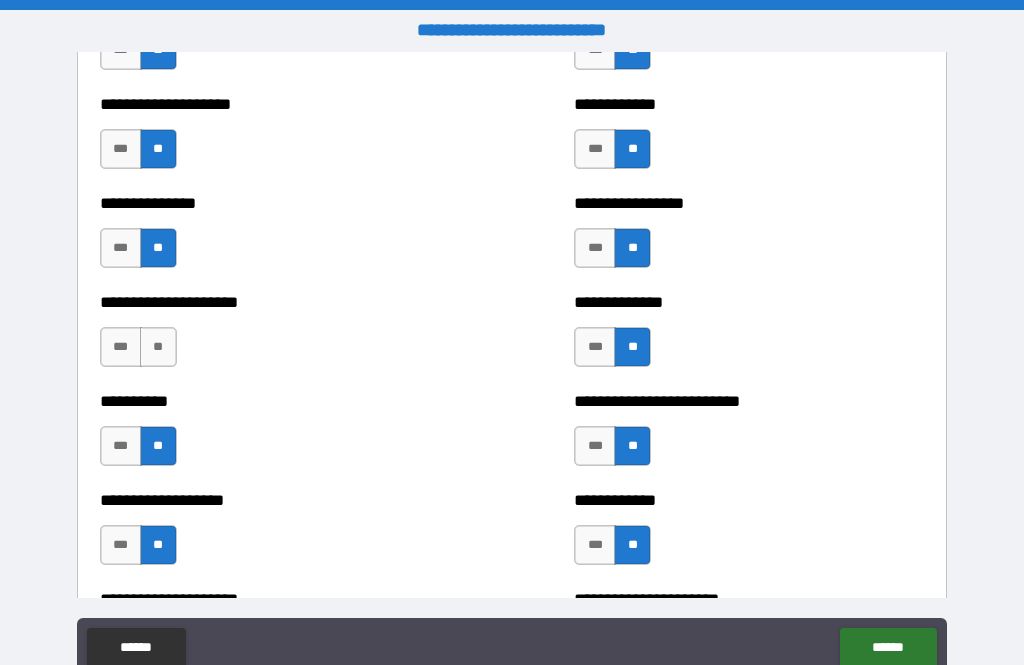 click on "**" at bounding box center (158, 347) 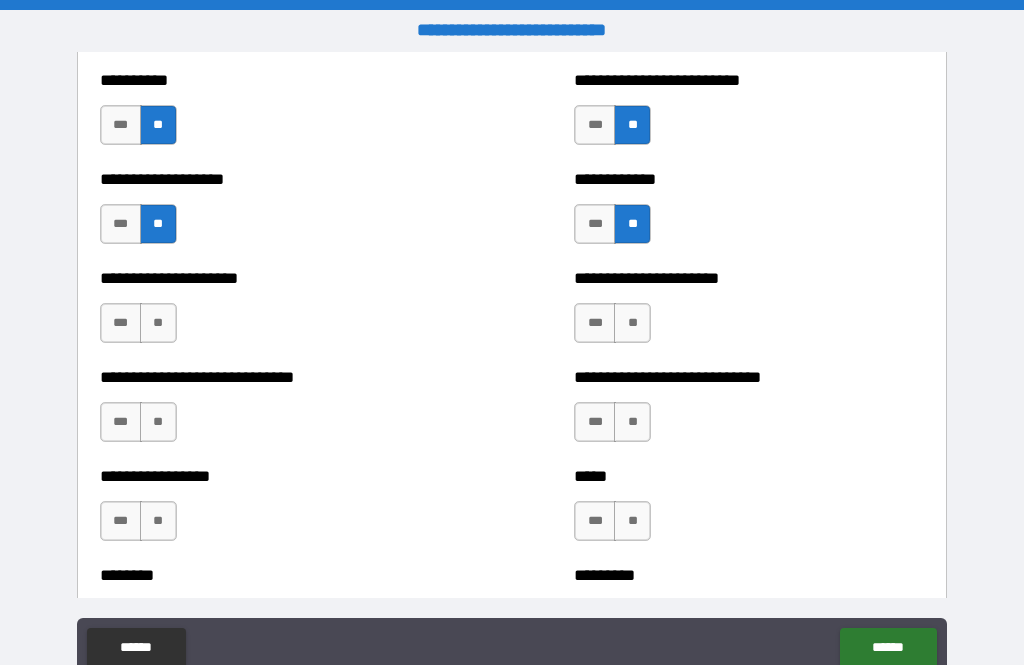 scroll, scrollTop: 4701, scrollLeft: 0, axis: vertical 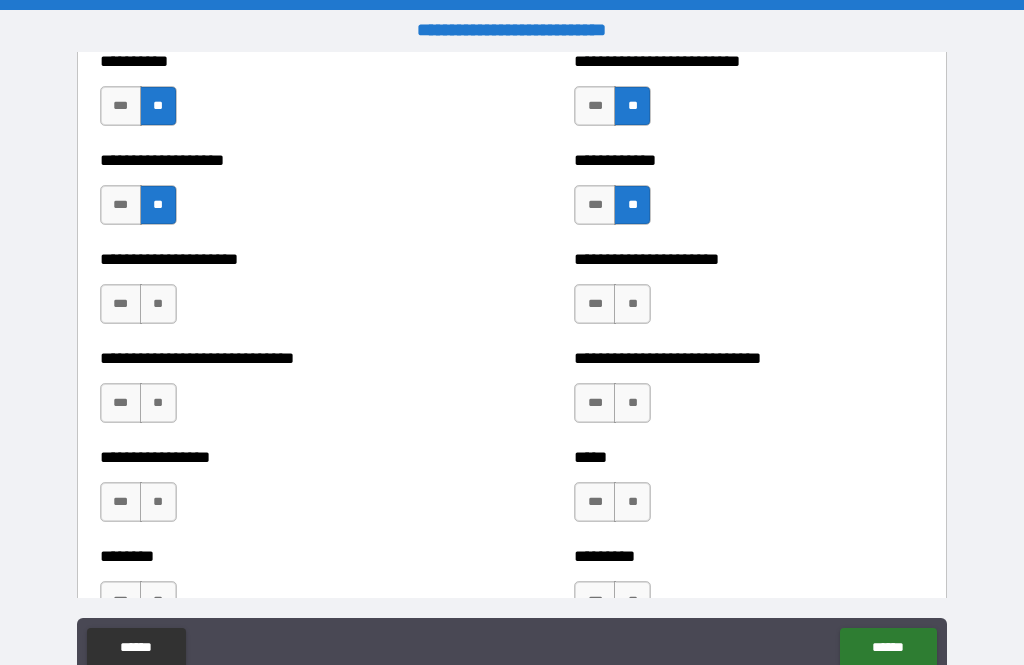 click on "**" at bounding box center [632, 304] 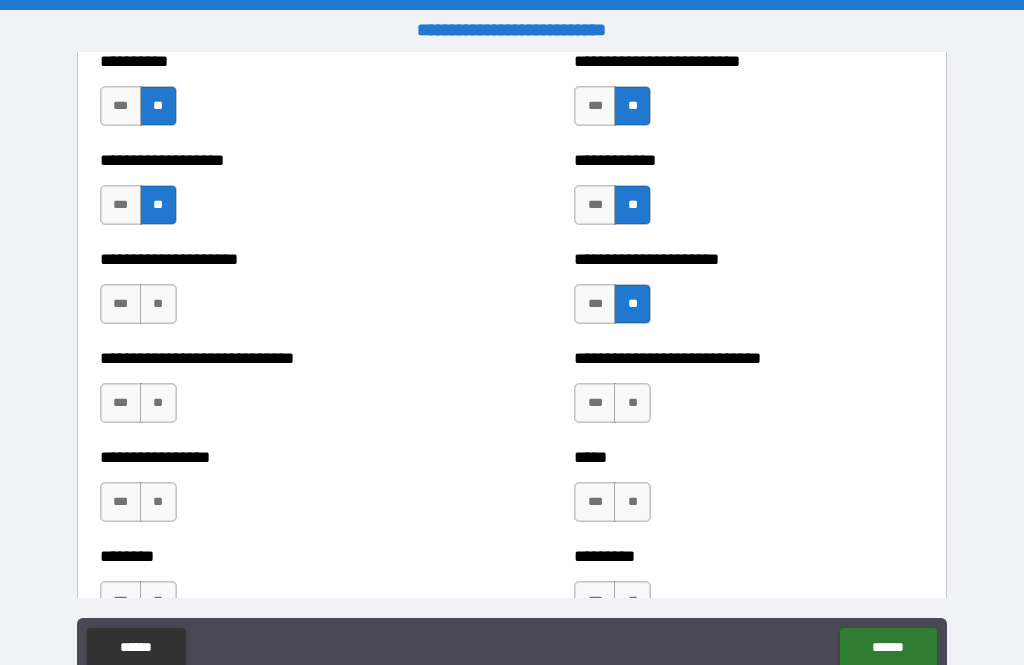 click on "**" at bounding box center (632, 403) 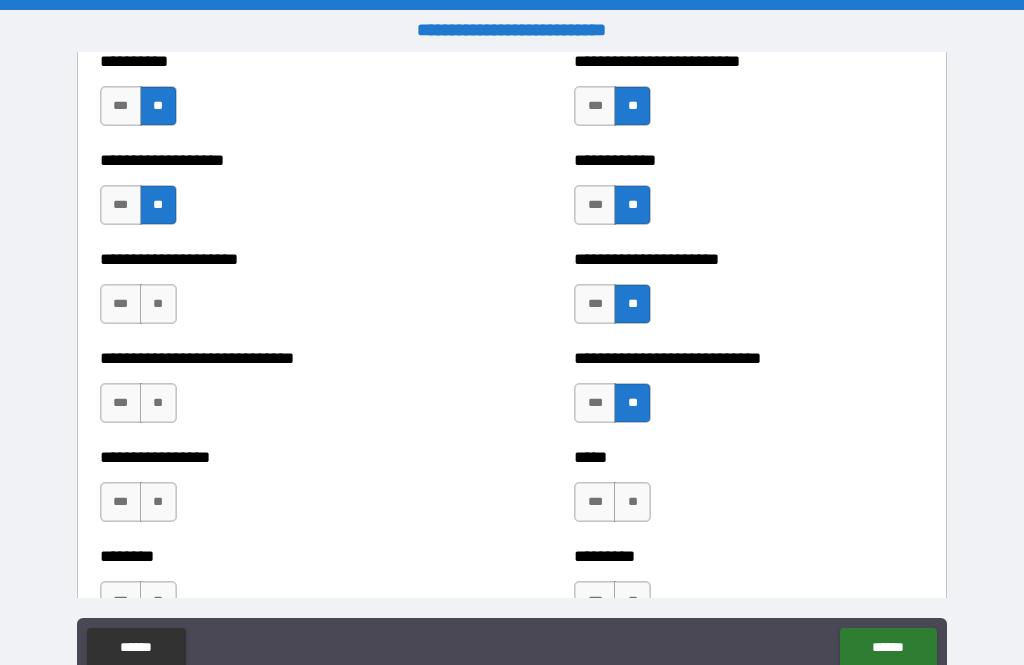 click on "**" at bounding box center (632, 502) 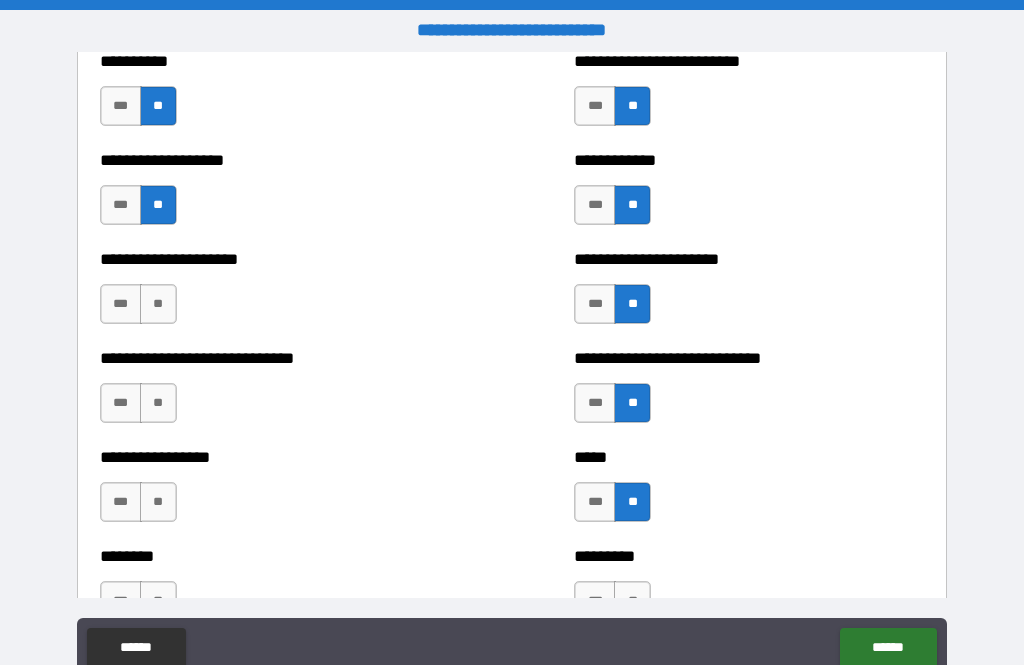click on "**" at bounding box center (158, 502) 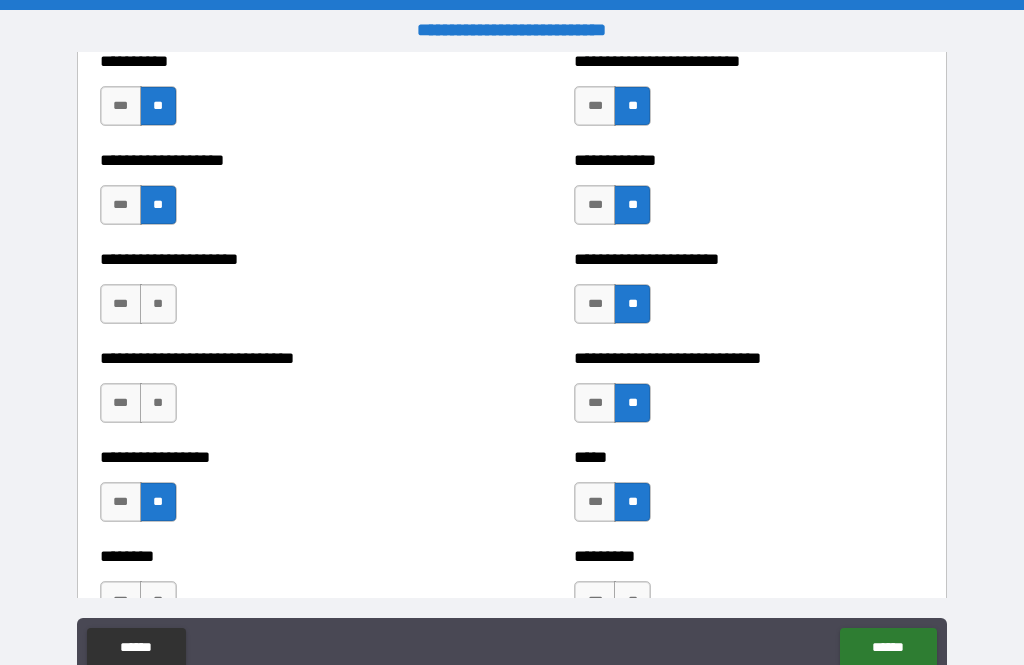 click on "**" at bounding box center [158, 403] 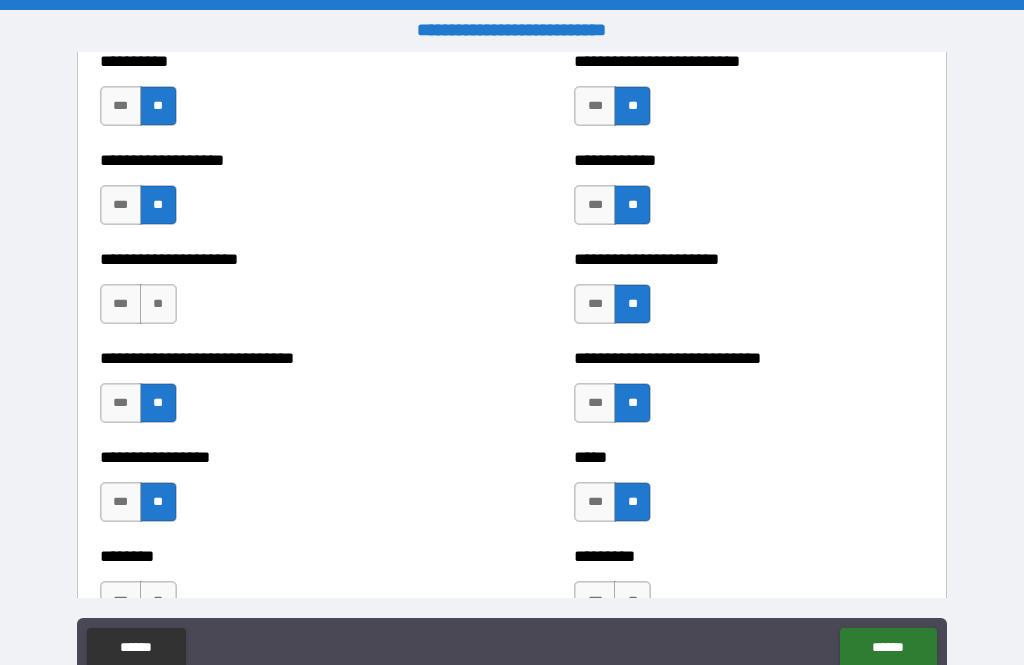 click on "**" at bounding box center (158, 304) 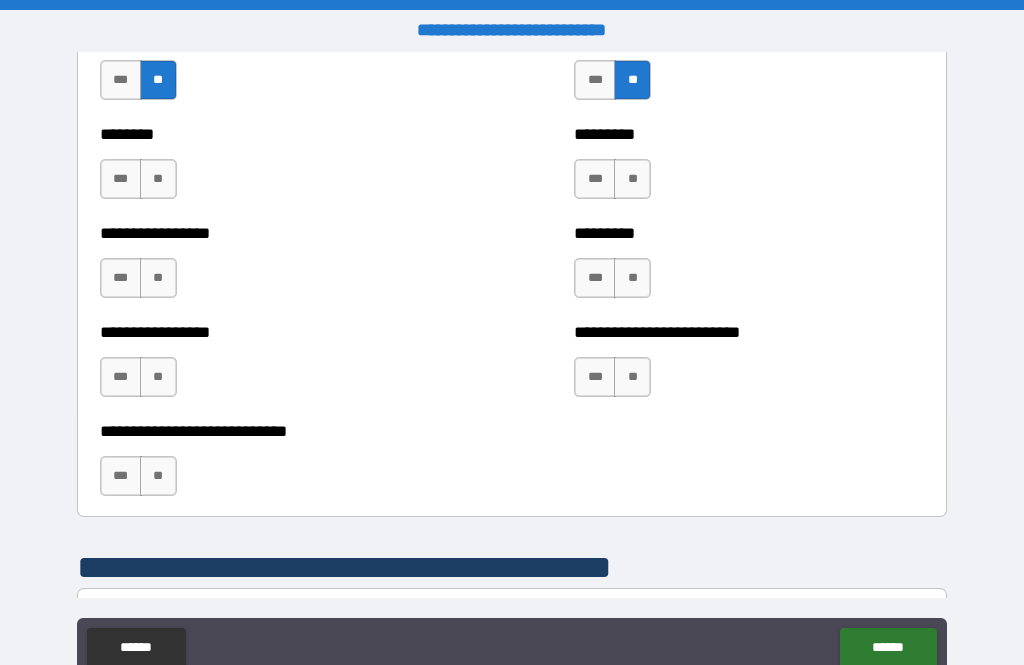 scroll, scrollTop: 5126, scrollLeft: 0, axis: vertical 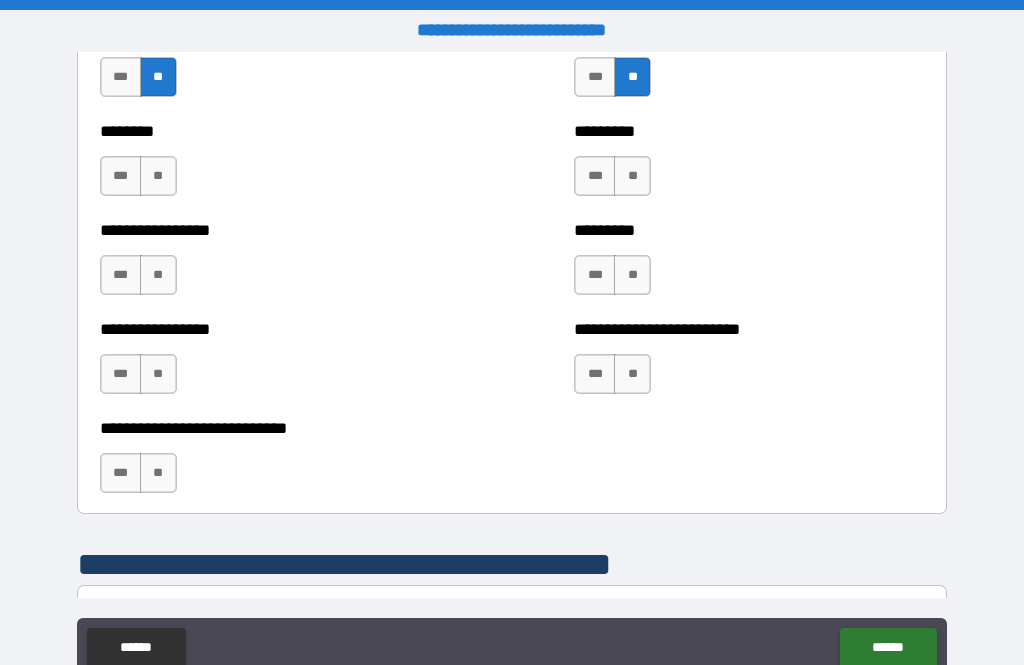 click on "**" at bounding box center [632, 176] 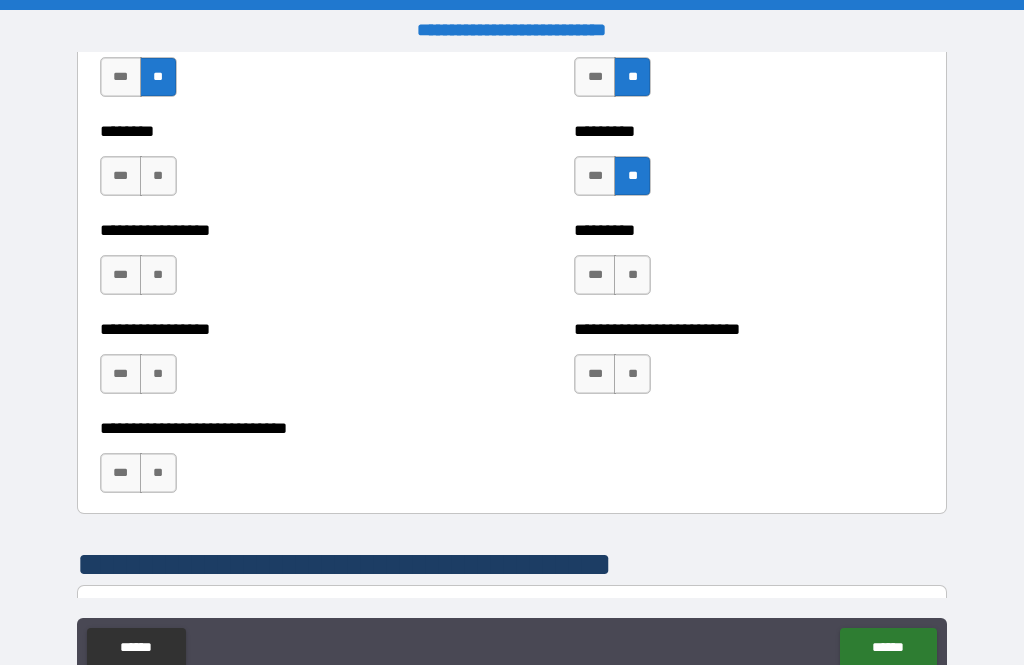 click on "**" at bounding box center (632, 275) 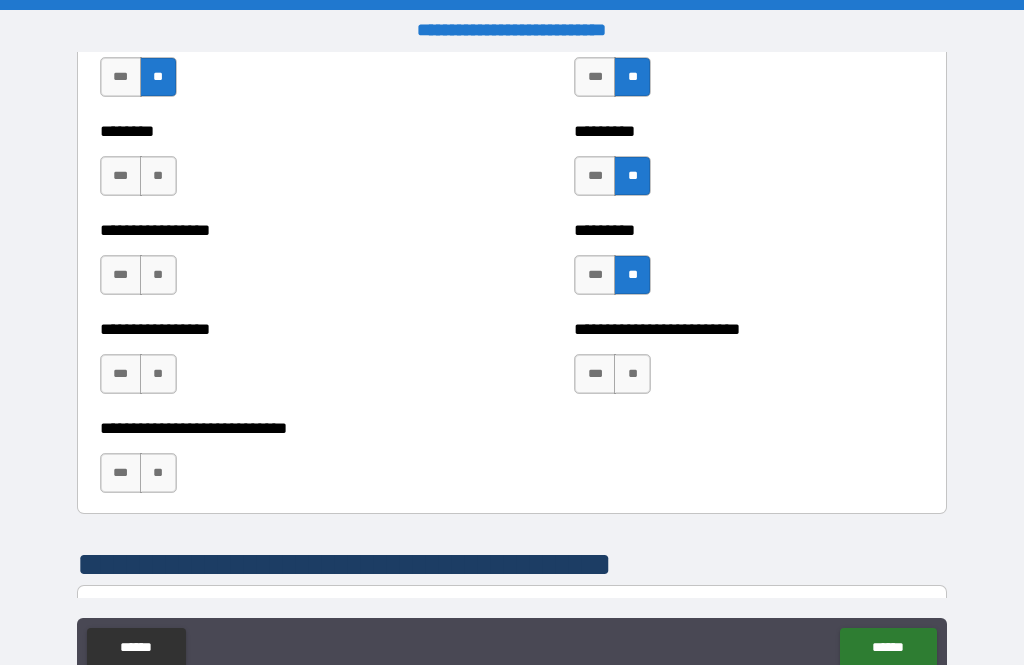 click on "**" at bounding box center (632, 374) 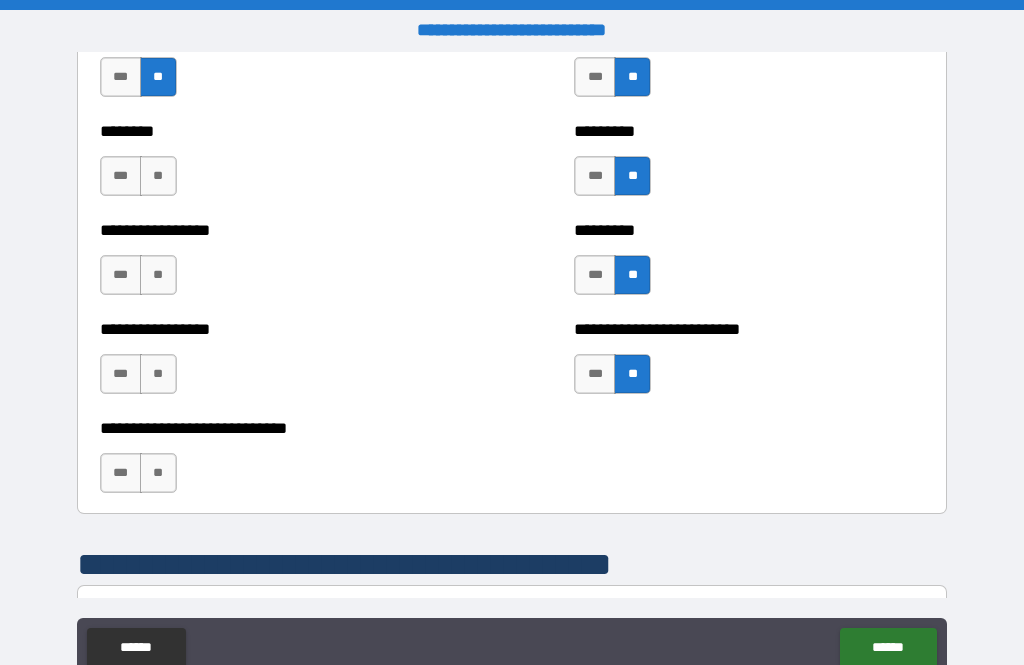 click on "**" at bounding box center [158, 176] 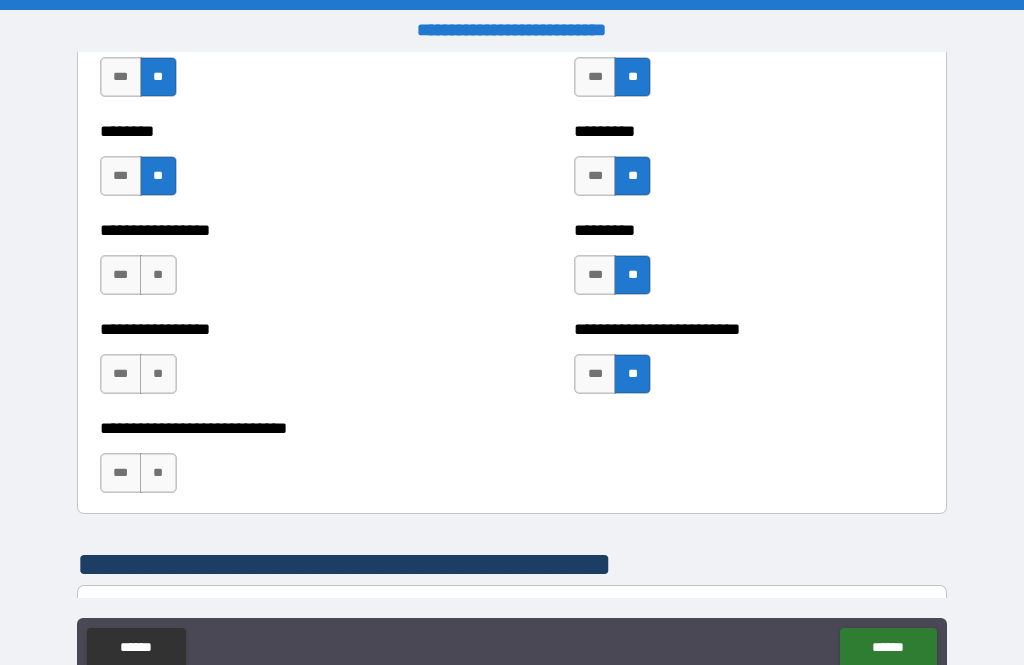 click on "**" at bounding box center [158, 275] 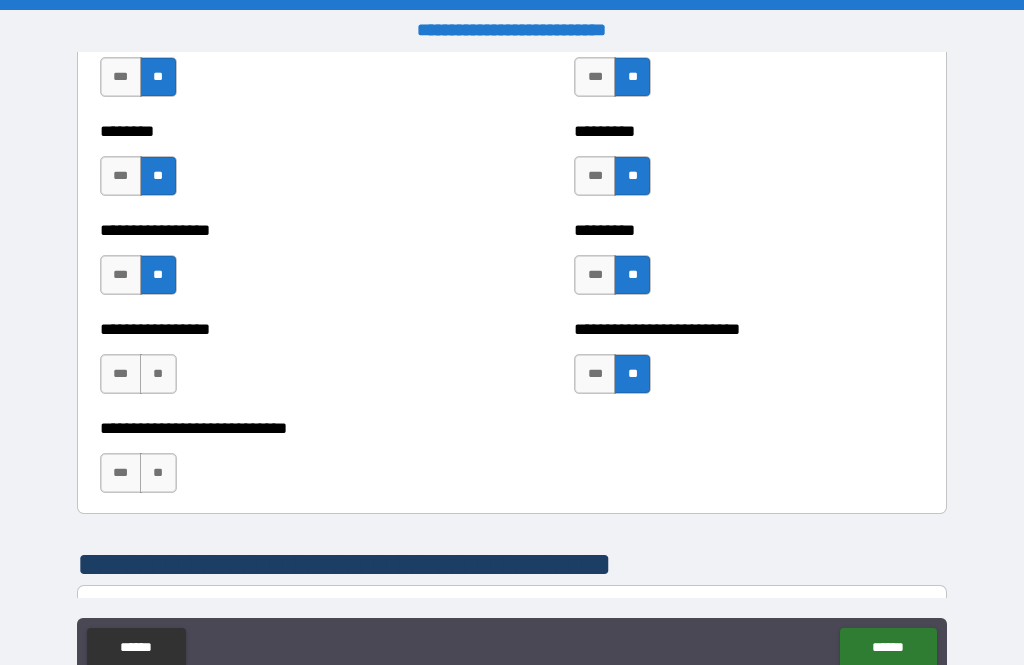 click on "**" at bounding box center [158, 374] 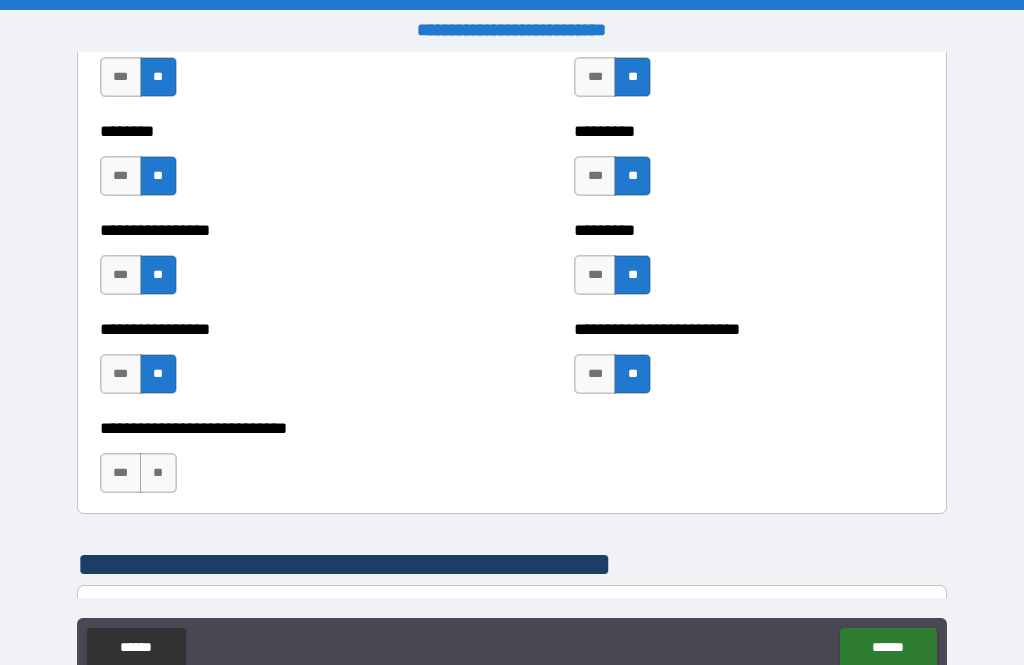 click on "**" at bounding box center [158, 473] 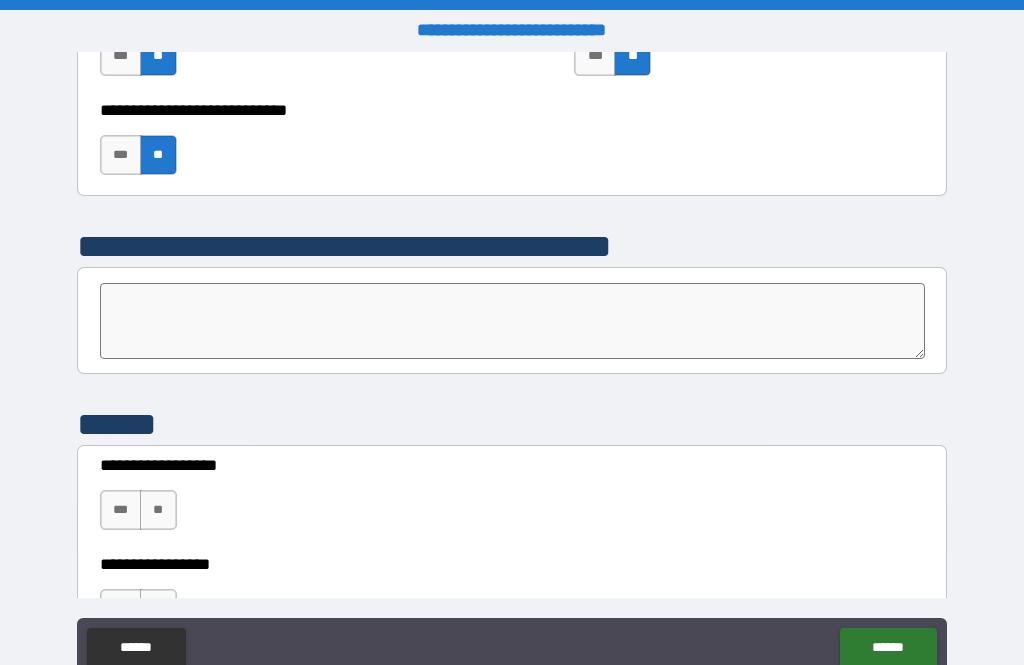 scroll, scrollTop: 5458, scrollLeft: 0, axis: vertical 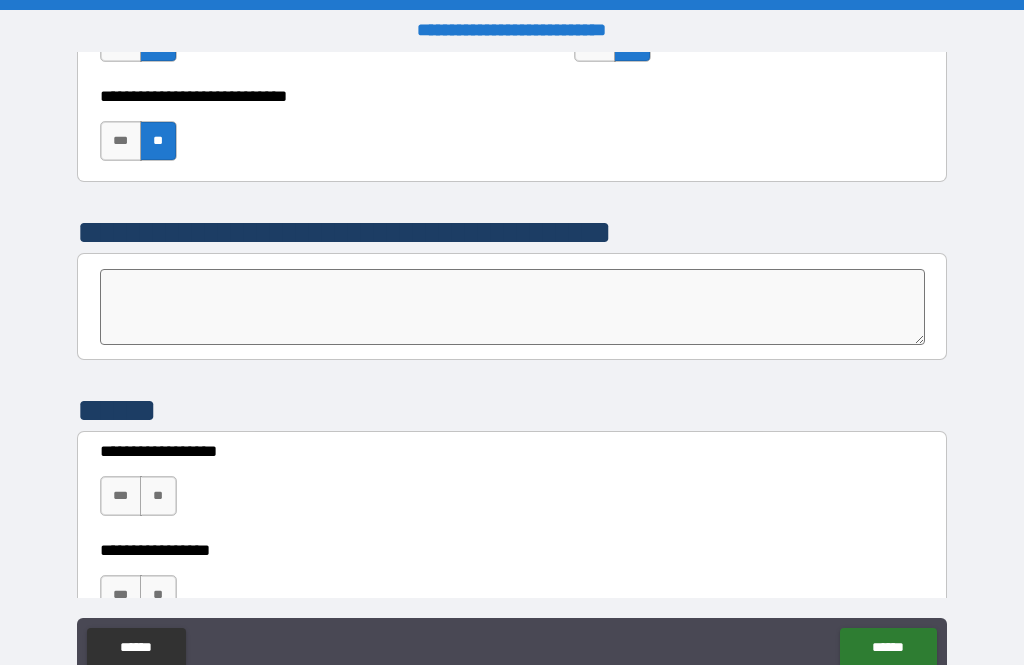 click at bounding box center (513, 307) 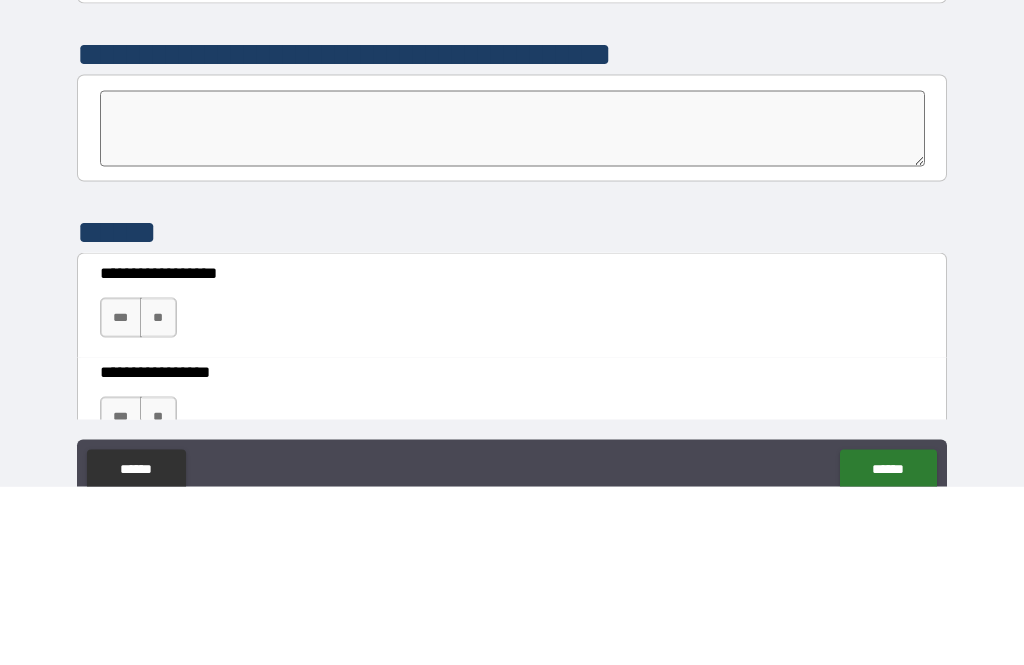 type on "*" 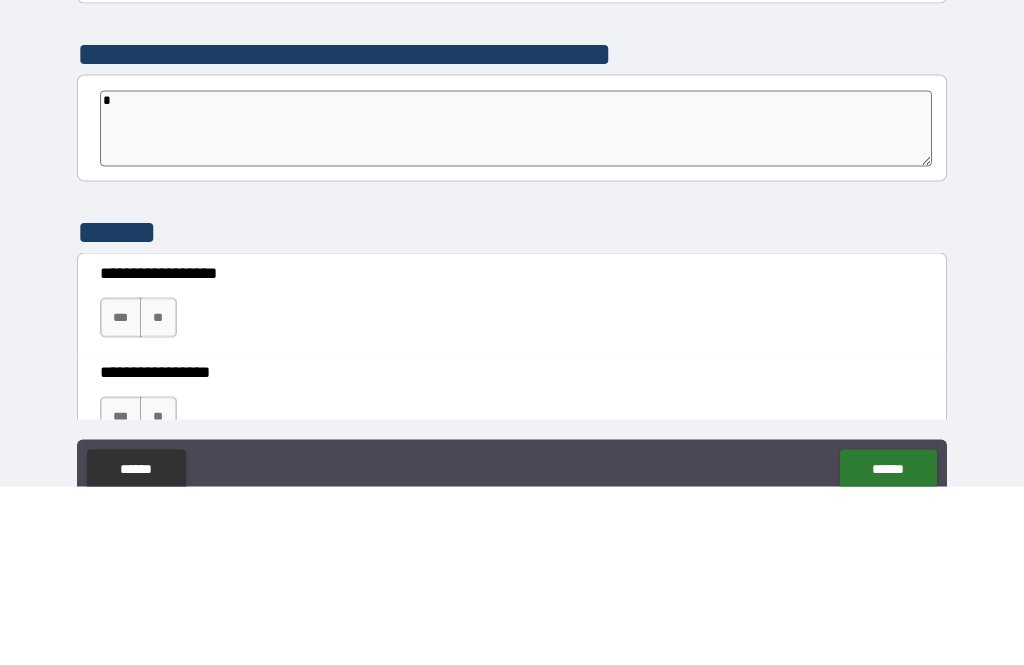 type on "**" 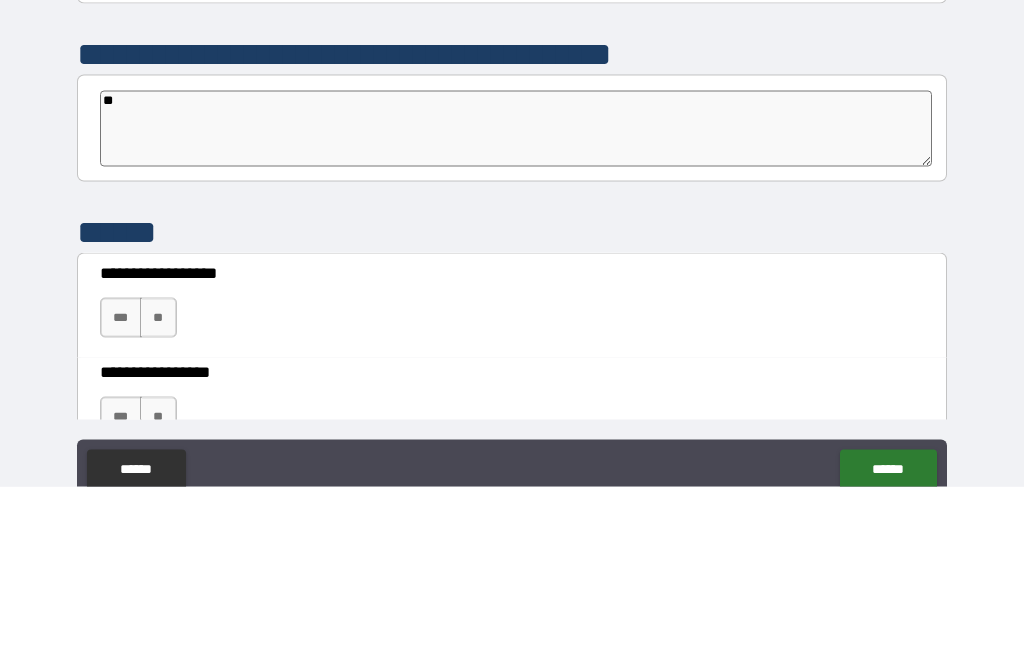 type on "*" 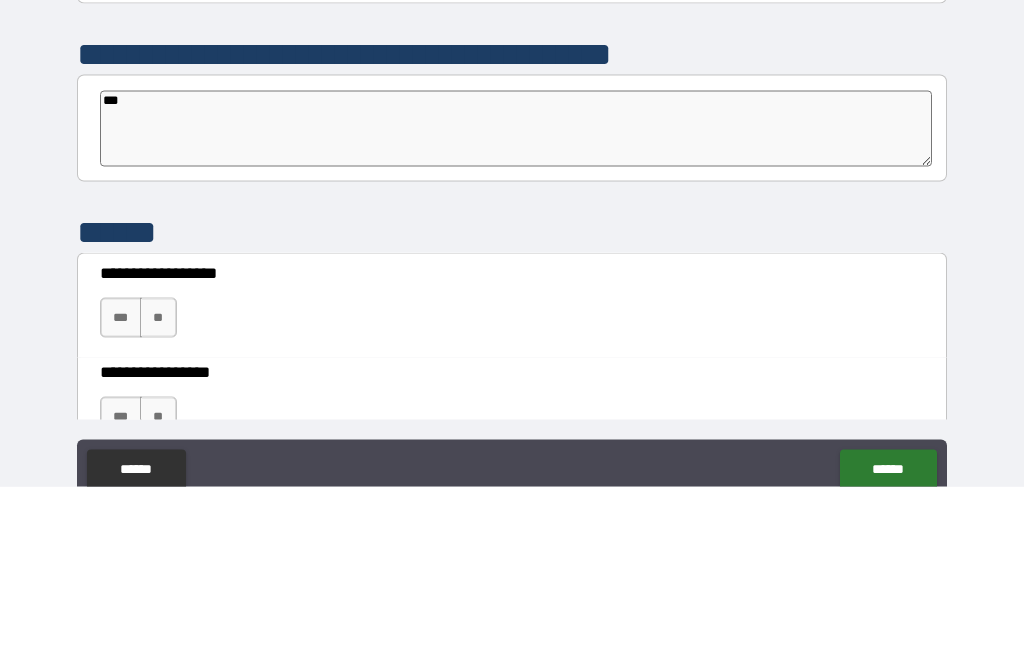 type on "*" 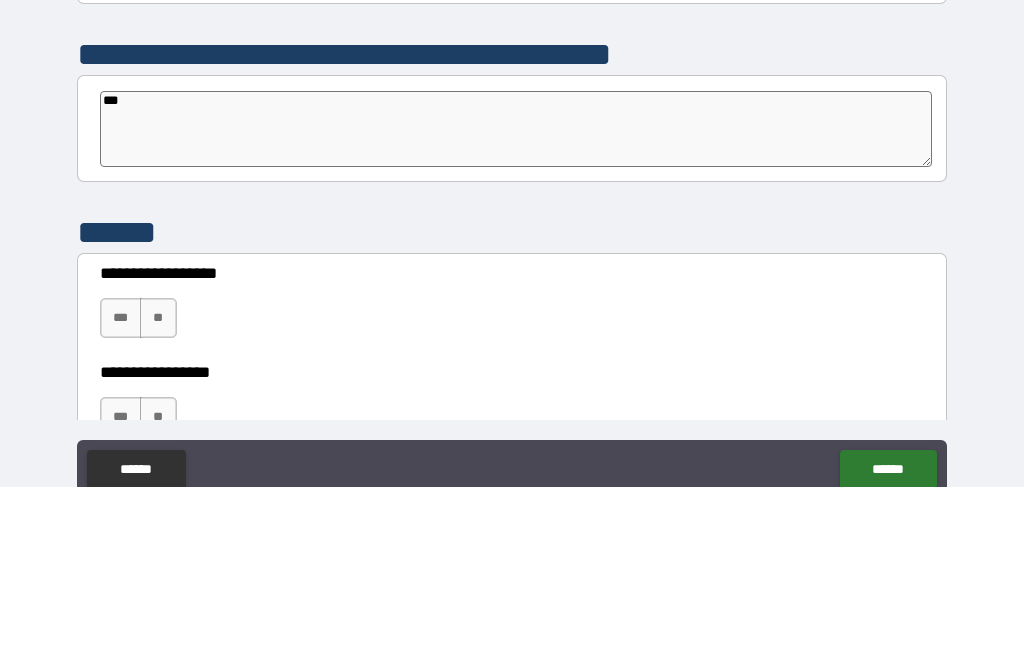 type on "****" 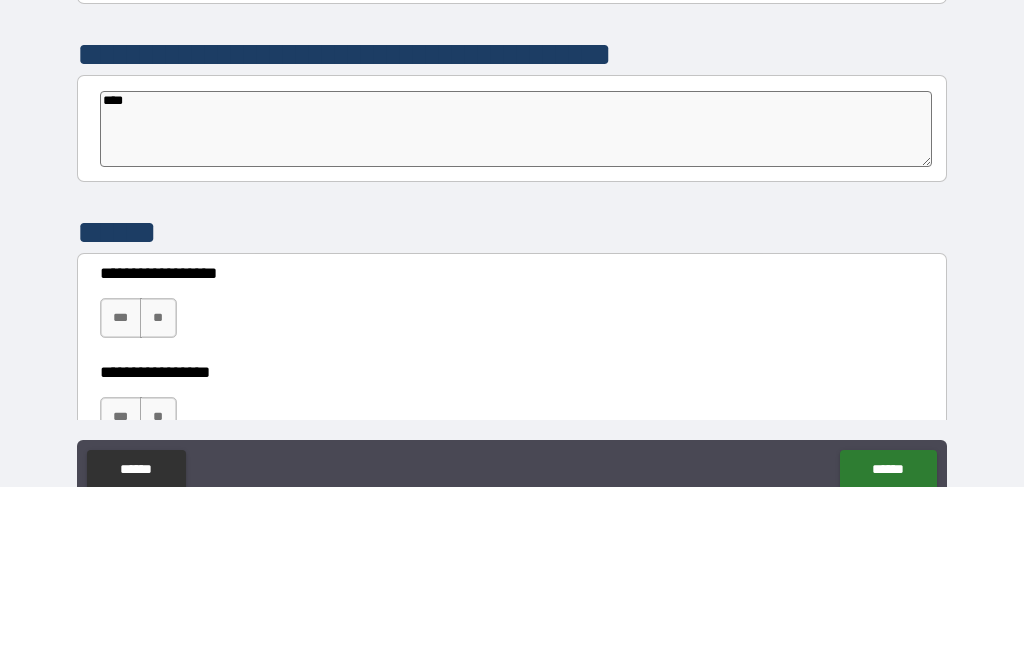 type on "*" 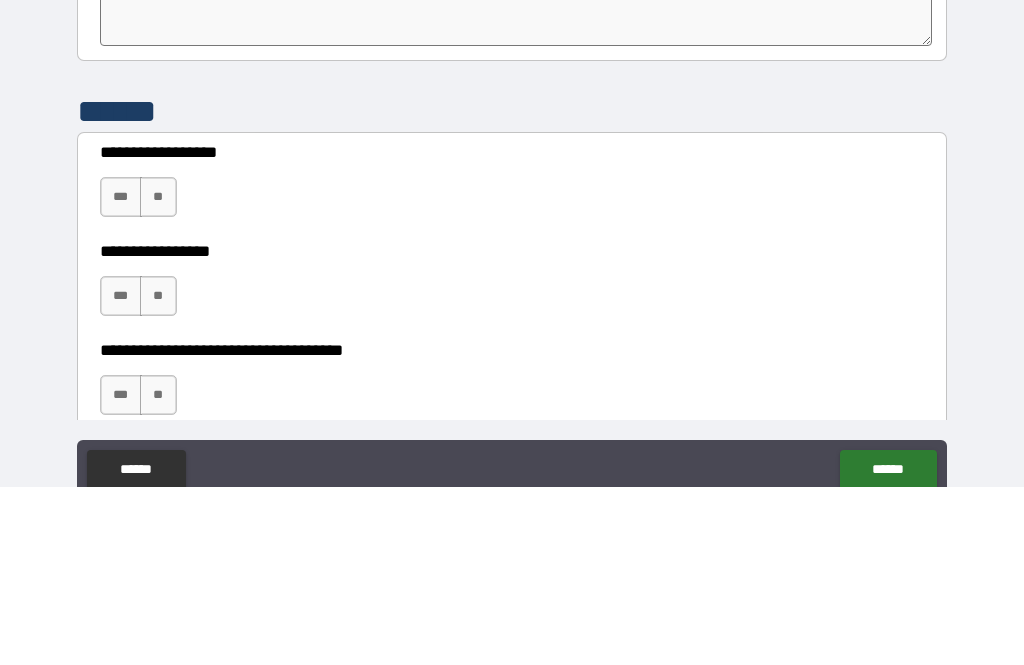 scroll, scrollTop: 5623, scrollLeft: 0, axis: vertical 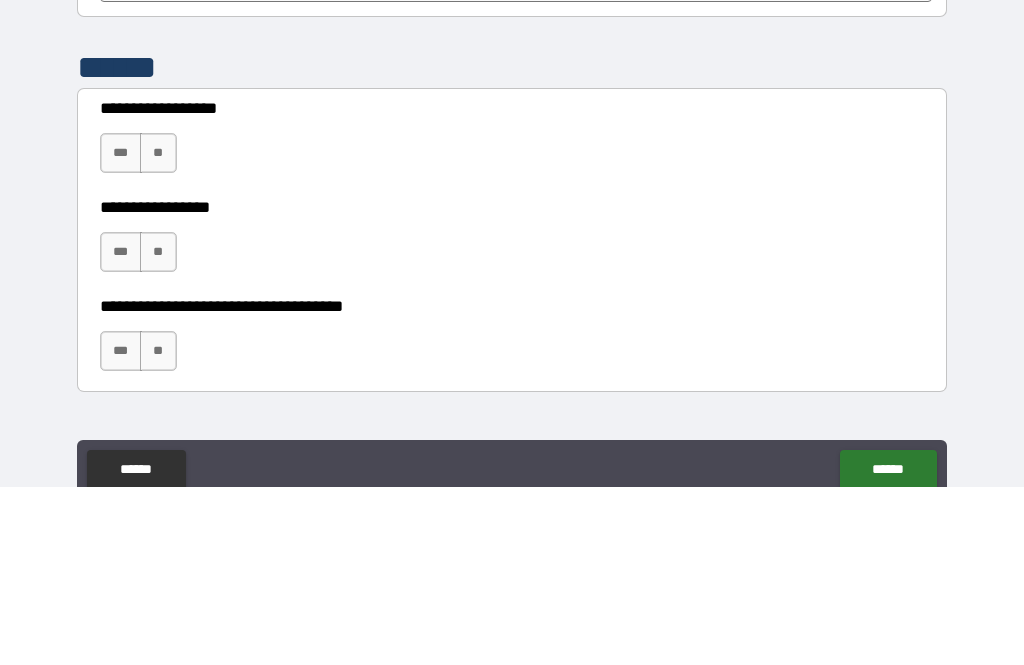 type on "****" 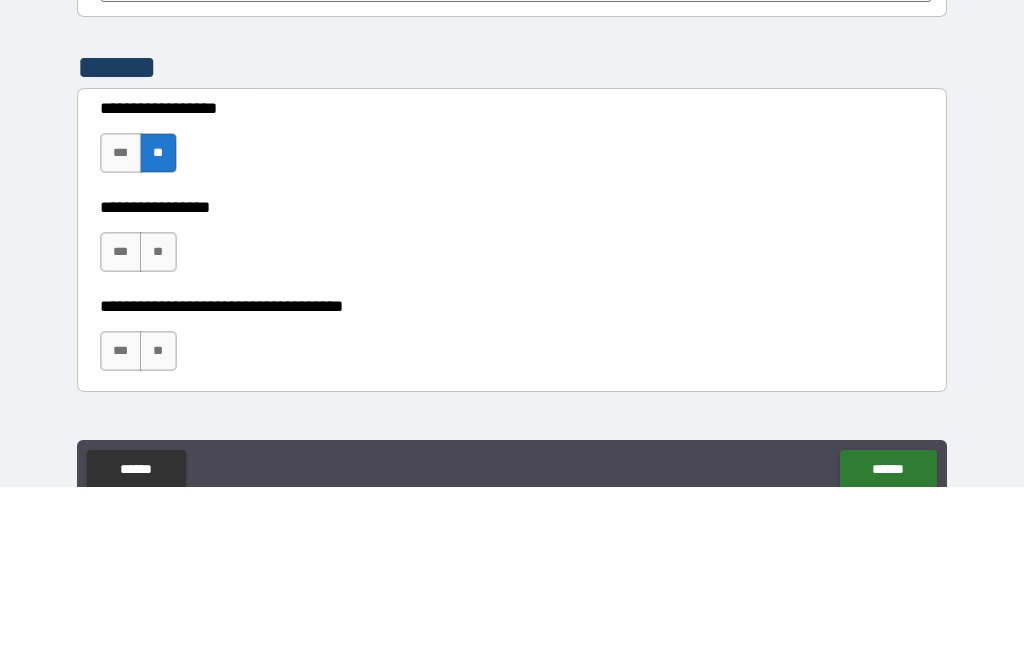 scroll, scrollTop: 64, scrollLeft: 0, axis: vertical 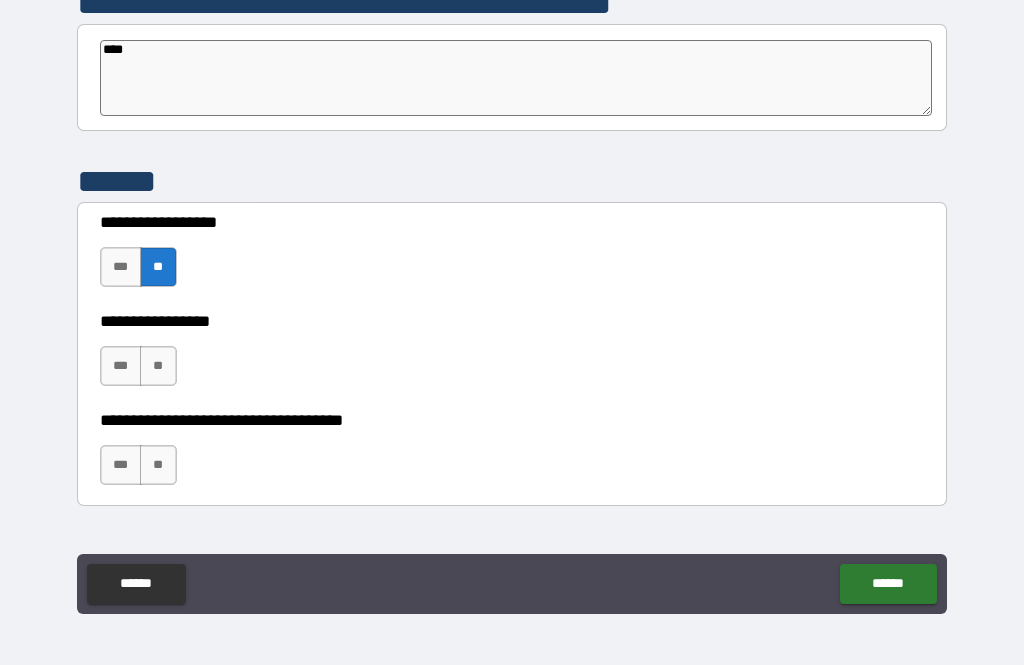 click on "**" at bounding box center (158, 267) 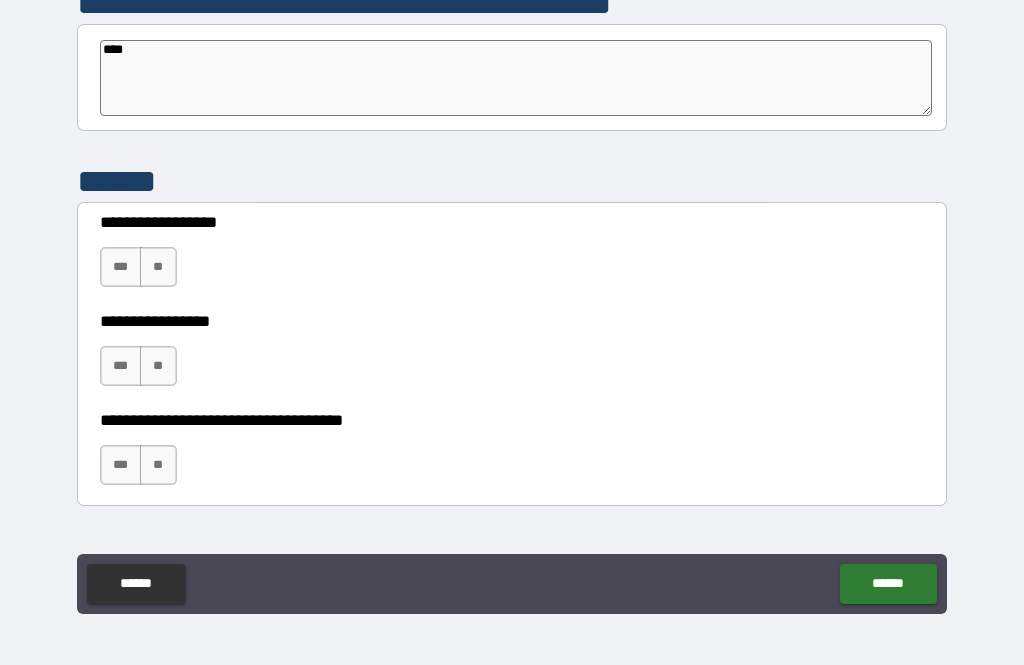 type on "*" 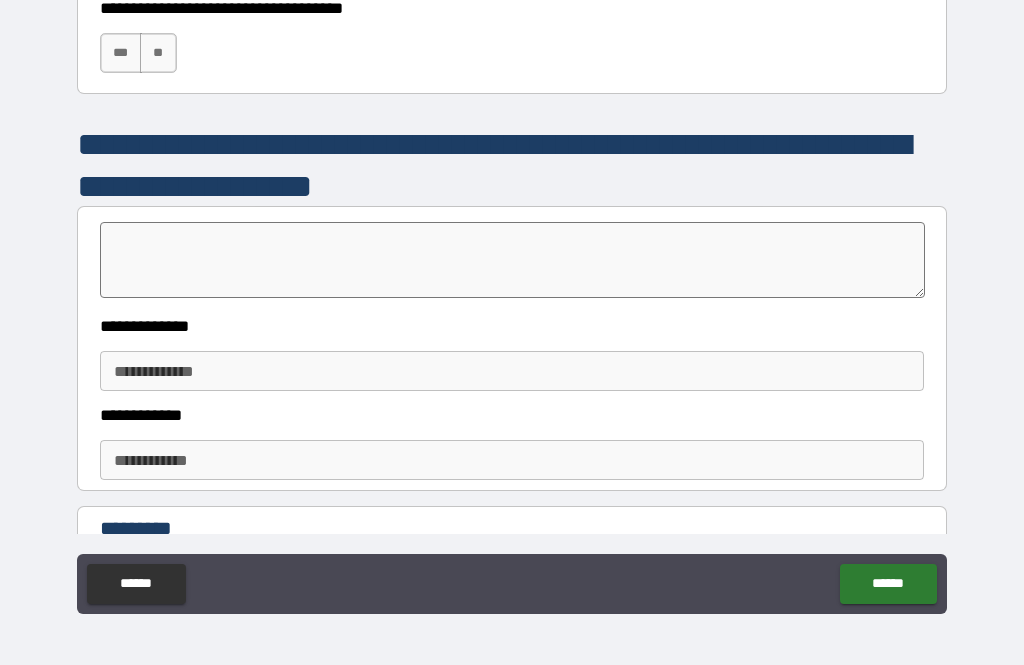 scroll, scrollTop: 6036, scrollLeft: 0, axis: vertical 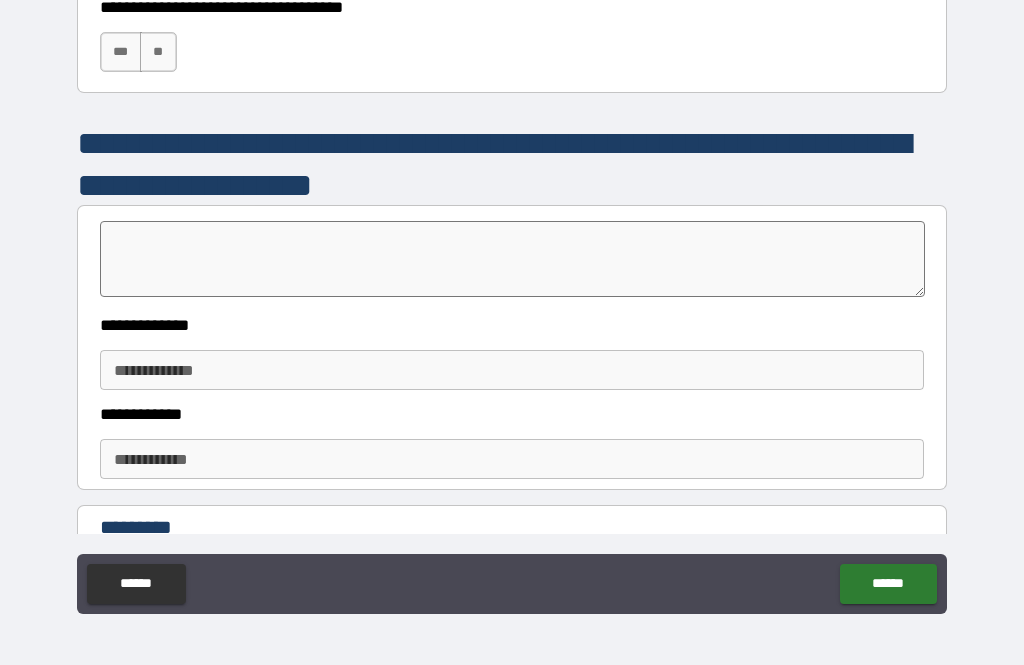 click at bounding box center [513, 259] 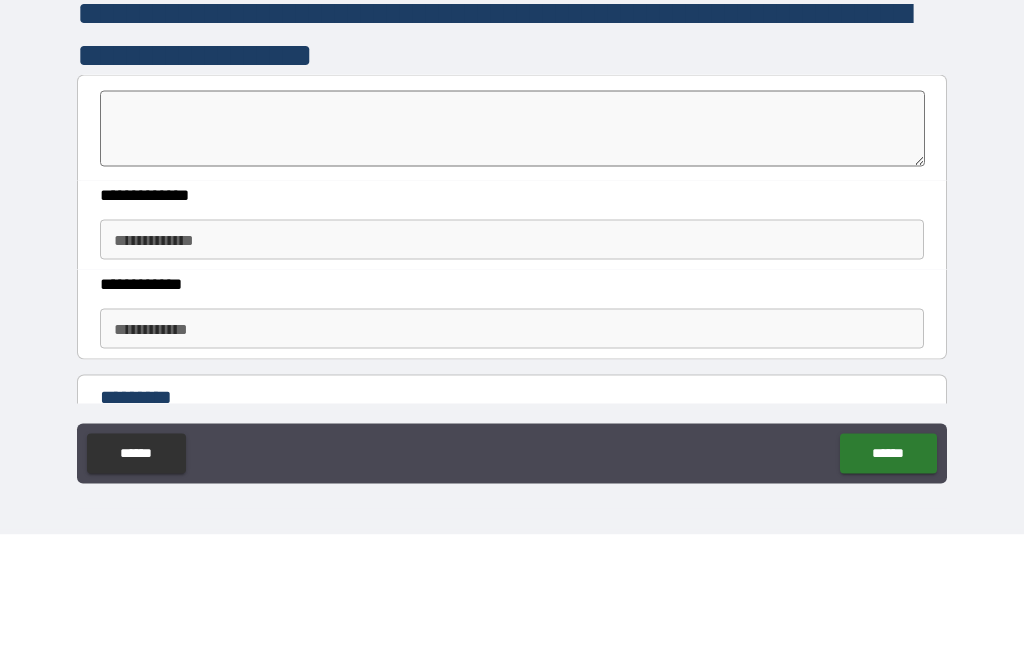 type on "*" 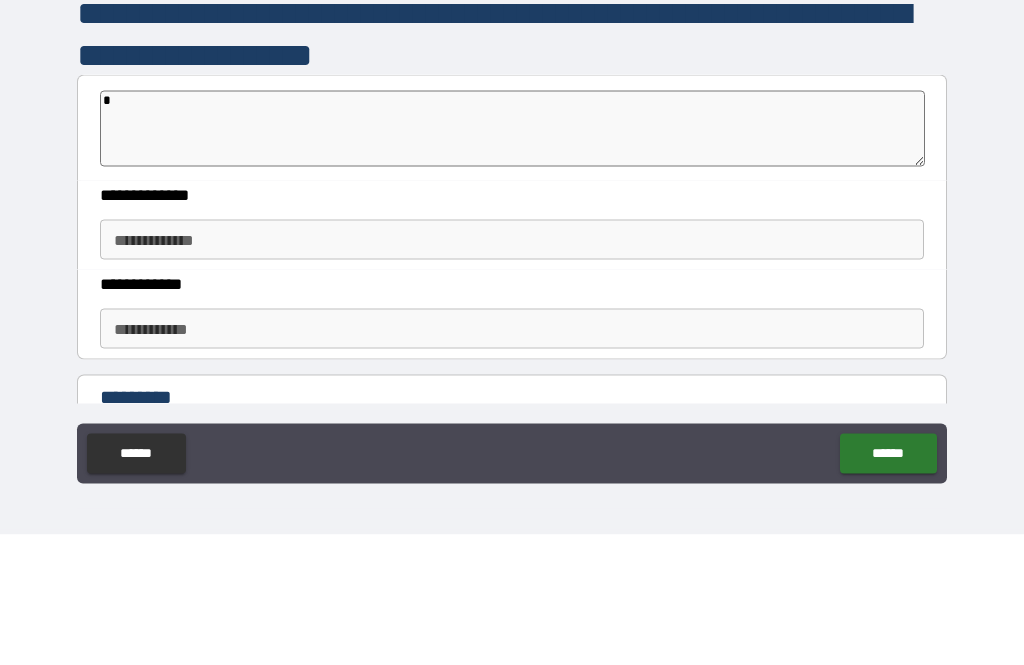 type on "*" 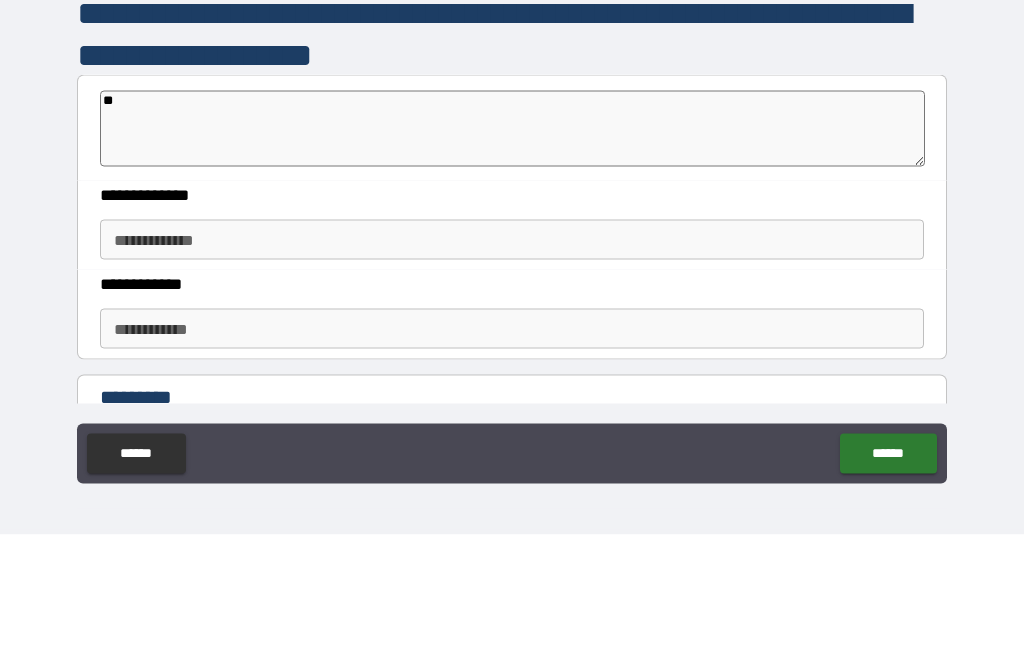type on "*" 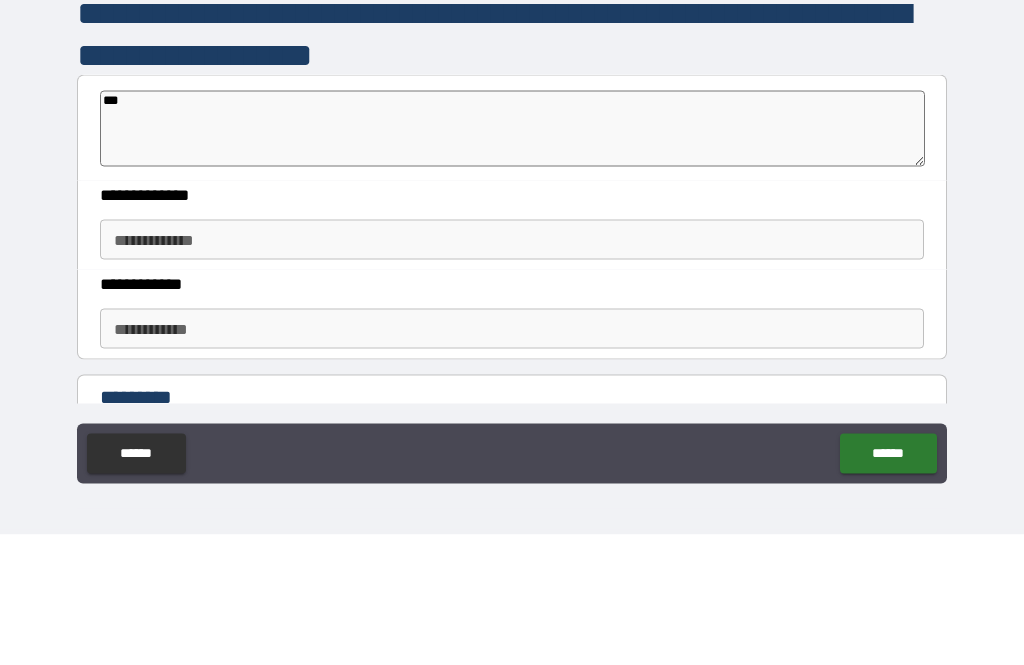 type on "*" 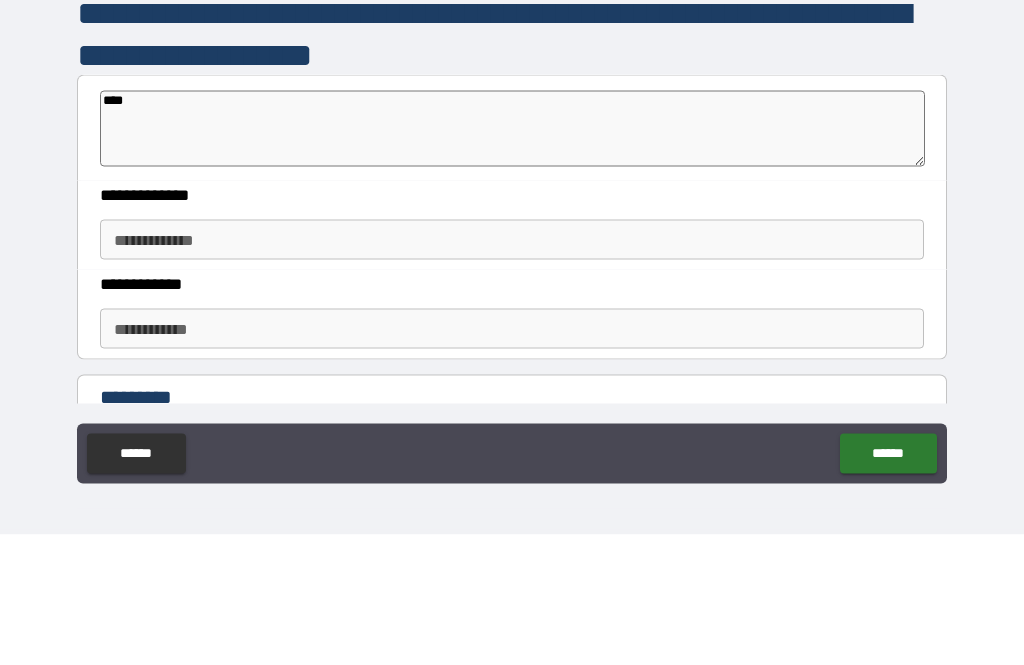 type on "*" 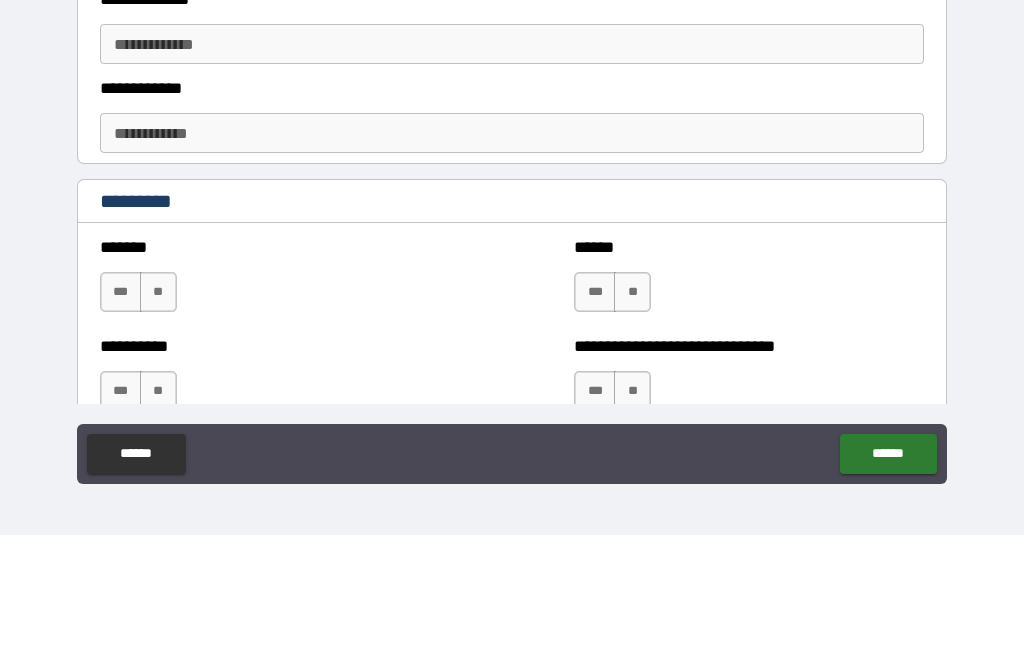 type on "*" 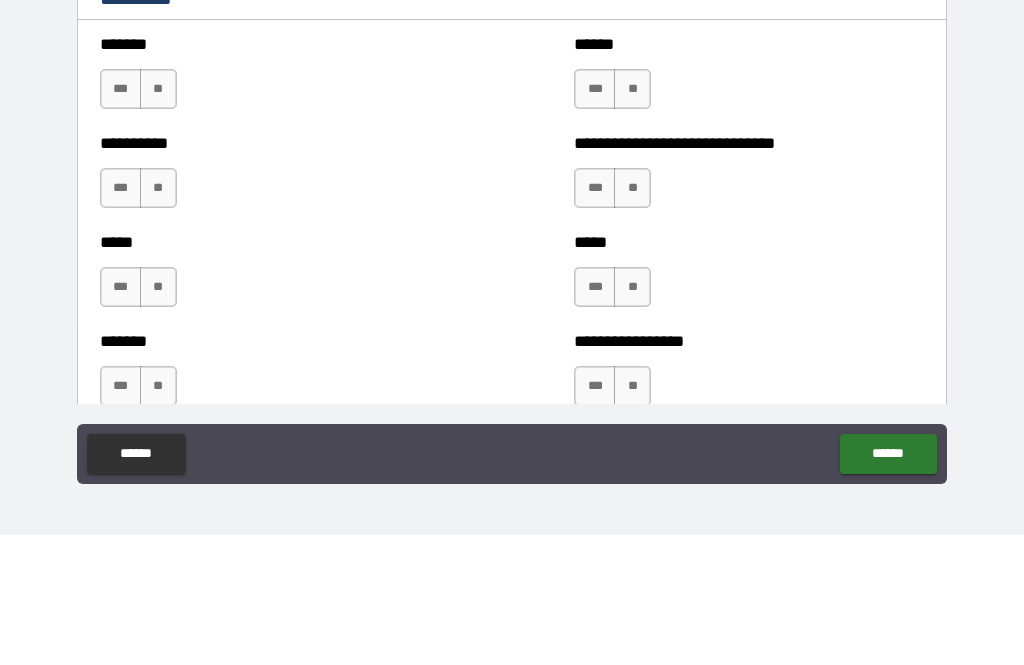 scroll, scrollTop: 6438, scrollLeft: 0, axis: vertical 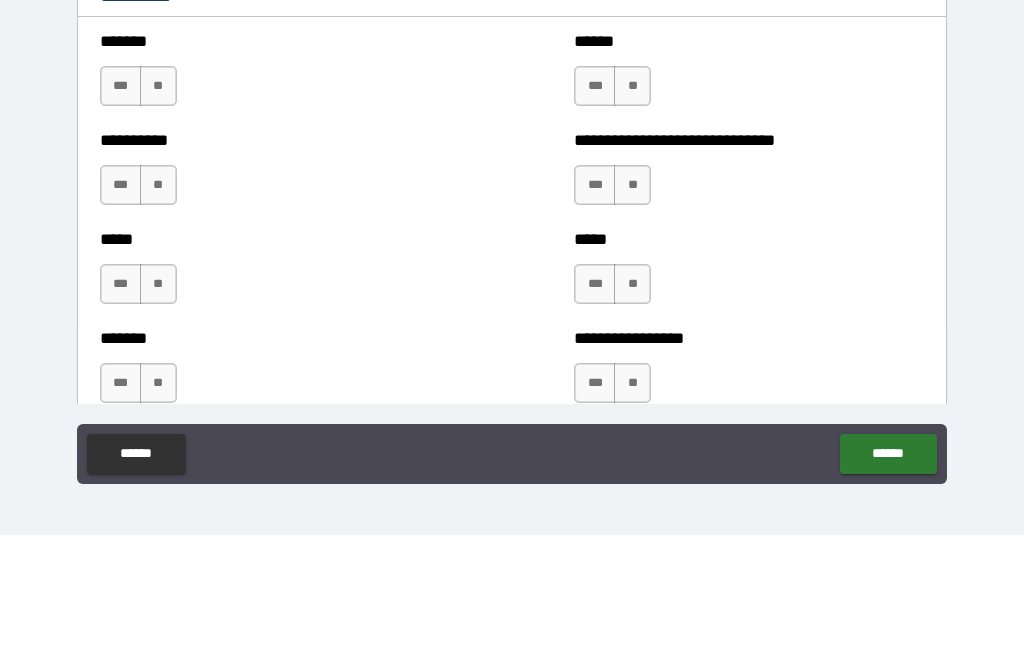 type on "****" 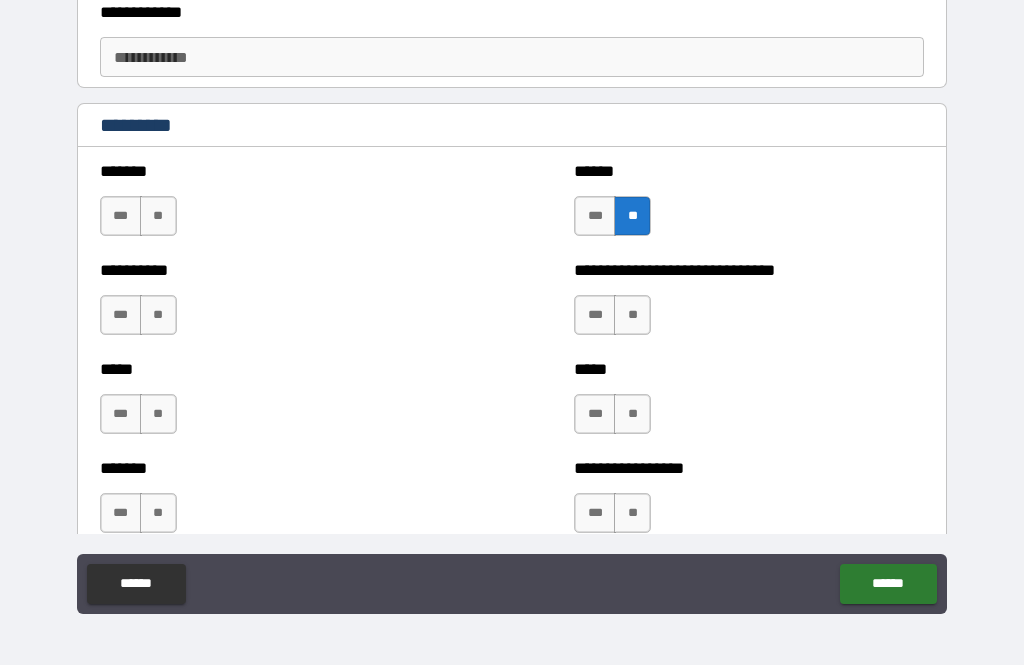 type on "*" 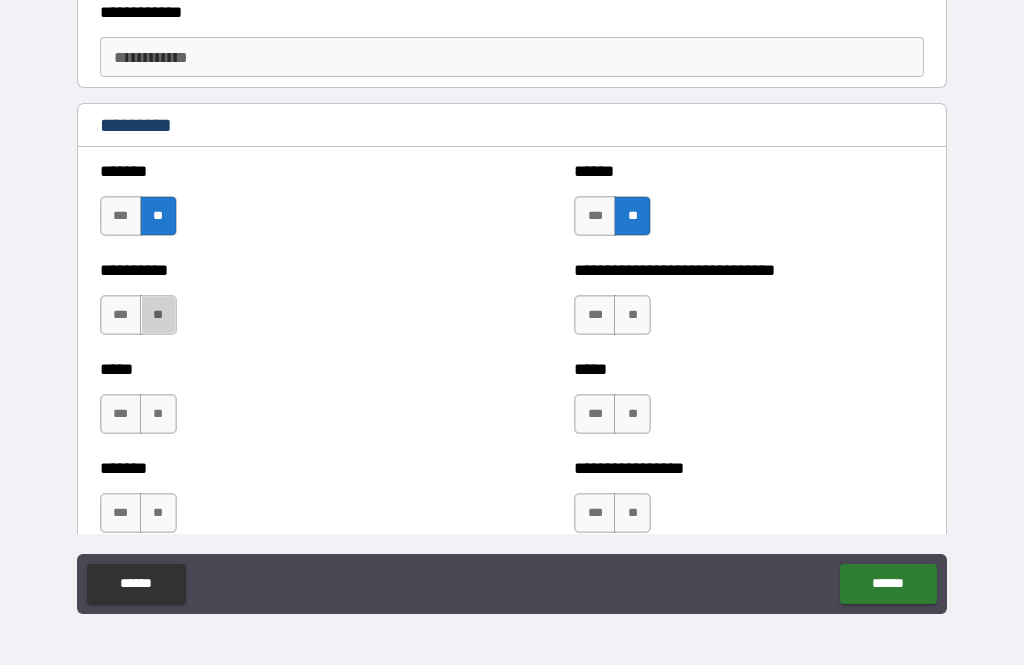 click on "**" at bounding box center (158, 315) 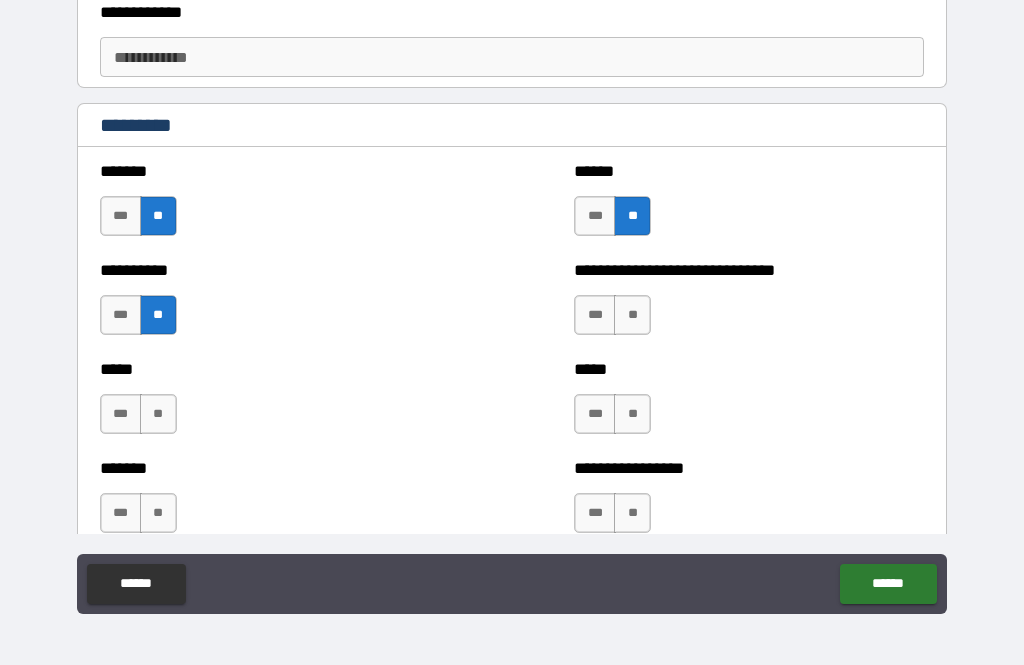 click on "**" at bounding box center (158, 414) 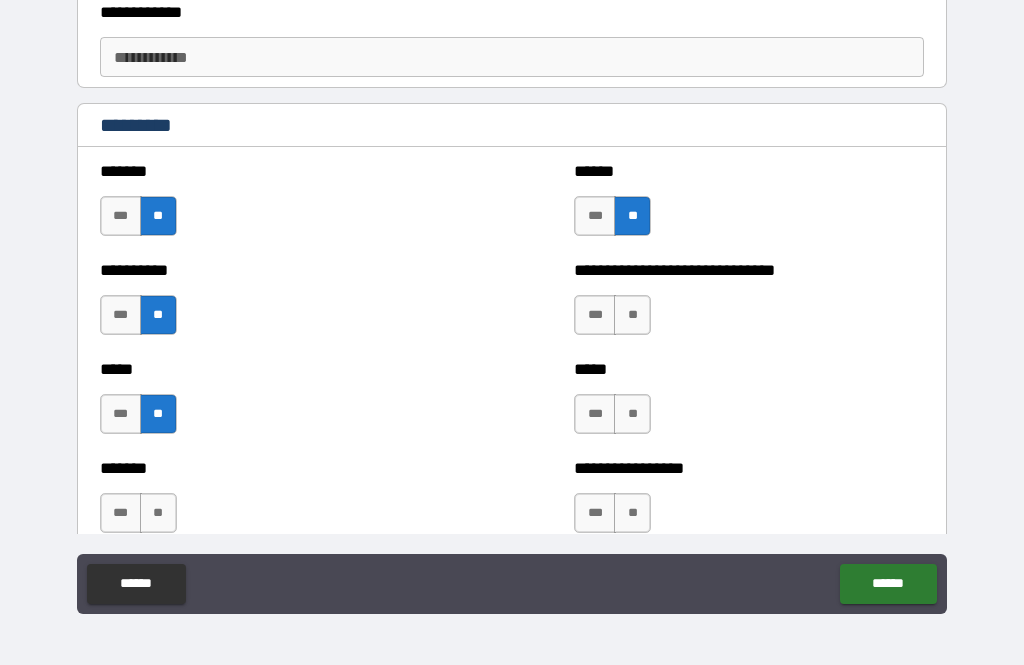 click on "**" at bounding box center (158, 513) 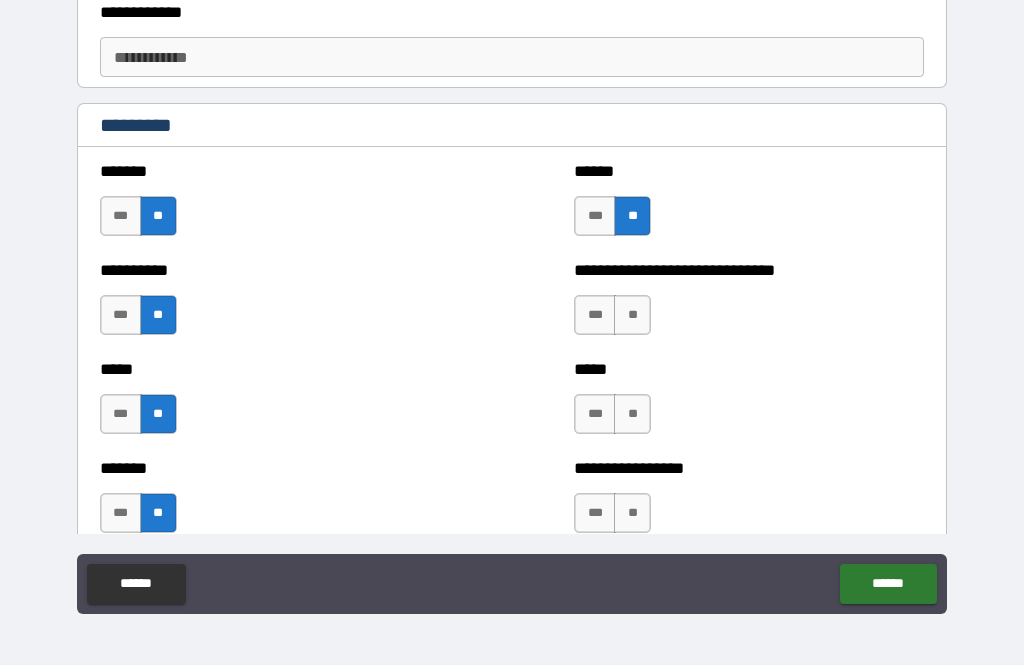 type on "*" 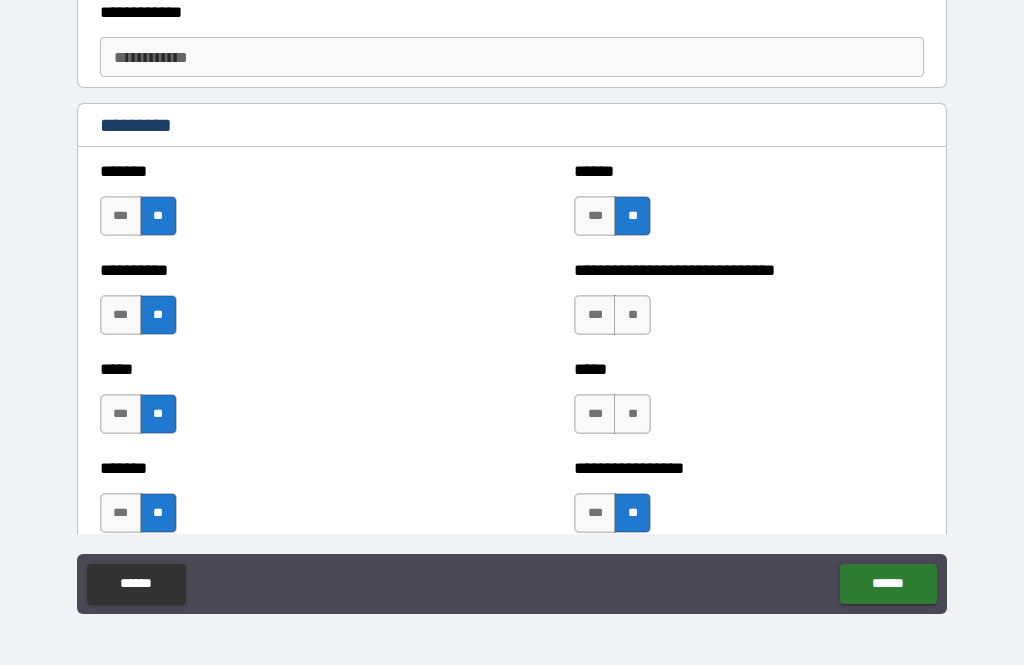 type on "*" 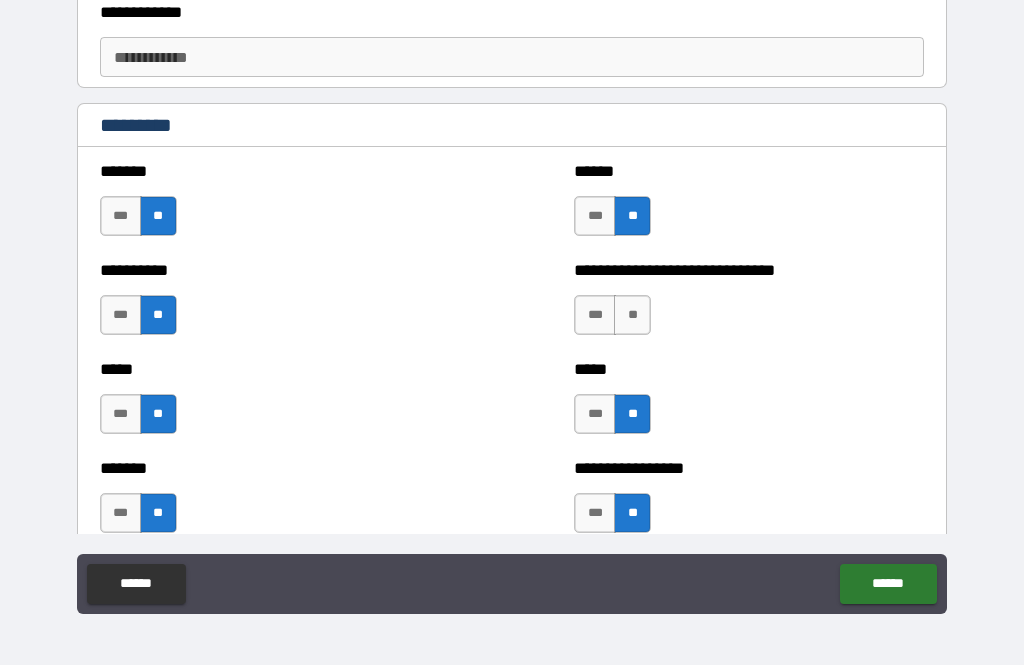 click on "**" at bounding box center [632, 315] 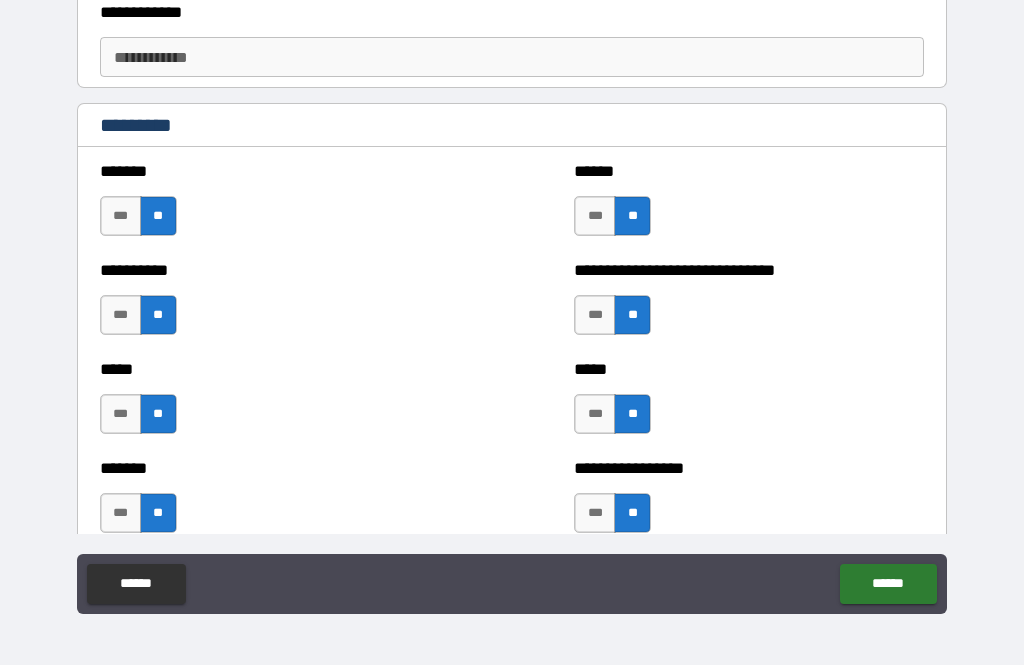 type on "*" 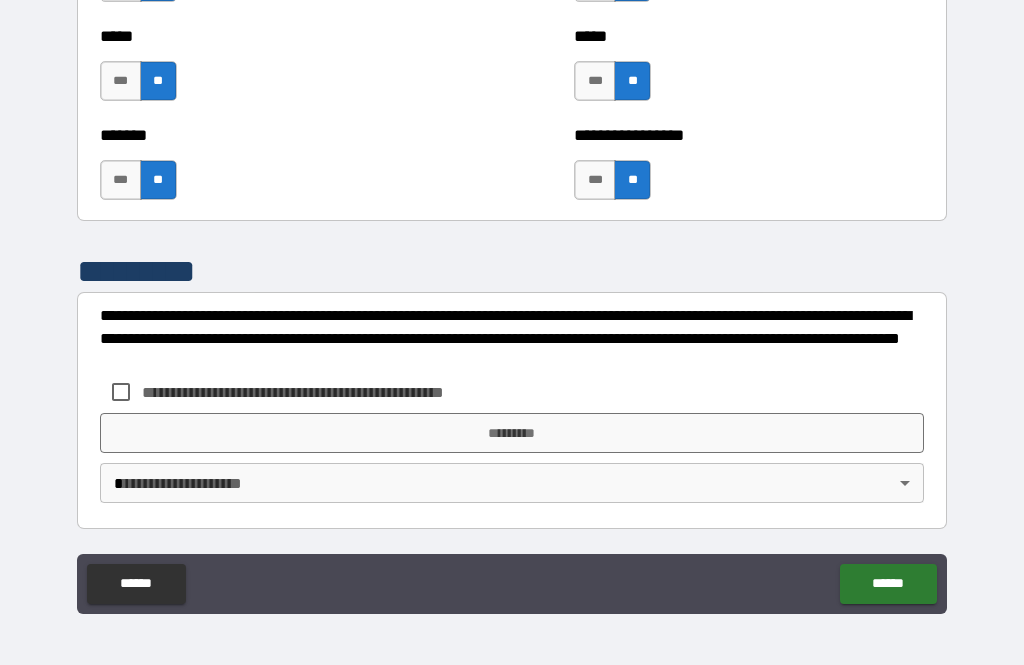 scroll, scrollTop: 6771, scrollLeft: 0, axis: vertical 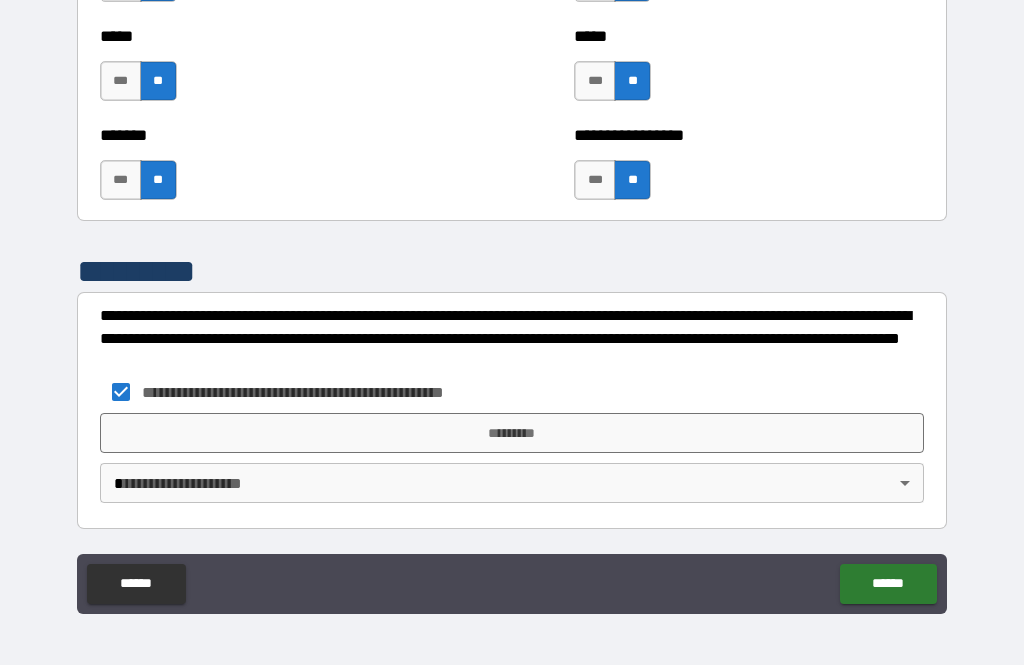 type on "*" 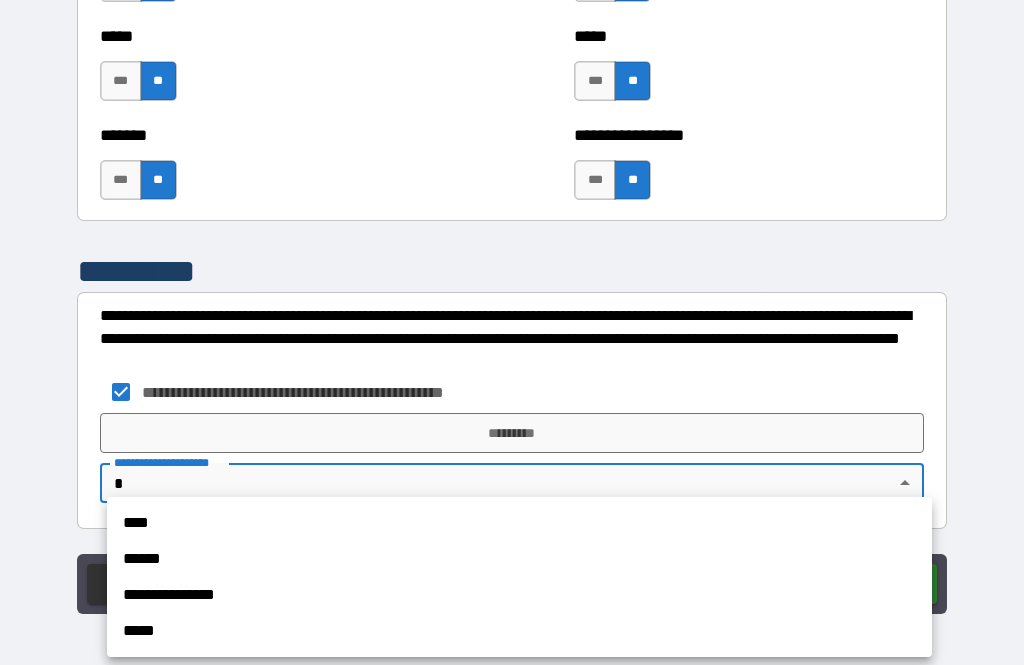 click on "**********" at bounding box center (519, 595) 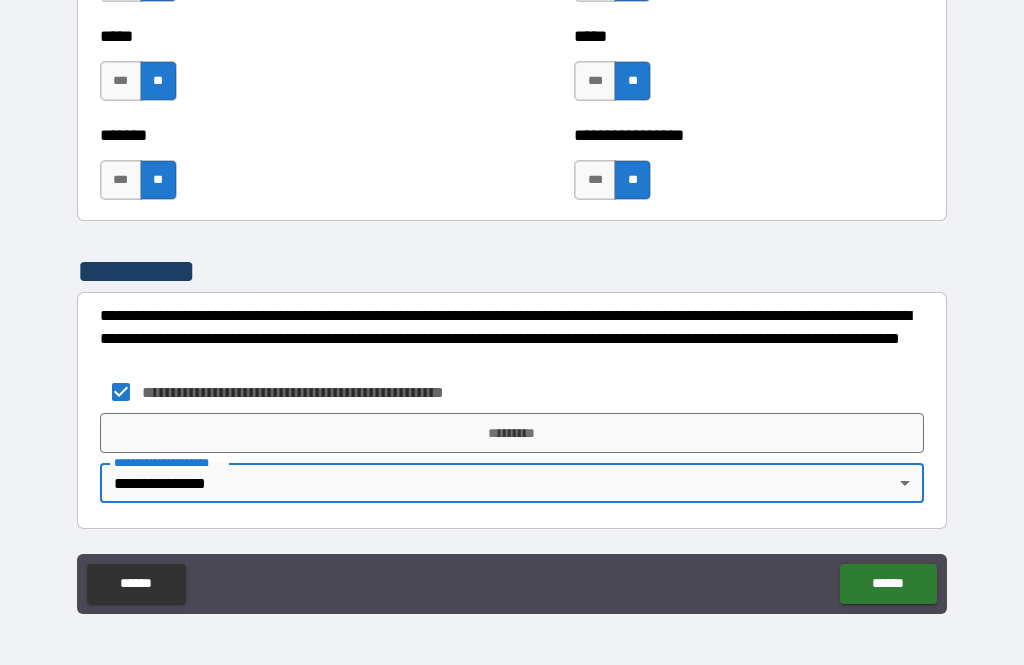 type on "*" 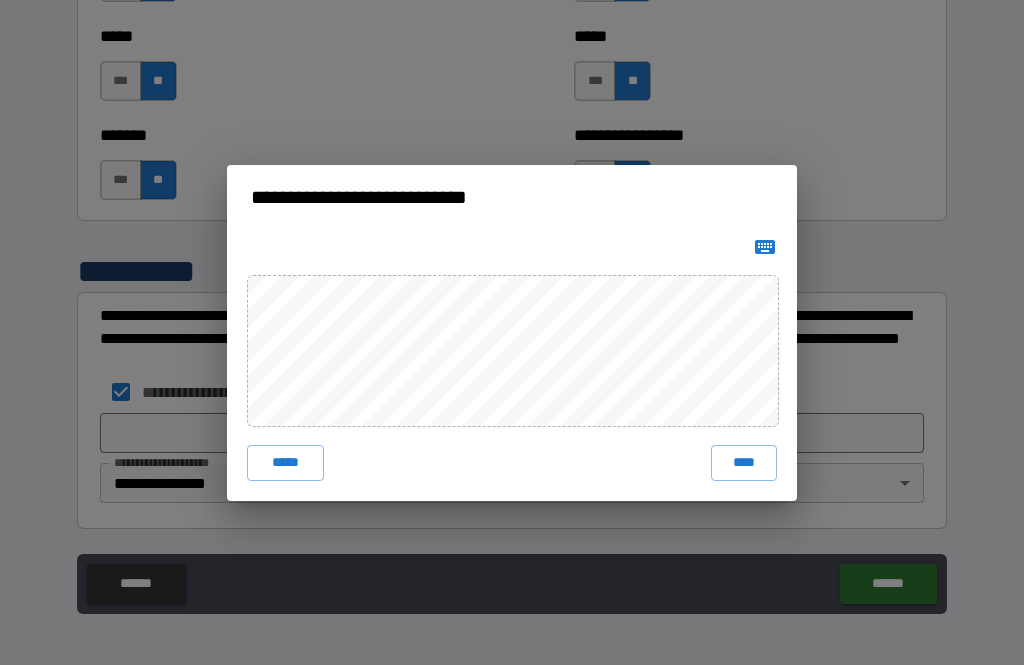 click on "****" at bounding box center (744, 463) 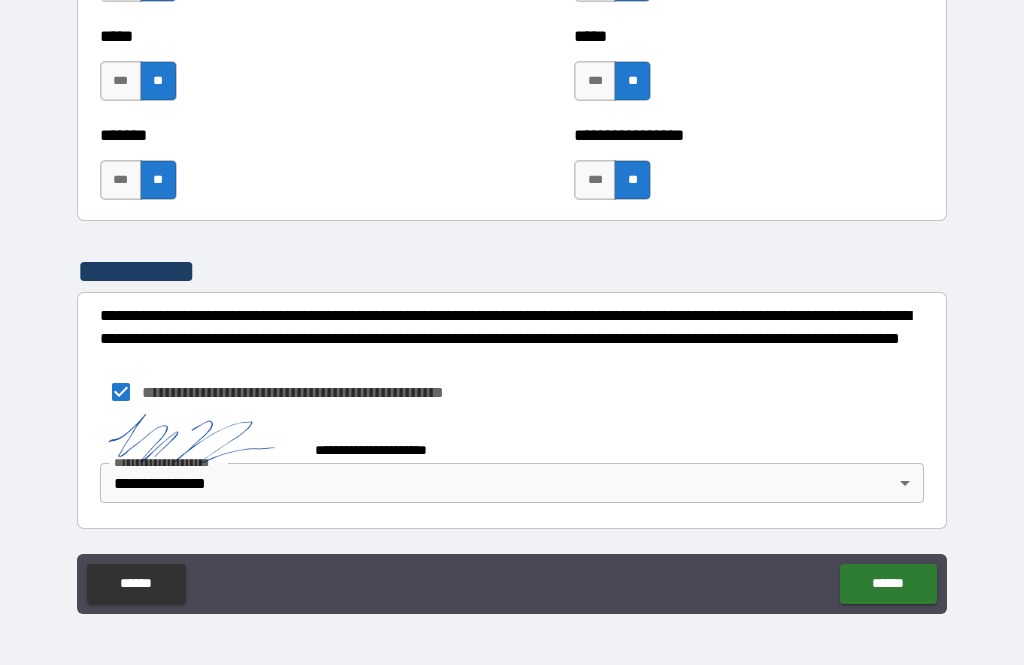 type on "*" 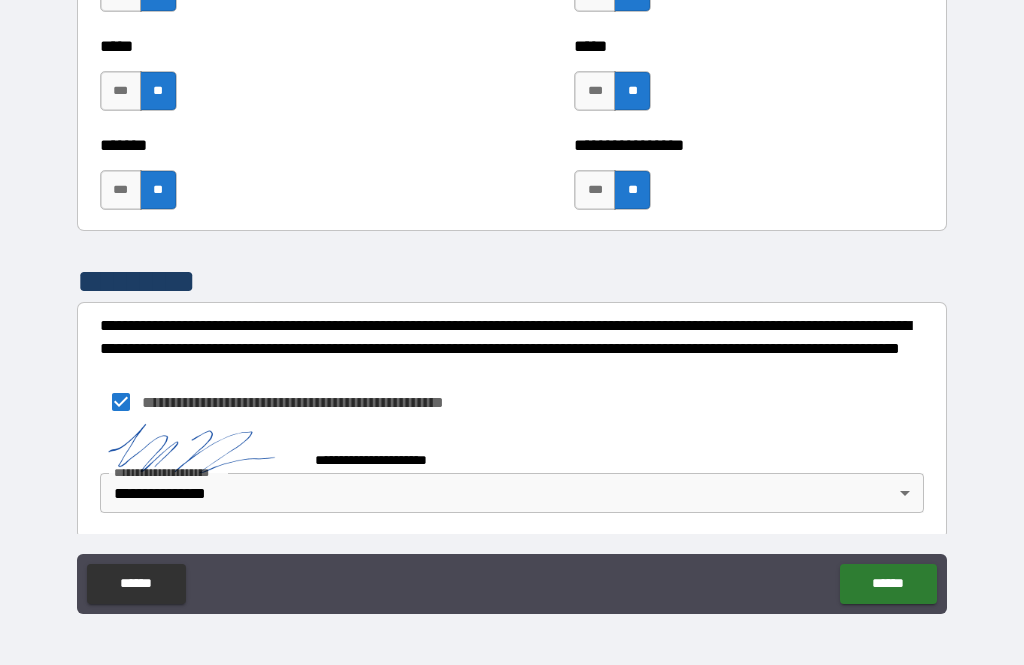 type on "*" 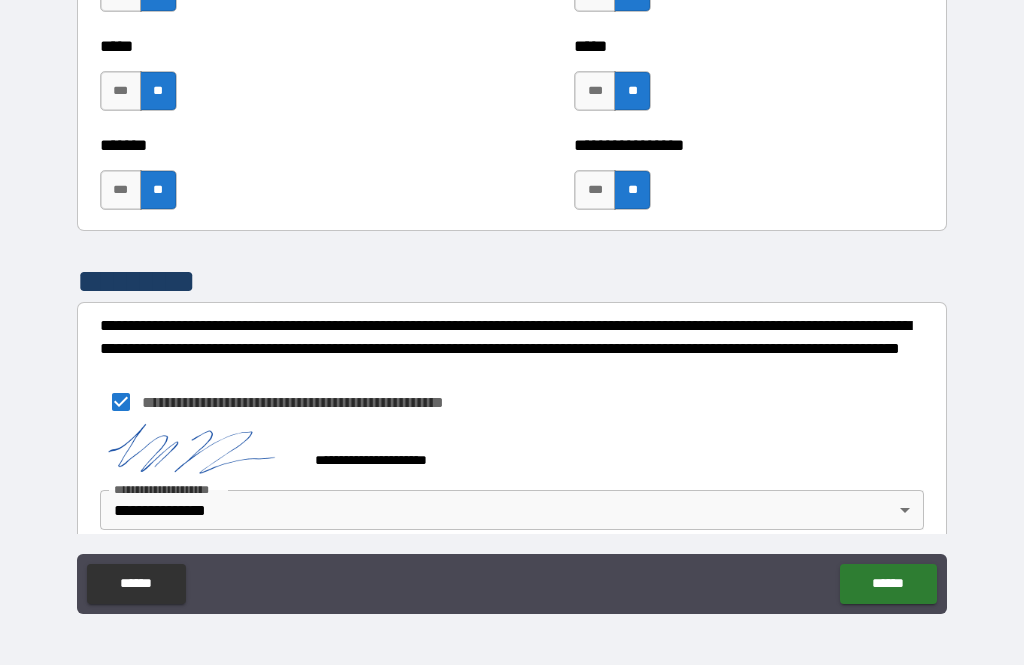 click on "******" at bounding box center (888, 584) 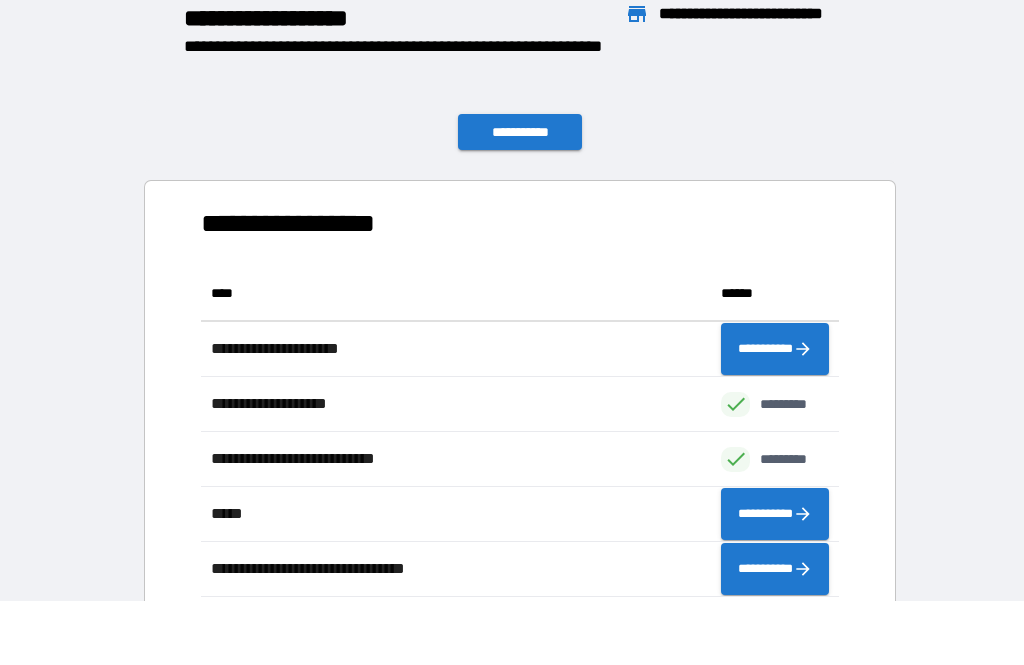 scroll, scrollTop: 331, scrollLeft: 638, axis: both 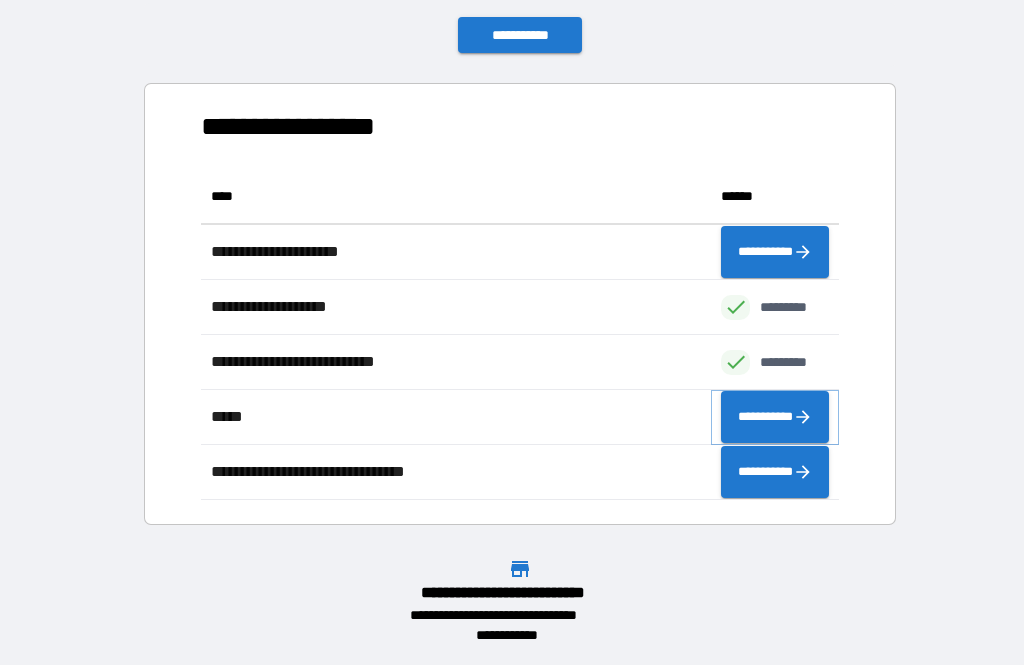 click on "**********" at bounding box center (775, 417) 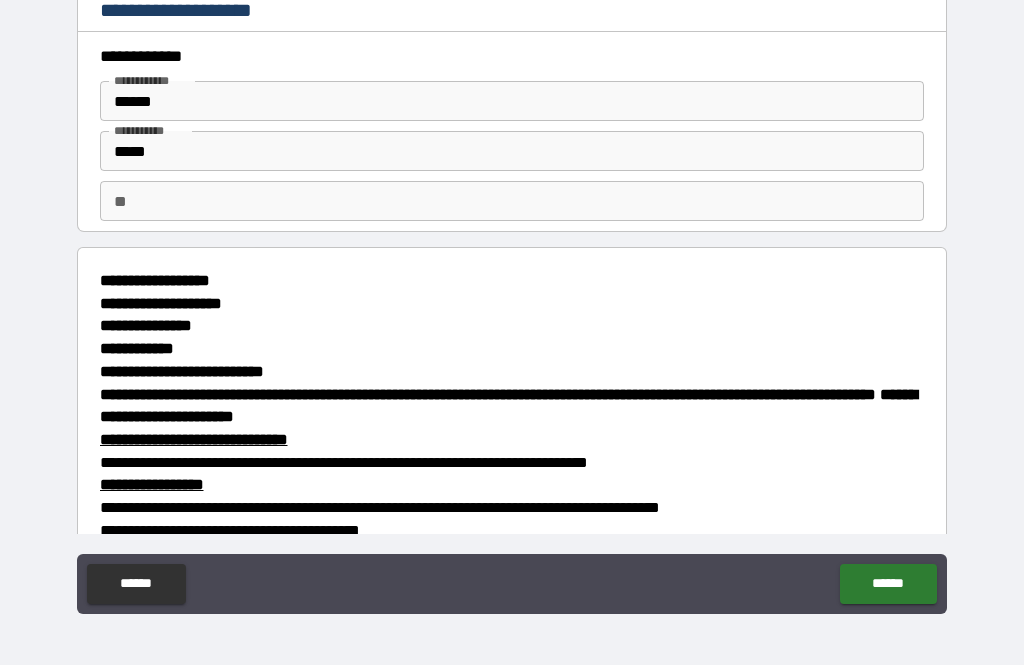 type on "*" 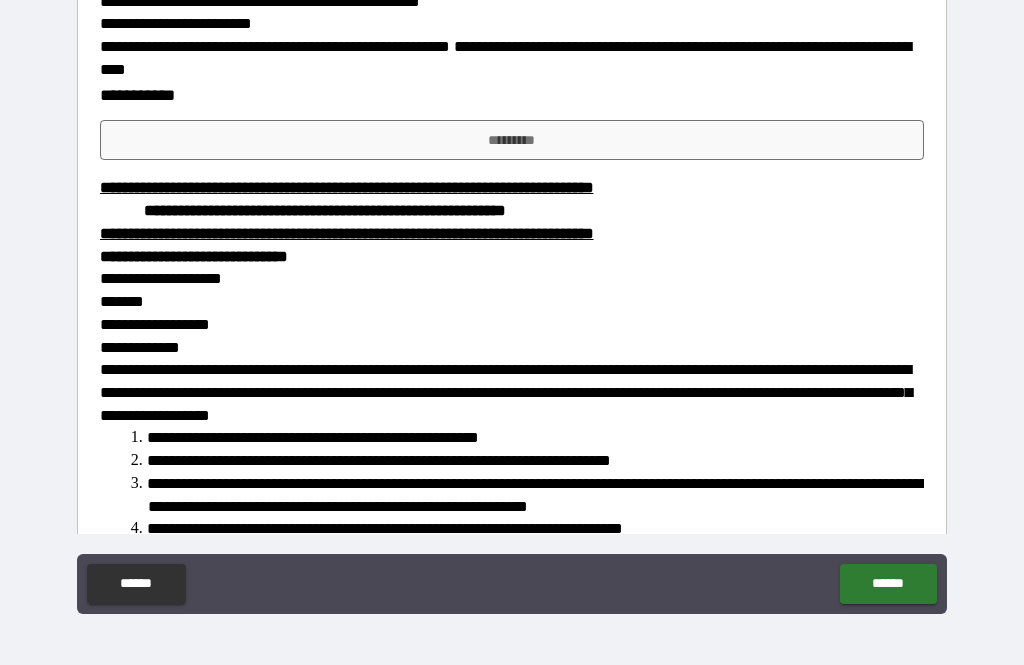 scroll, scrollTop: 3738, scrollLeft: 0, axis: vertical 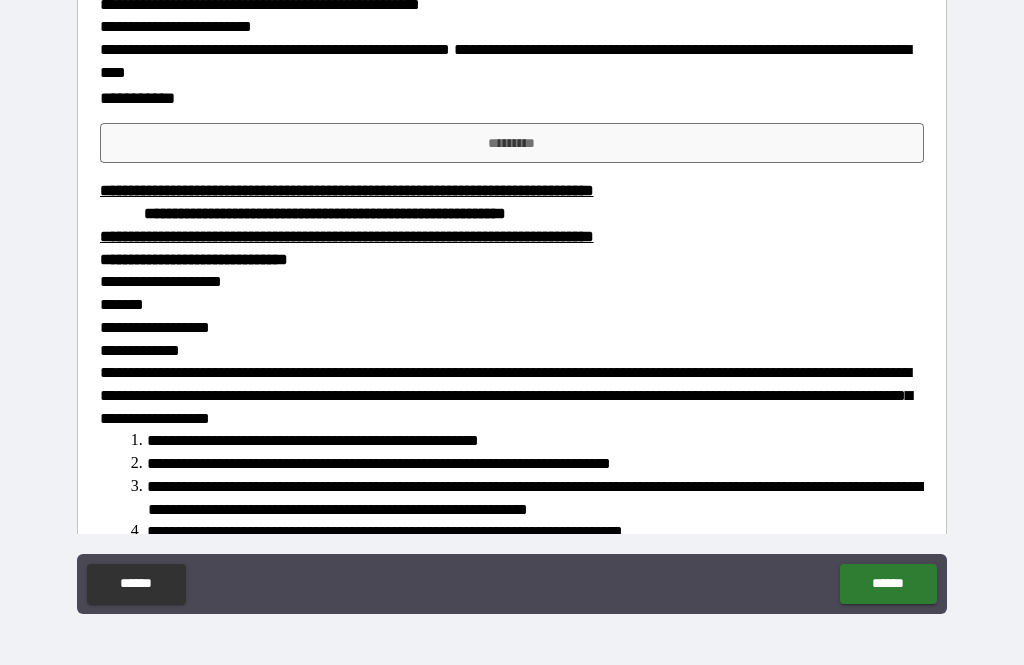 click on "*********" at bounding box center (512, 143) 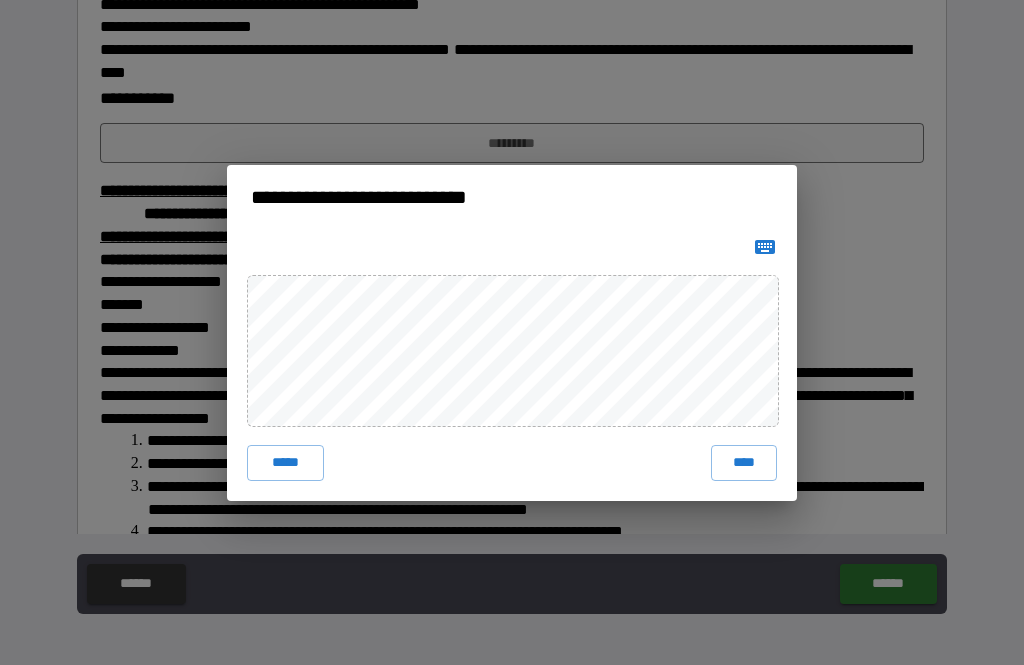 click on "****" at bounding box center [744, 463] 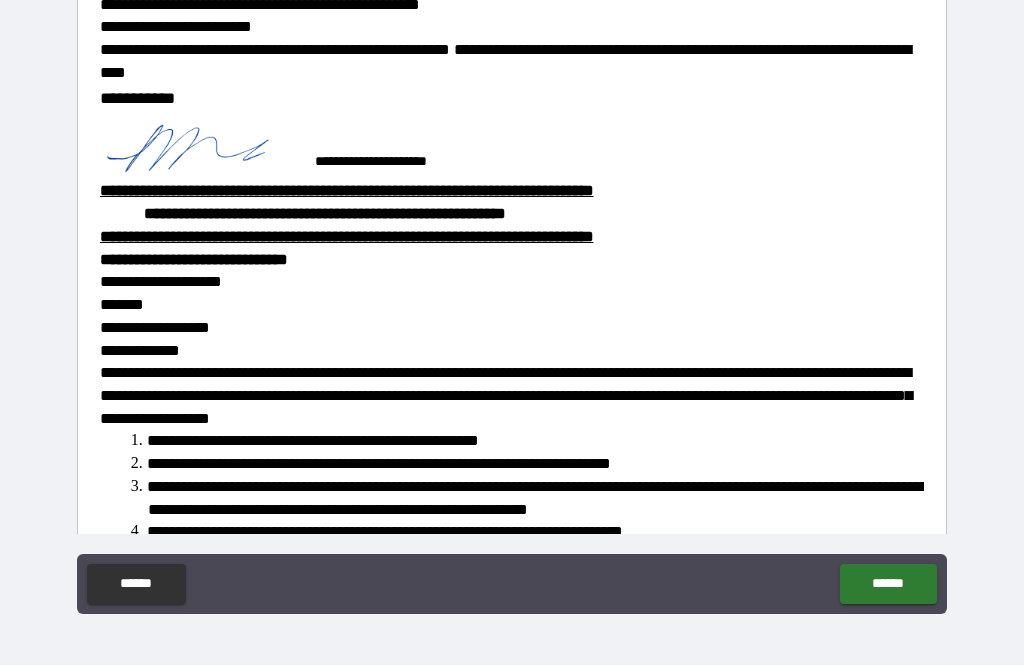 type on "*" 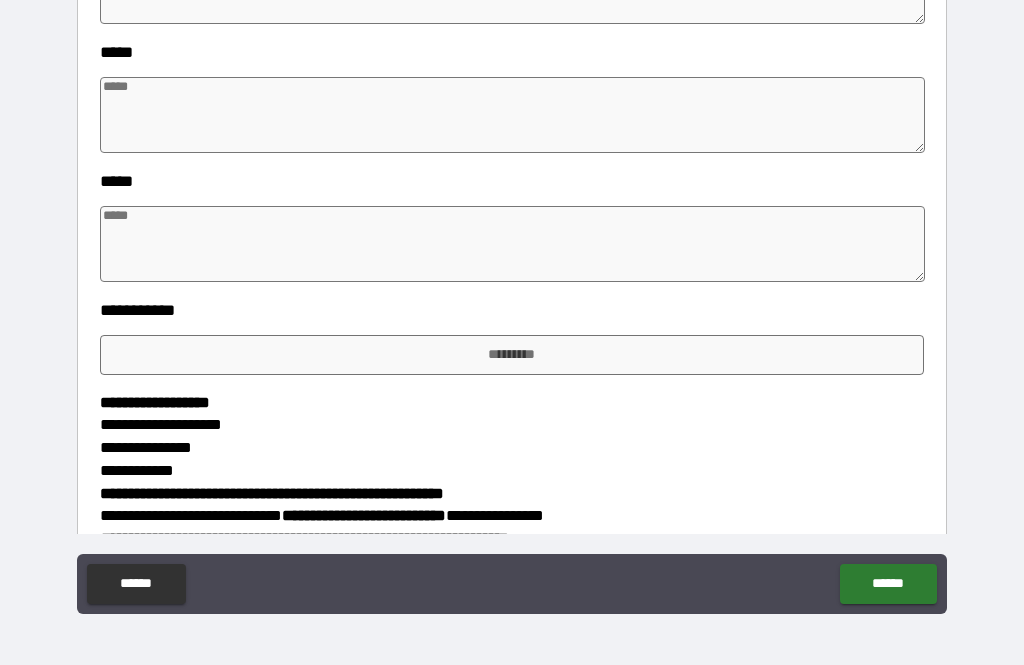 scroll, scrollTop: 4665, scrollLeft: 0, axis: vertical 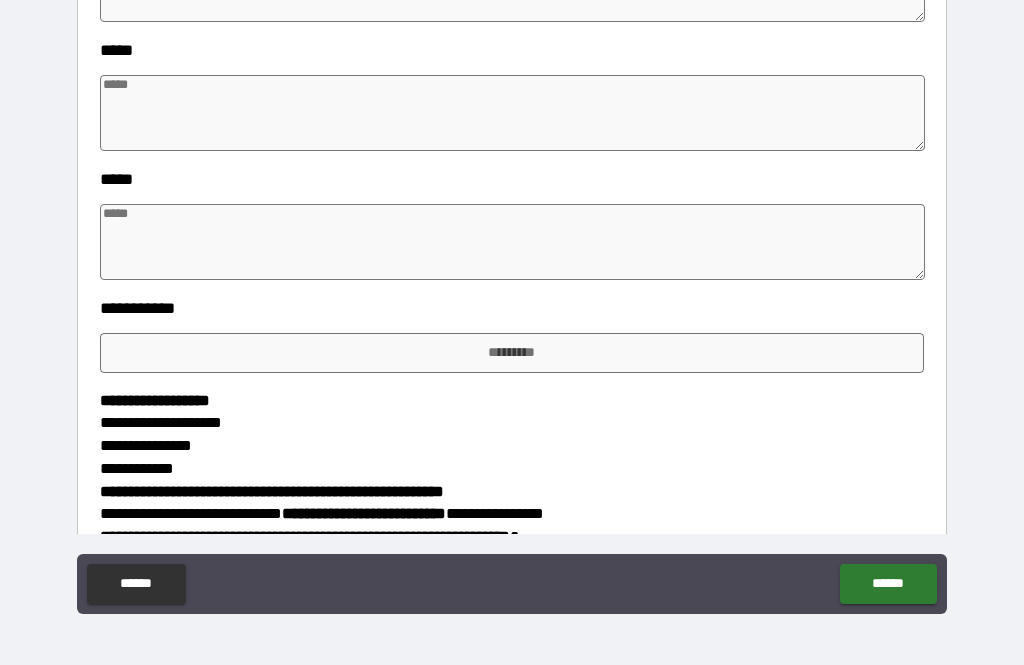 click at bounding box center (513, -16) 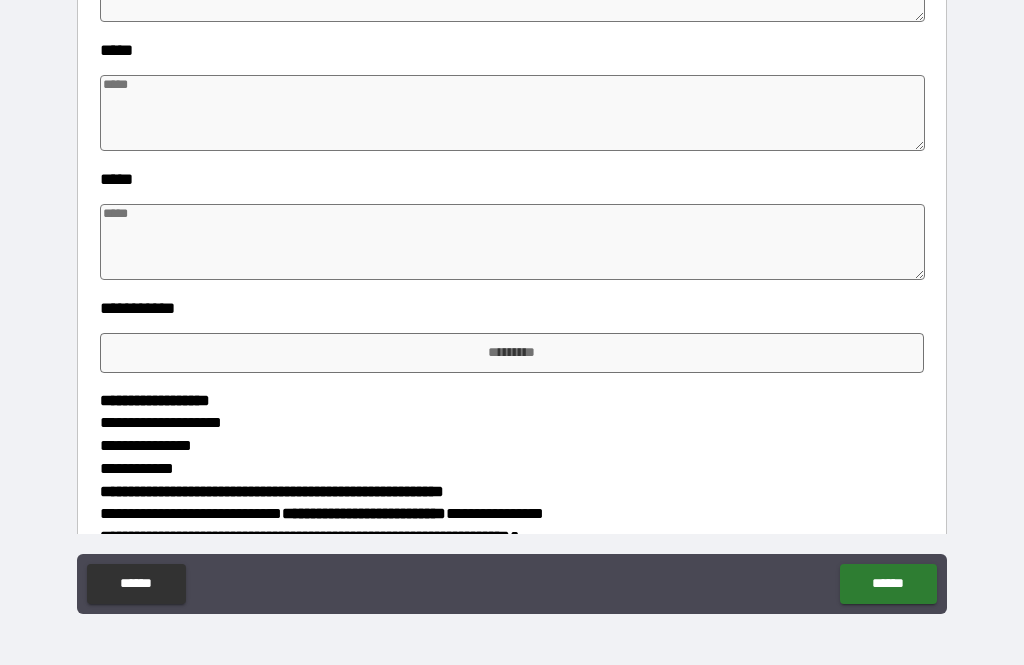 type on "*" 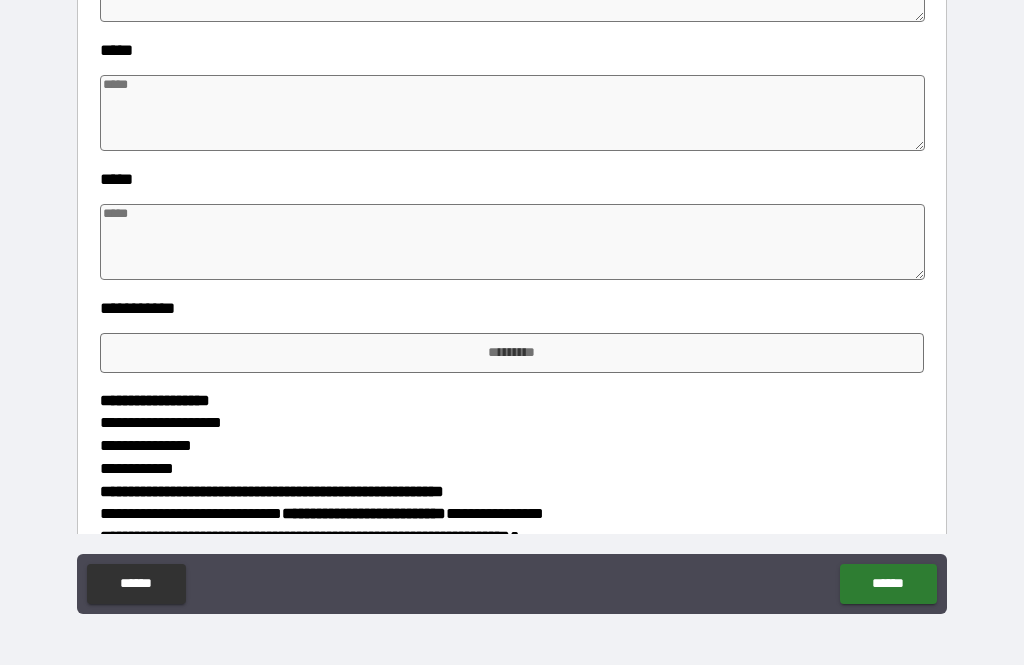 type on "*" 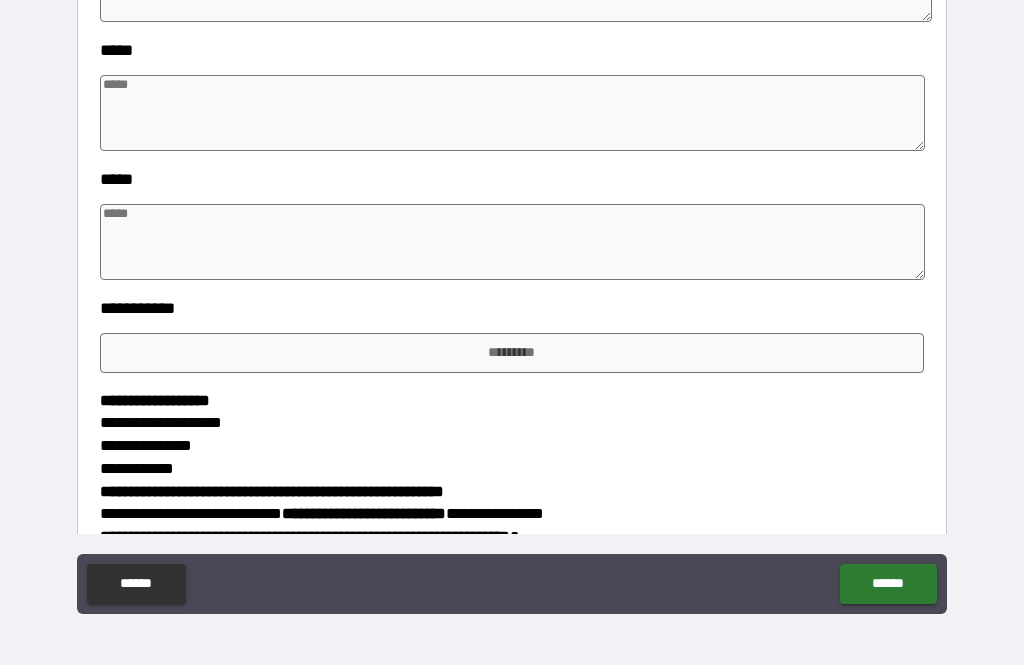 type on "*" 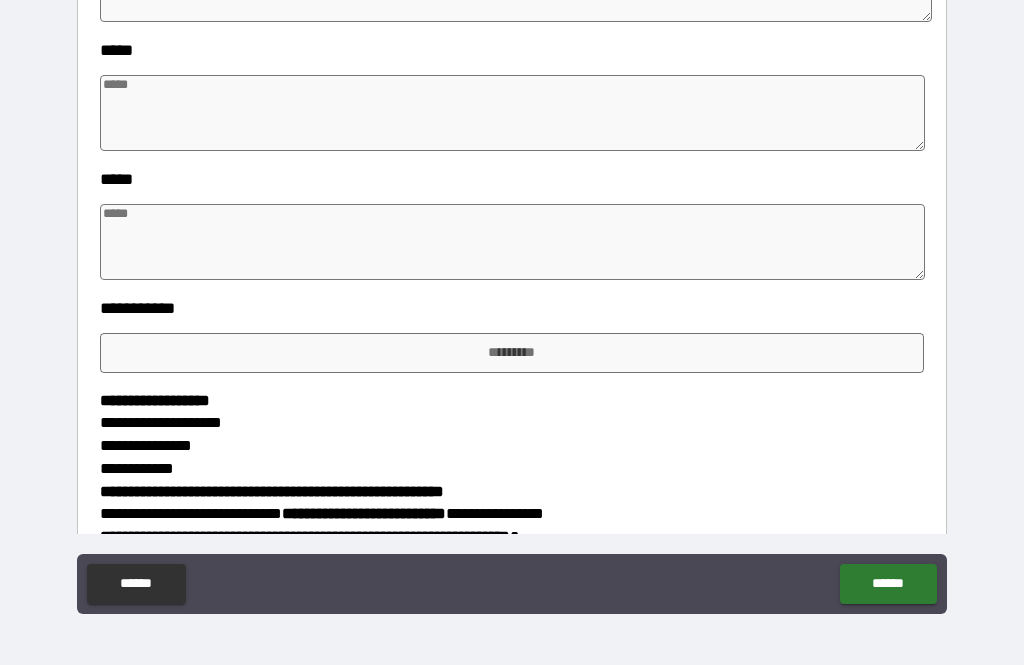 type on "*" 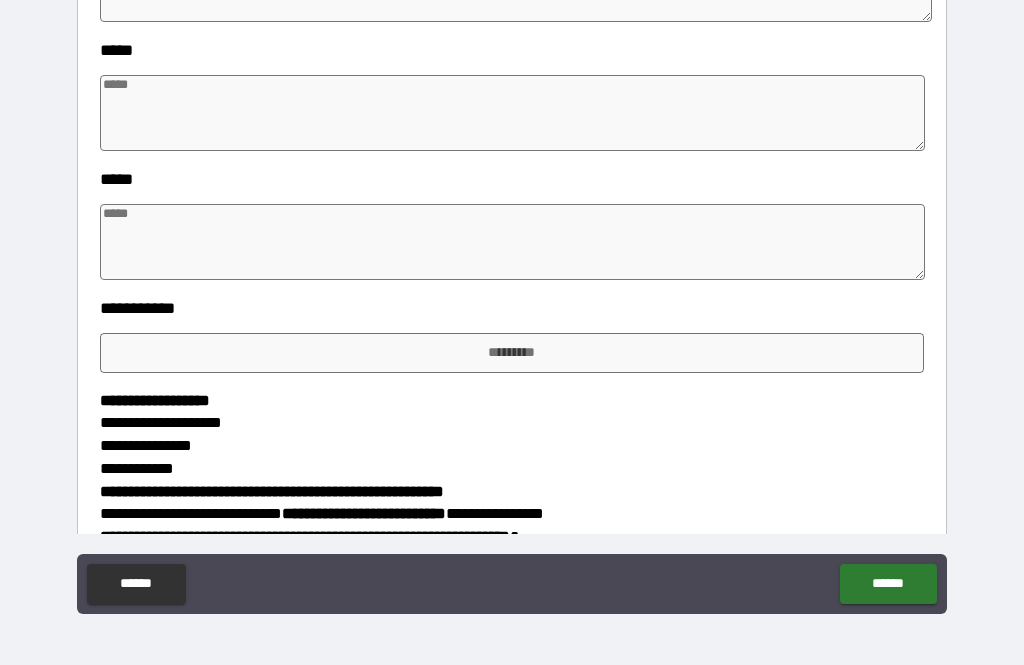 type on "*****" 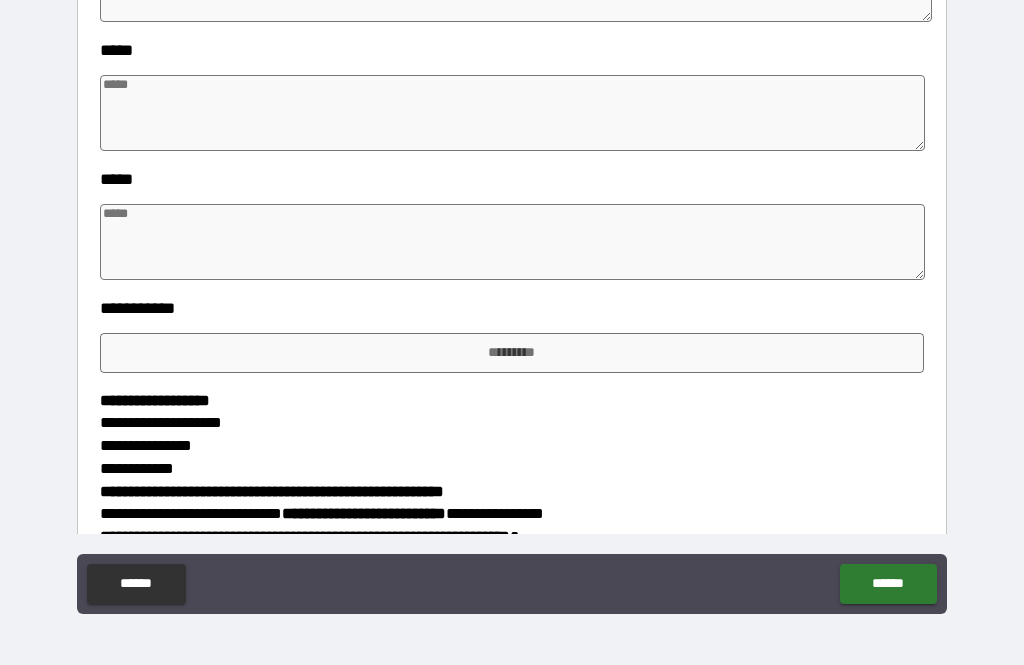 type on "*" 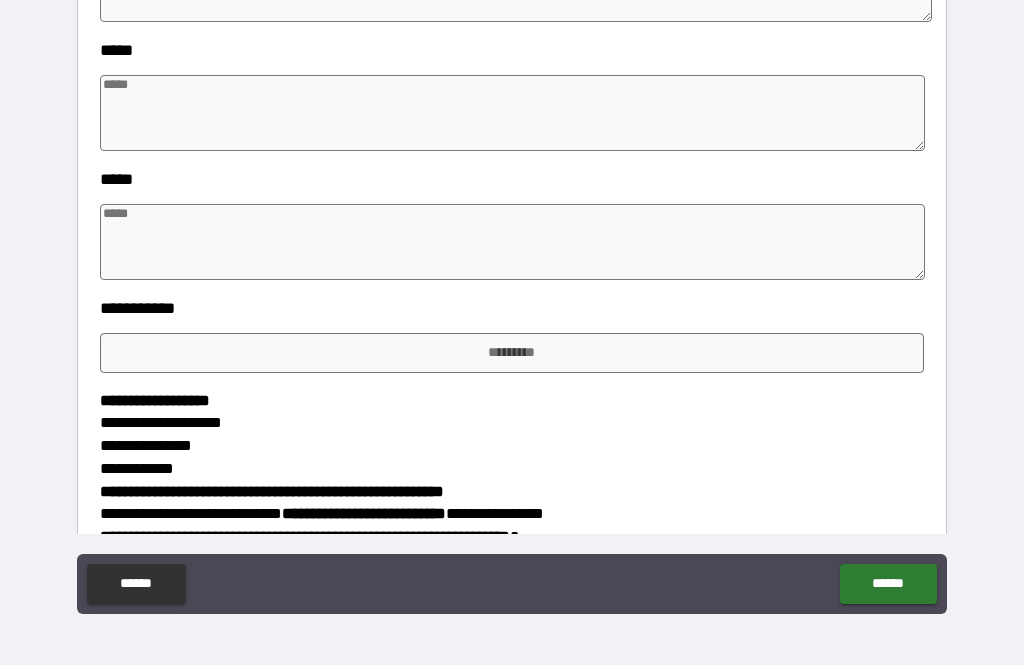 type on "*" 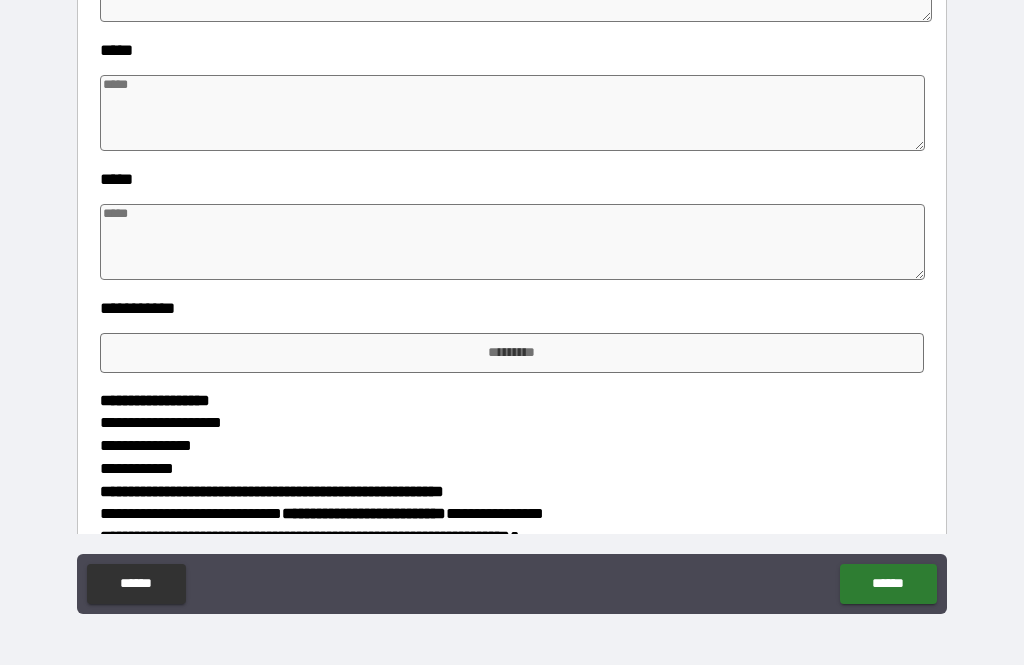 type on "*" 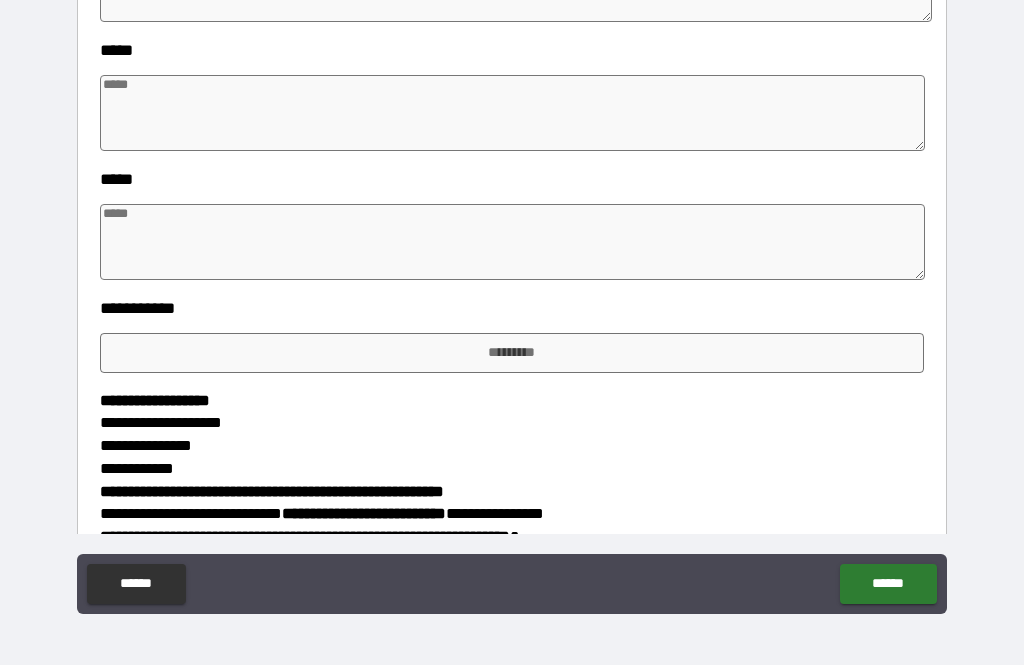 type on "*" 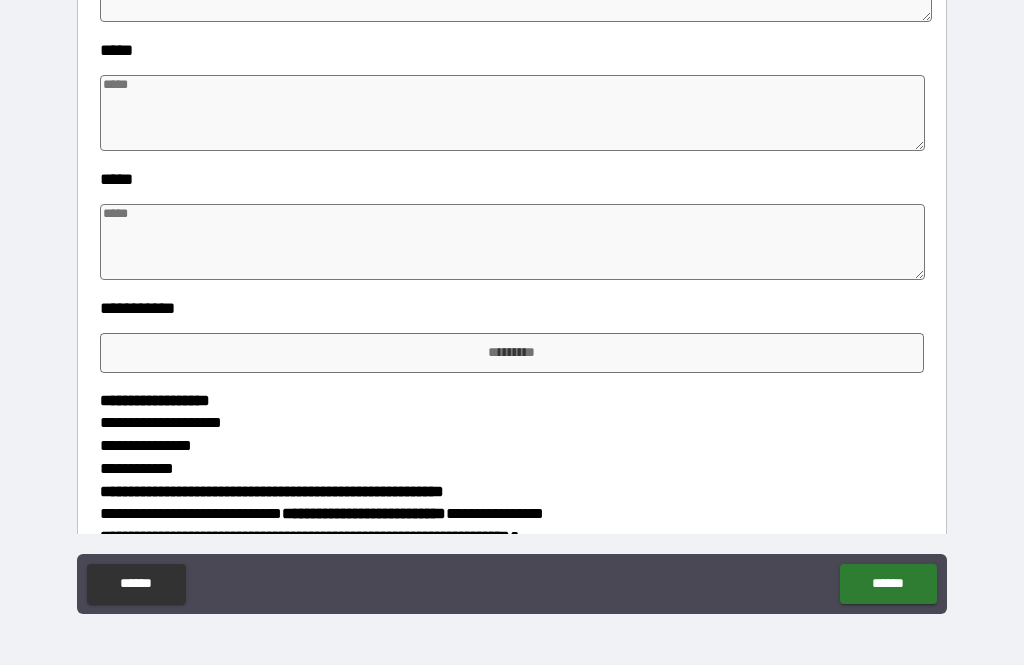 type on "*" 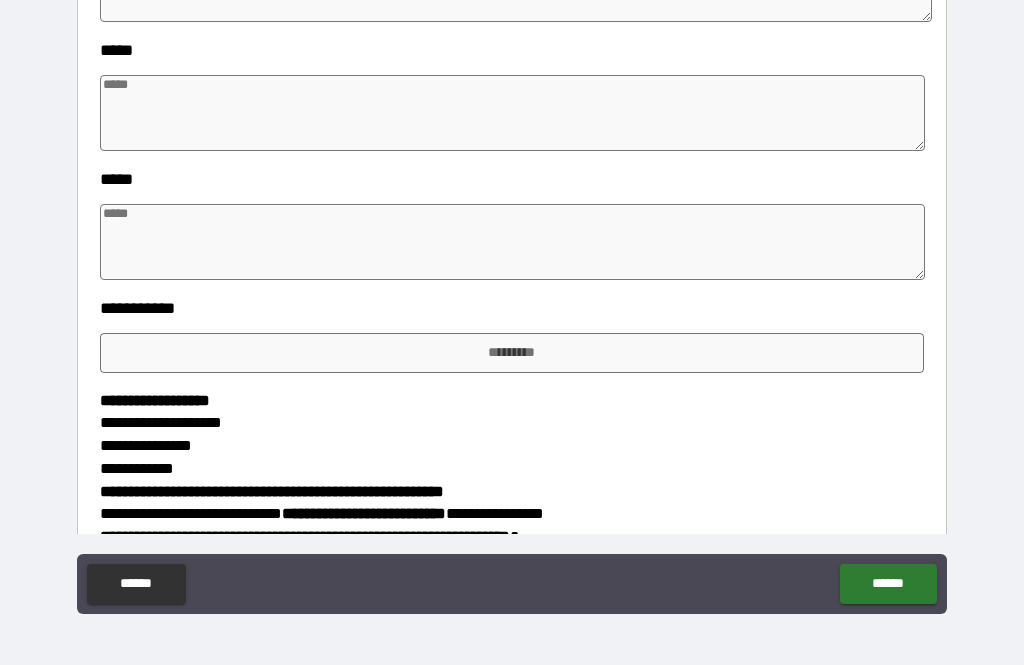 type on "*" 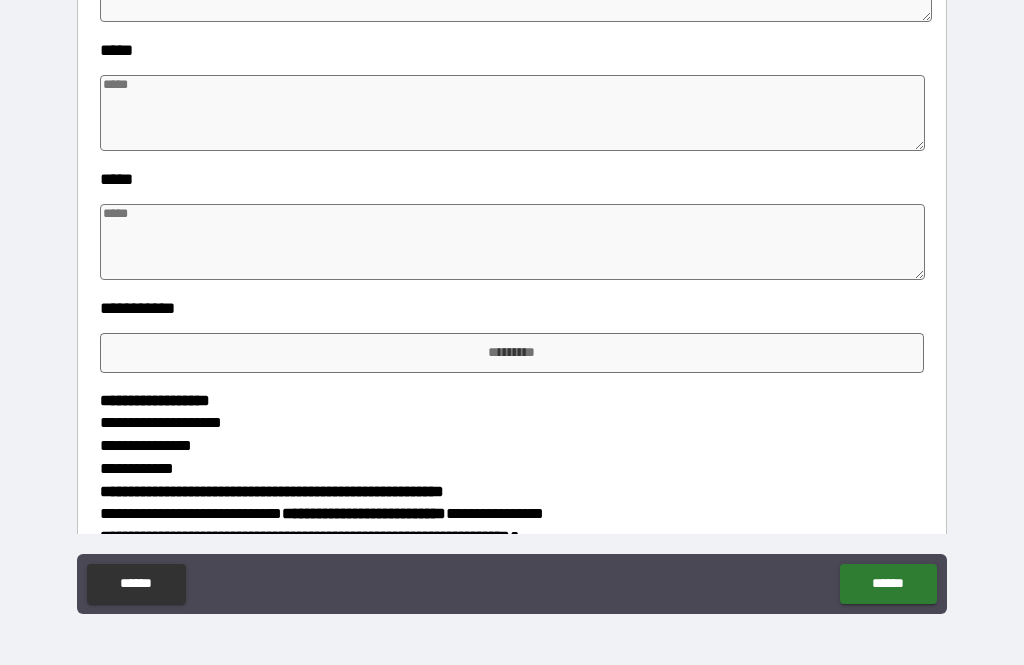 type on "*" 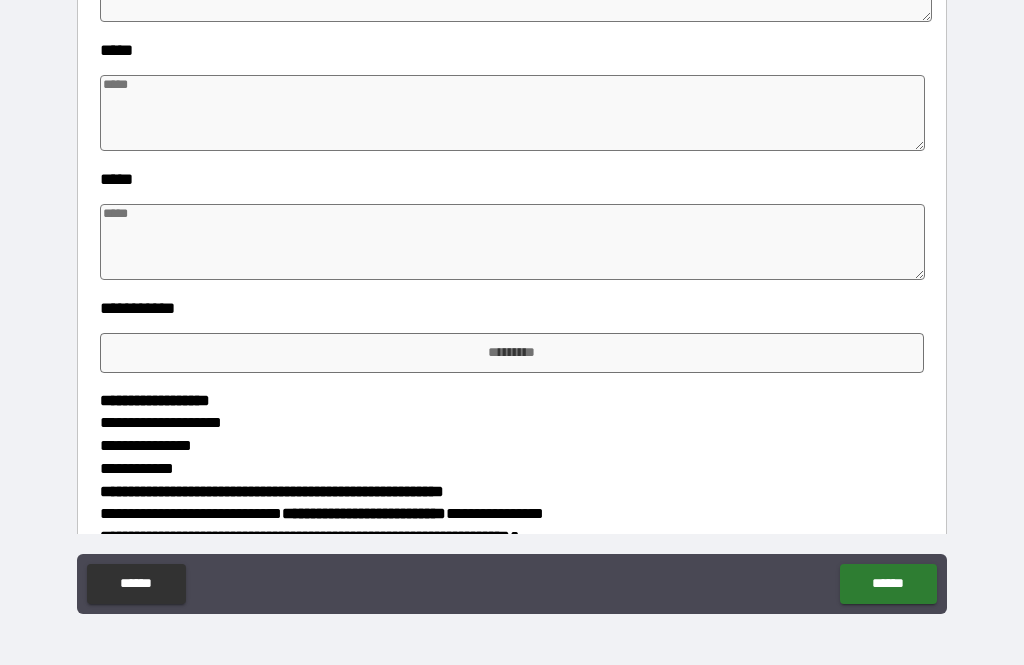 type on "********" 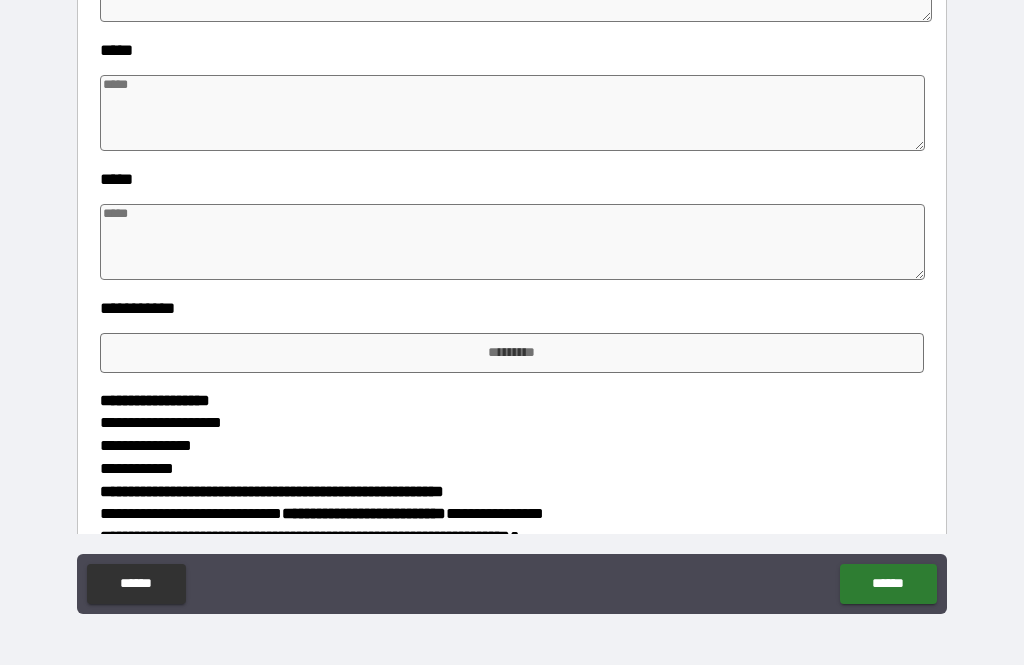 type on "*" 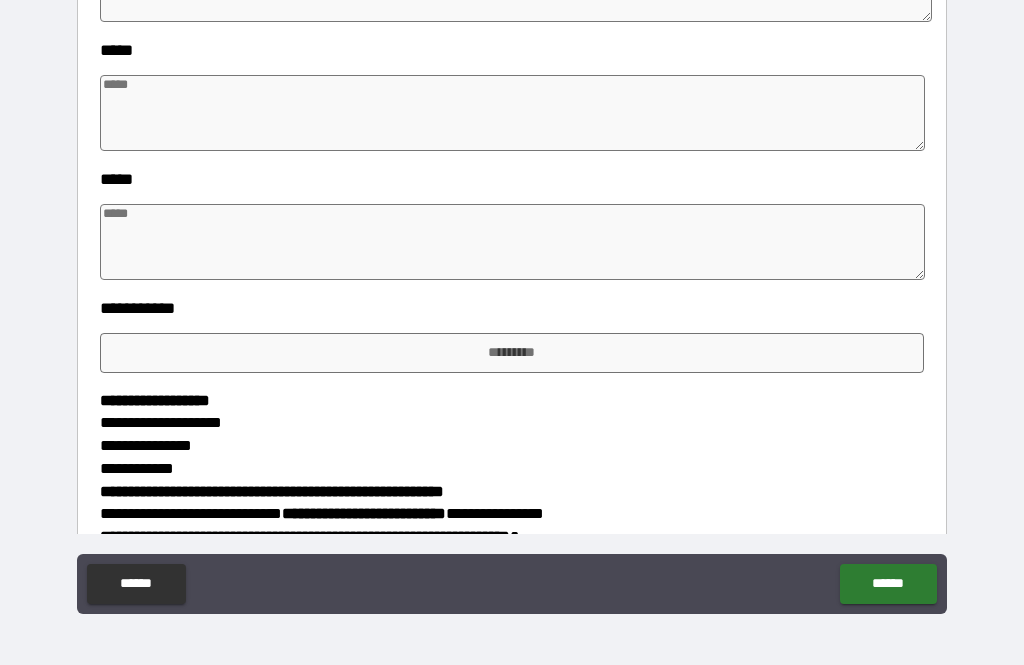 type on "*********" 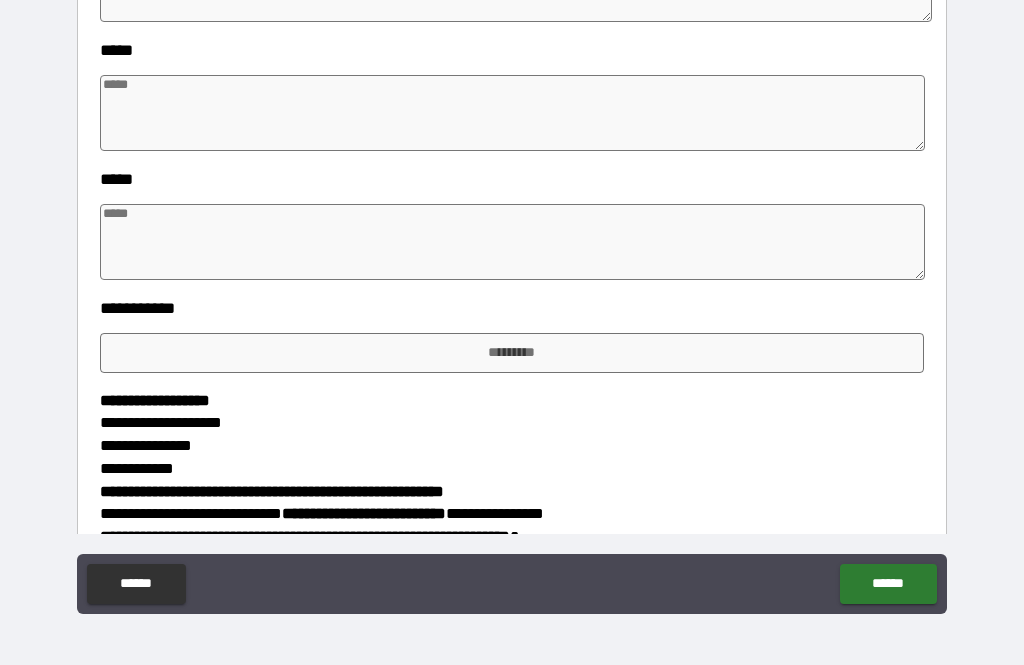 type on "*" 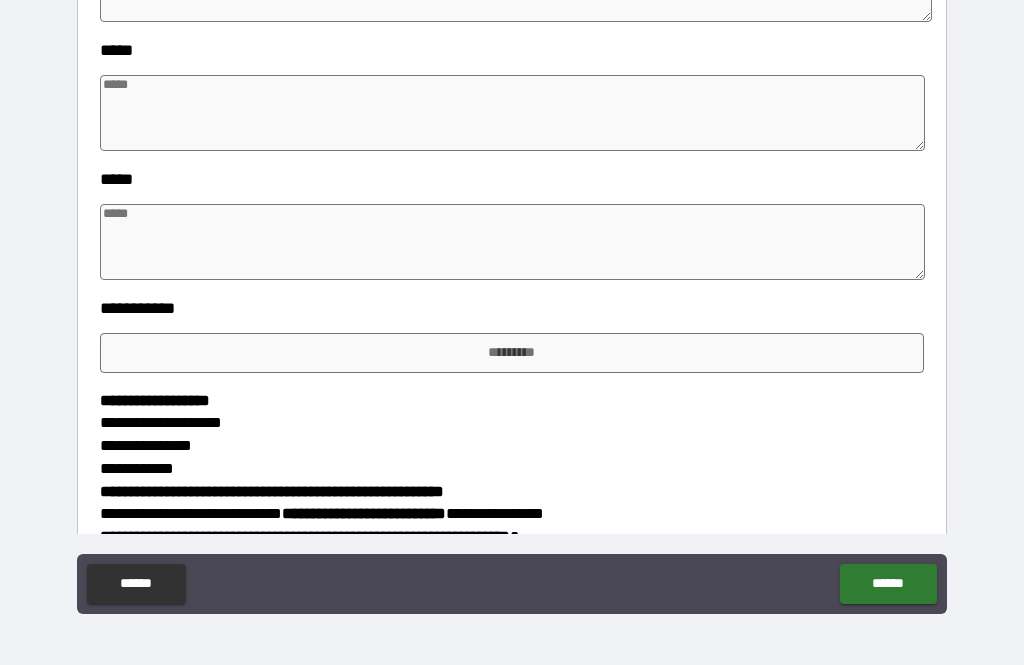 type on "*" 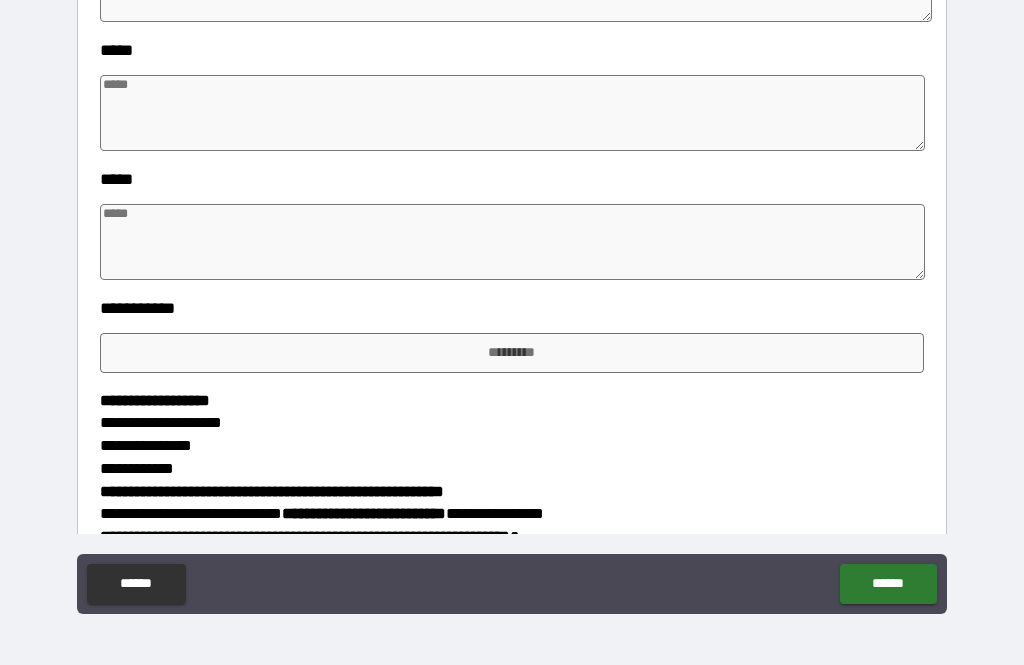 type on "*" 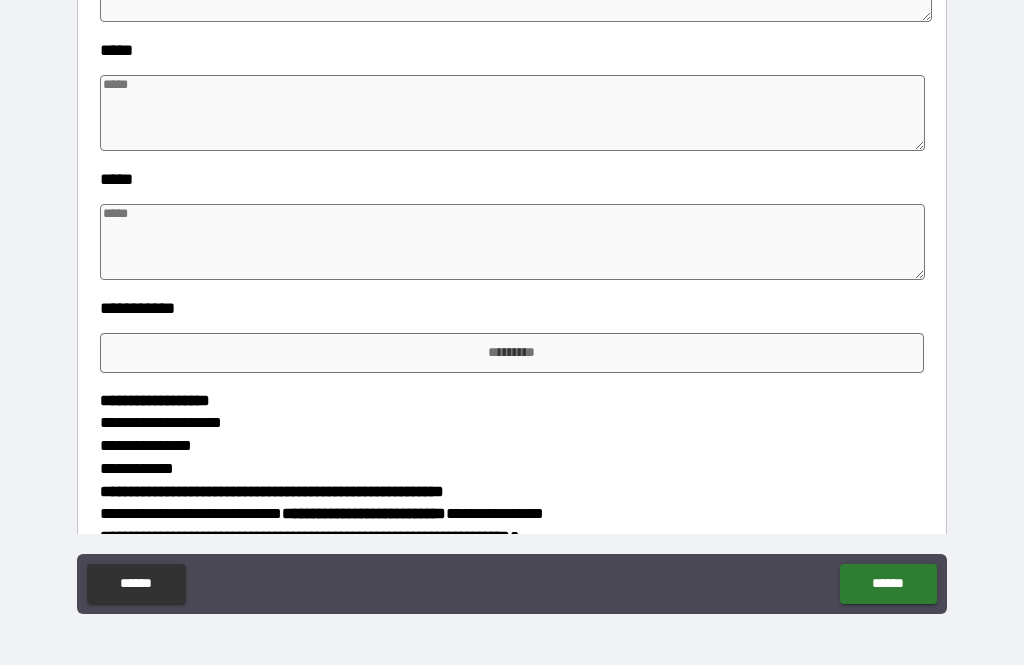 type on "*" 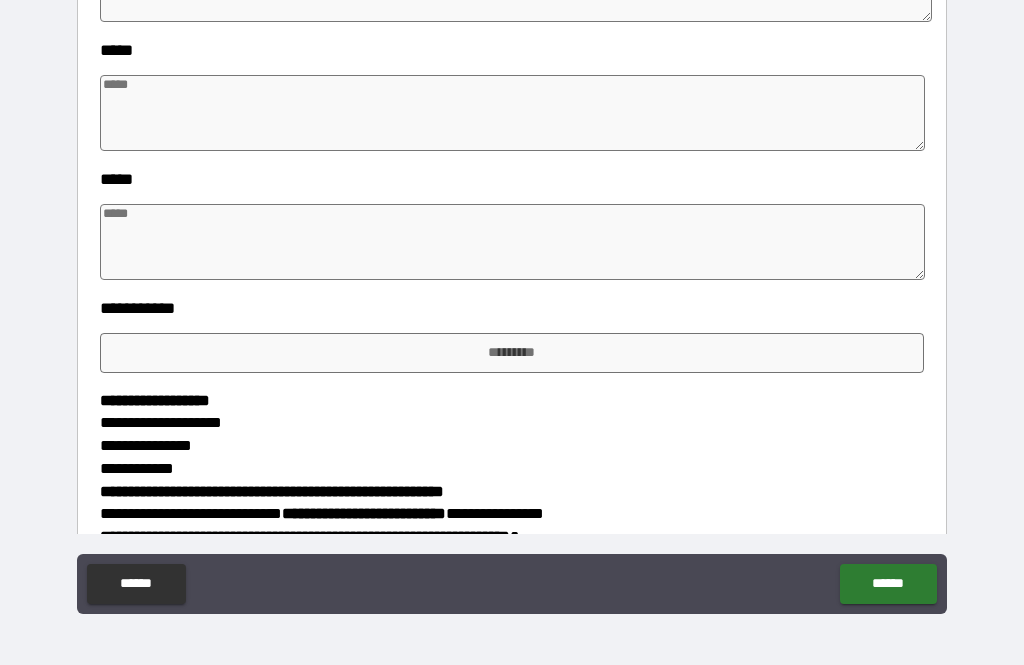 type on "*" 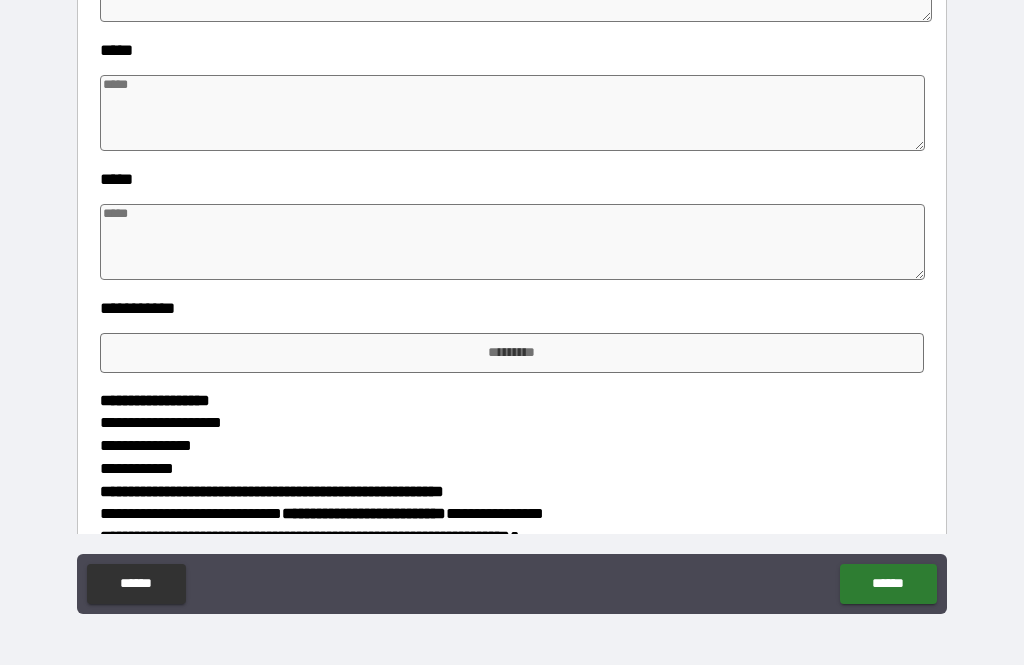 type on "*" 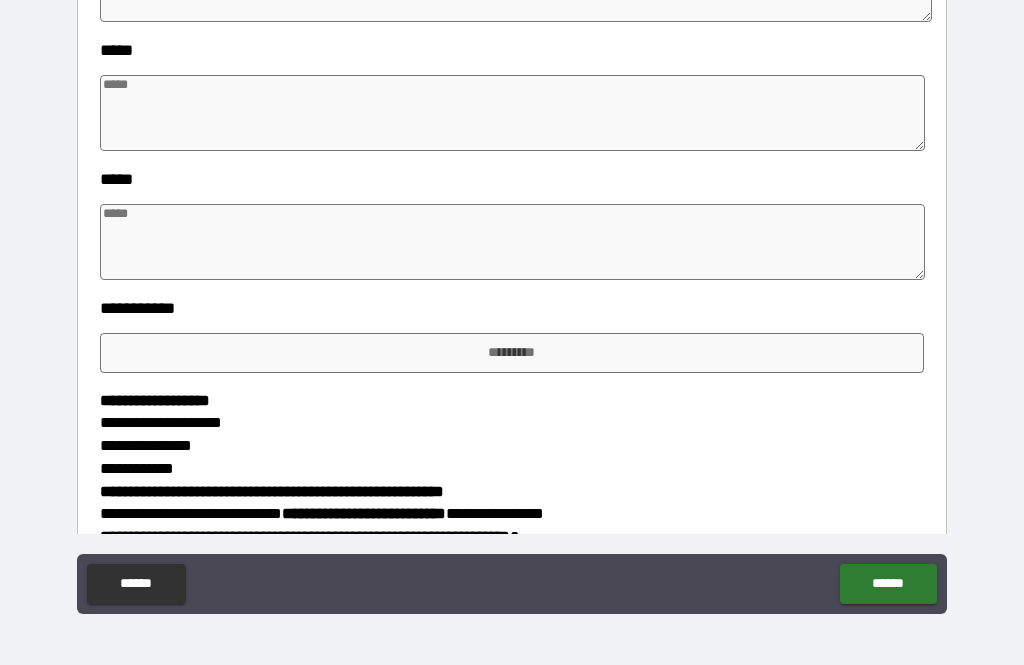 type on "*" 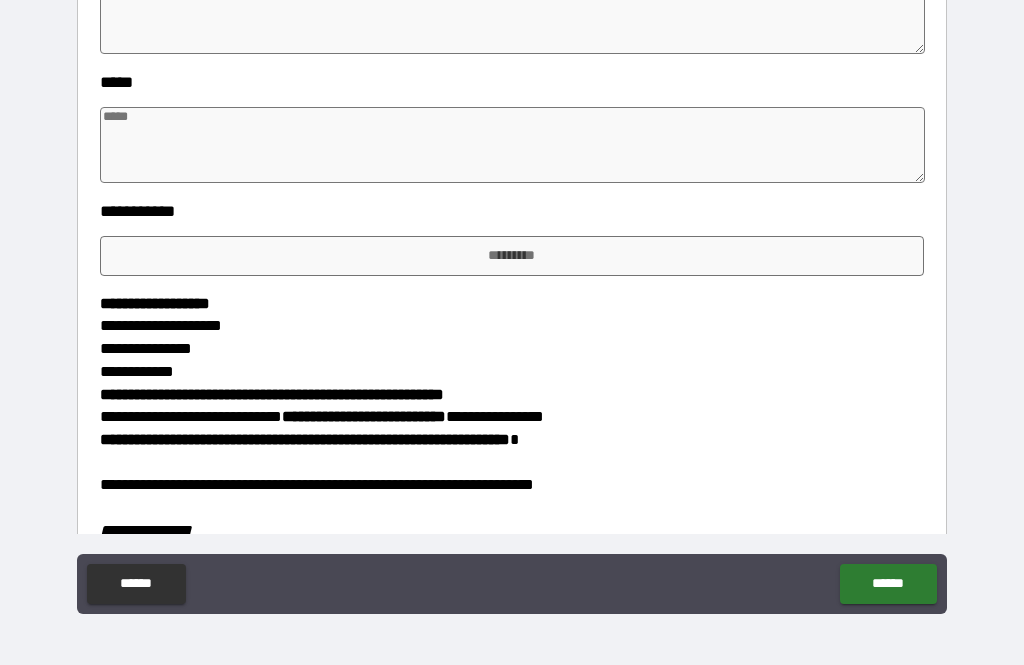 scroll, scrollTop: 4794, scrollLeft: 0, axis: vertical 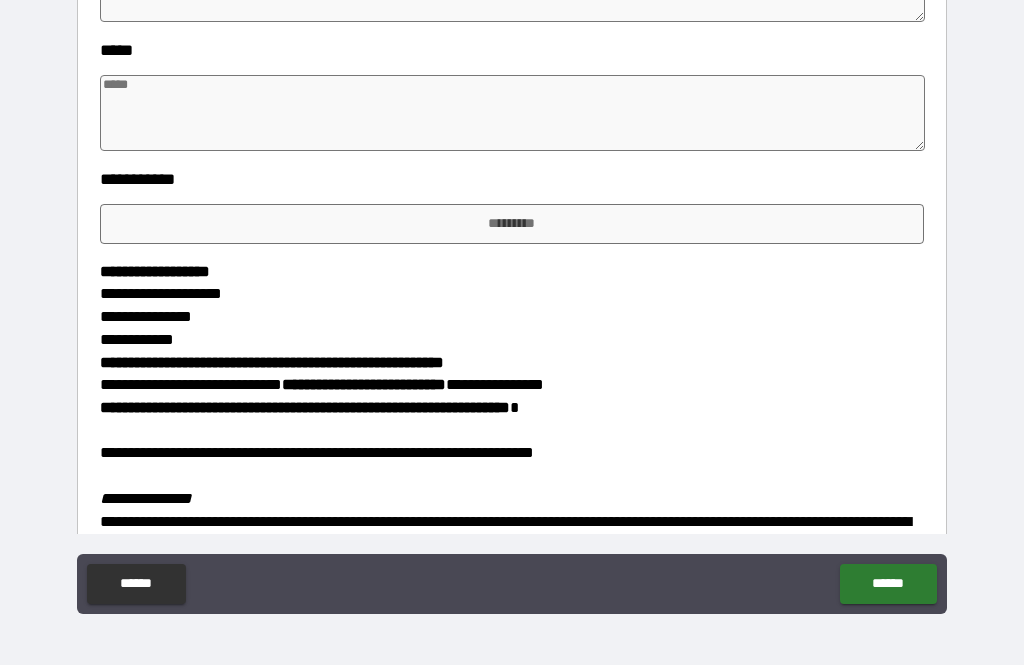 type on "**********" 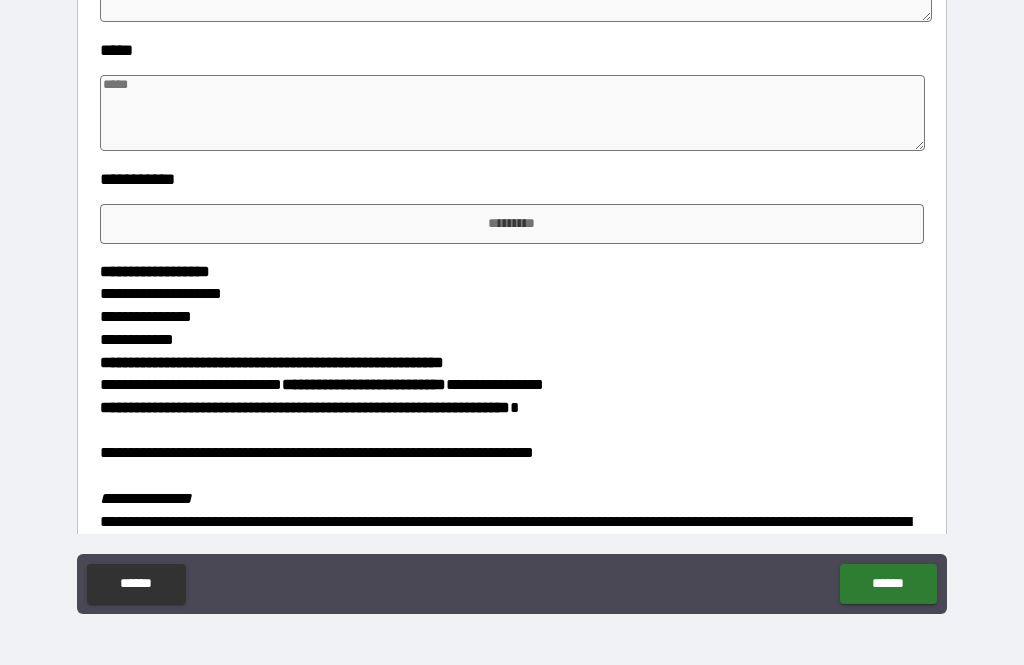 type on "*" 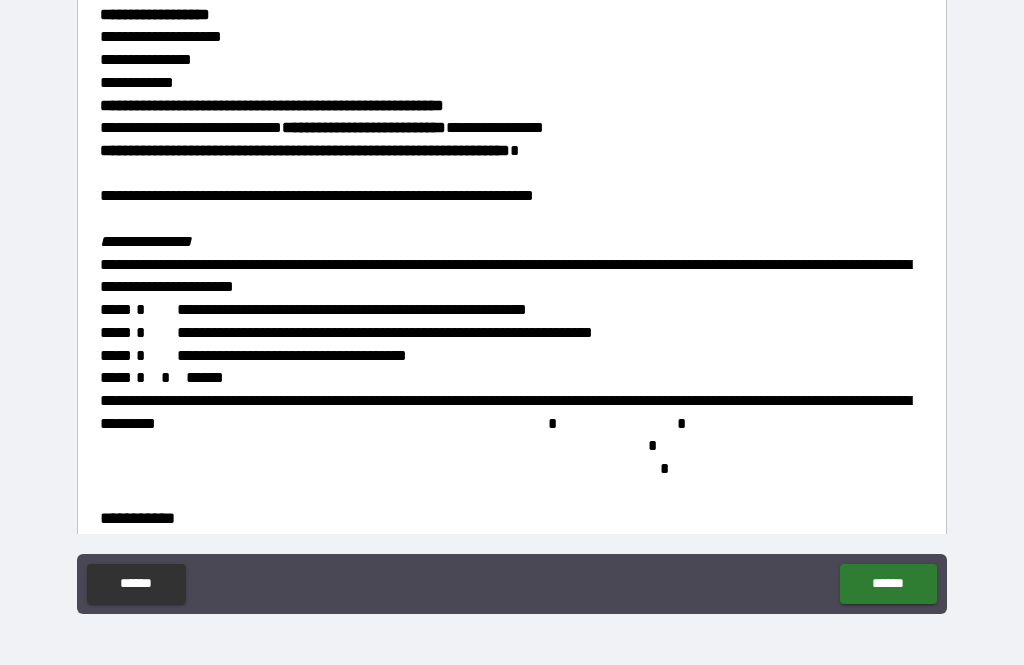 scroll, scrollTop: 5053, scrollLeft: 0, axis: vertical 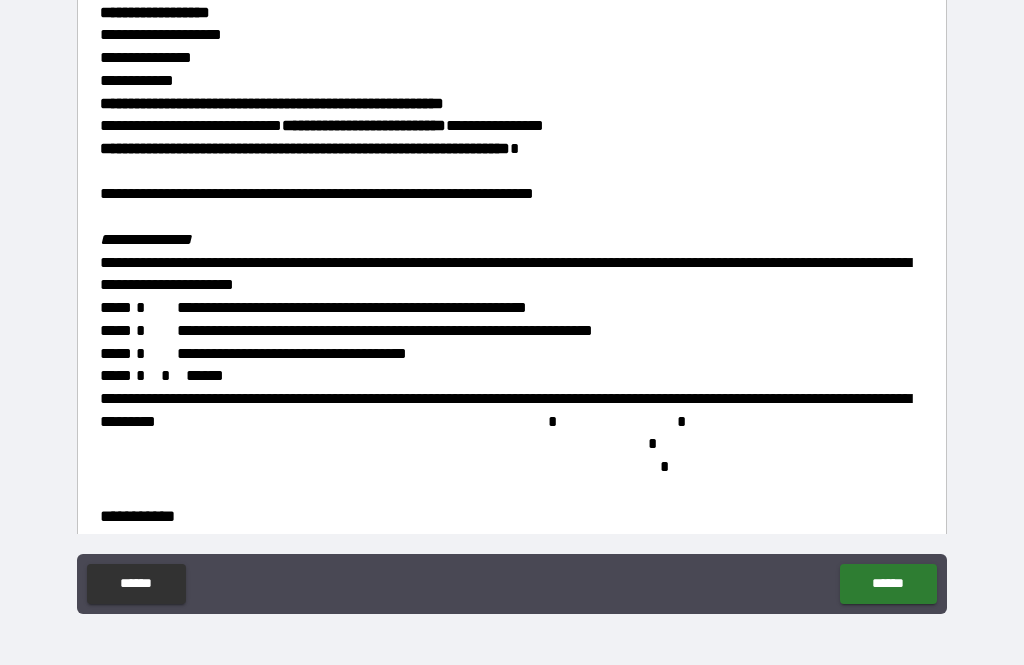 click on "*********" at bounding box center (512, -35) 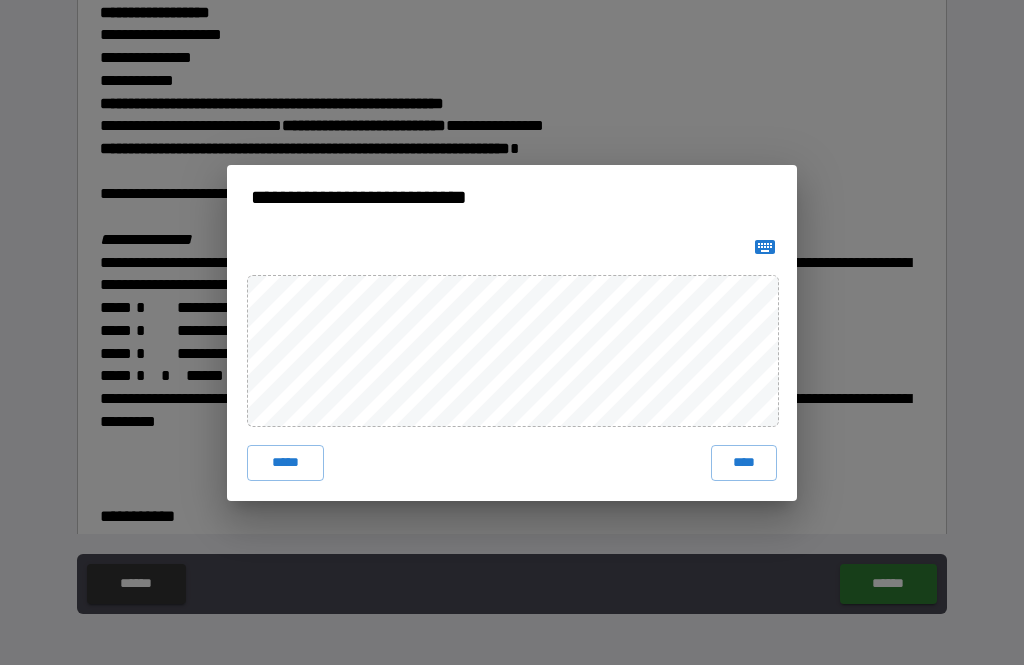 click on "****" at bounding box center (744, 463) 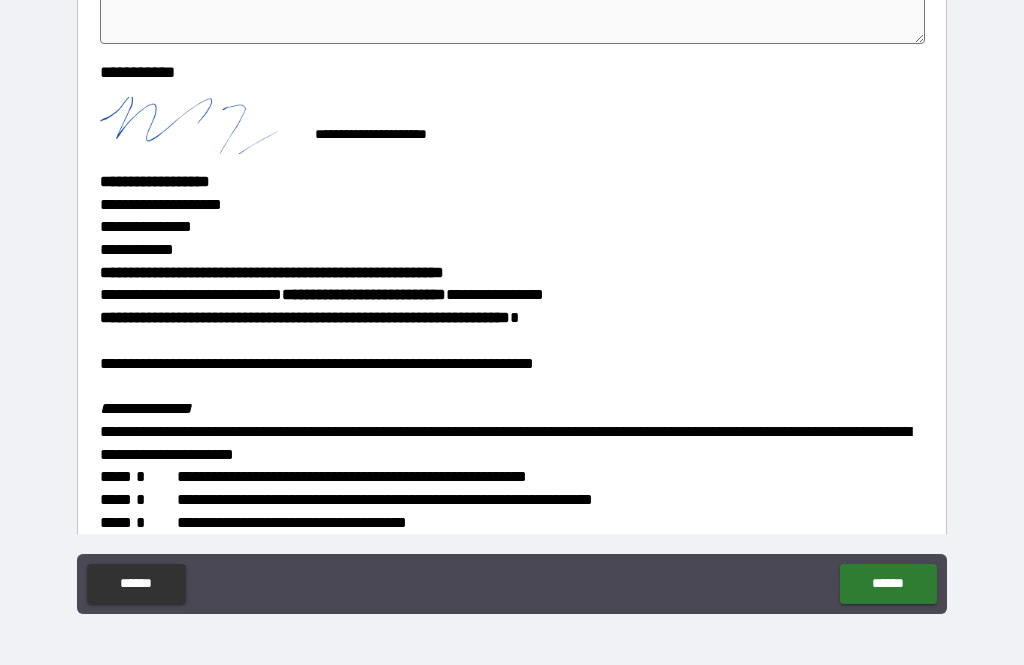 scroll, scrollTop: 4901, scrollLeft: 0, axis: vertical 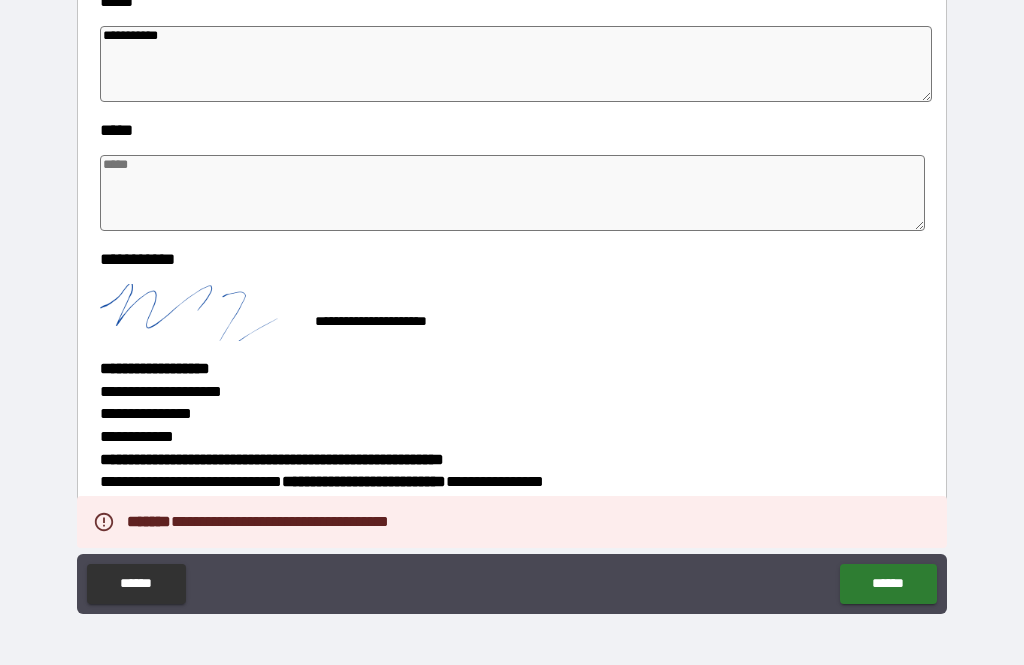 click on "**********" at bounding box center (516, 64) 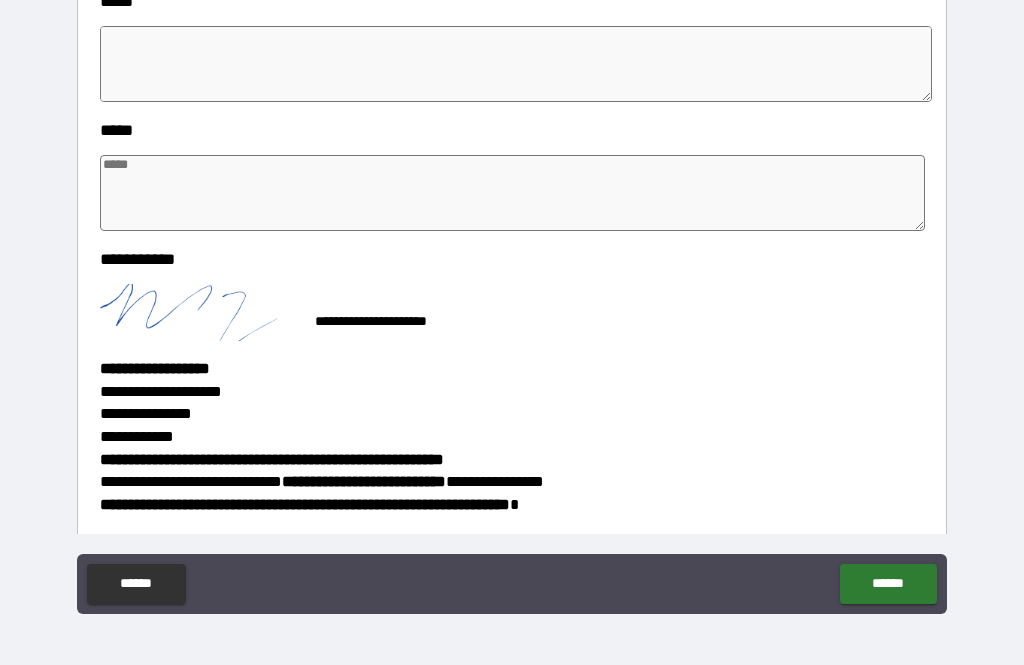 scroll, scrollTop: 14, scrollLeft: 0, axis: vertical 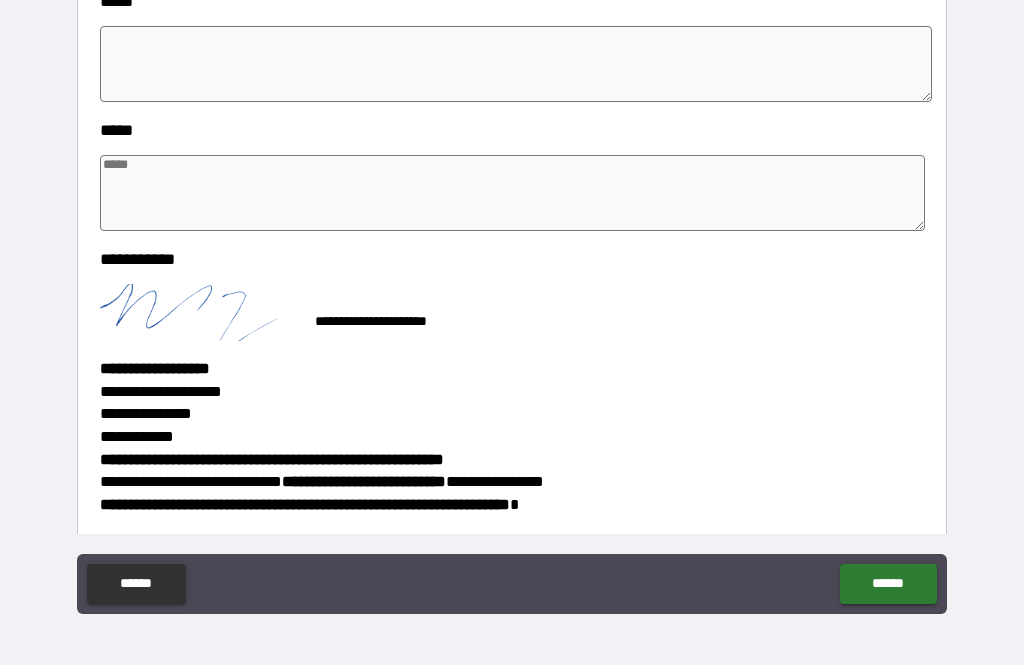 click on "**********" at bounding box center (512, 303) 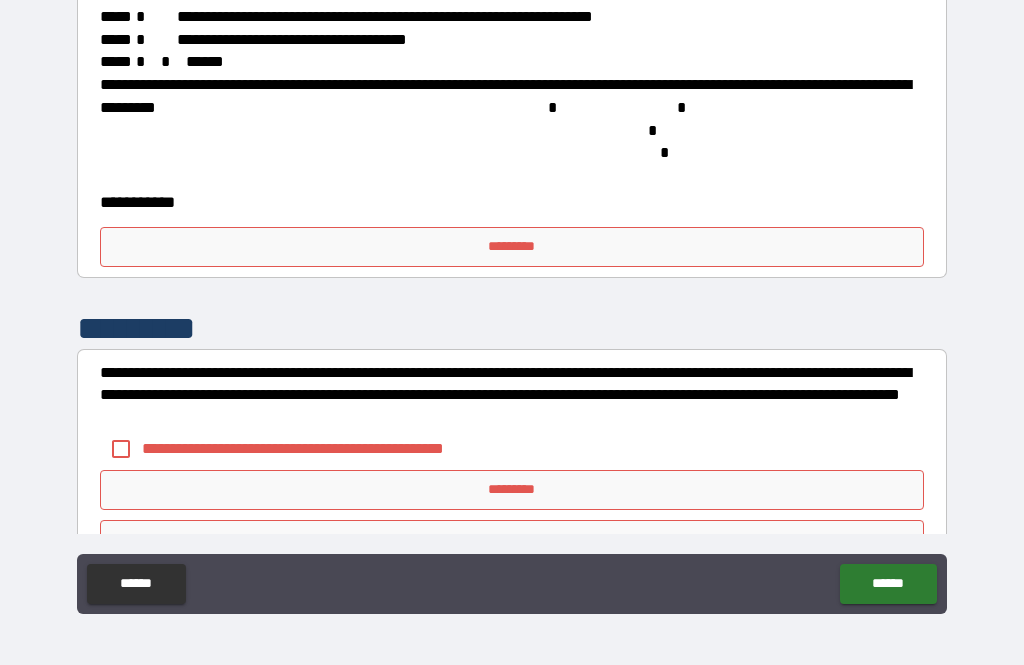 scroll, scrollTop: 5393, scrollLeft: 0, axis: vertical 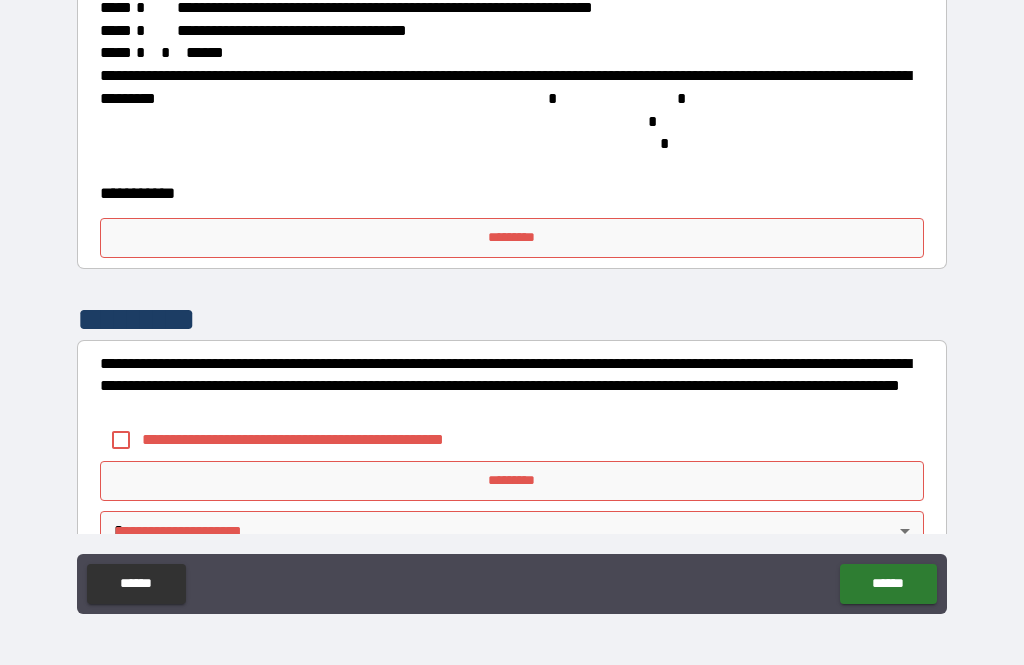 click on "*********" at bounding box center (512, 238) 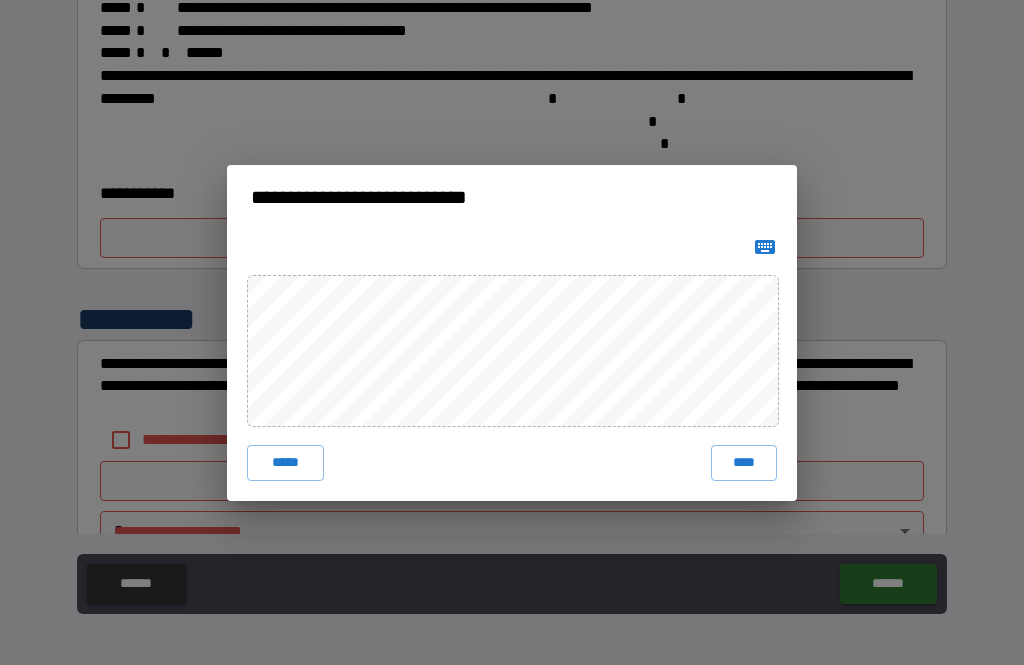 click on "**********" at bounding box center [512, 332] 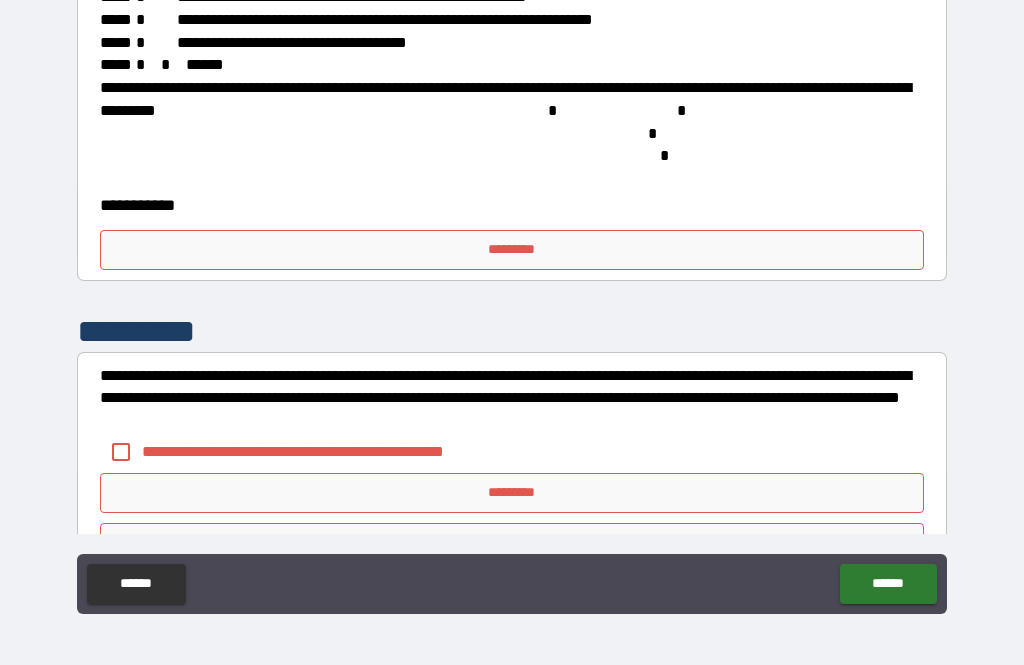 scroll, scrollTop: 5388, scrollLeft: 0, axis: vertical 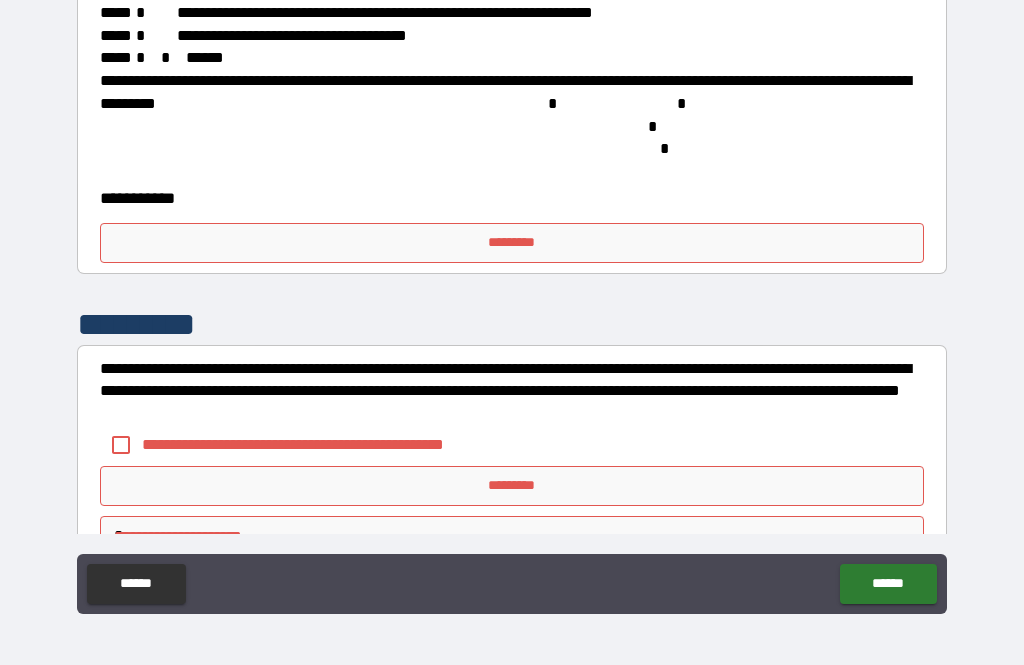 click on "*********" at bounding box center [512, 243] 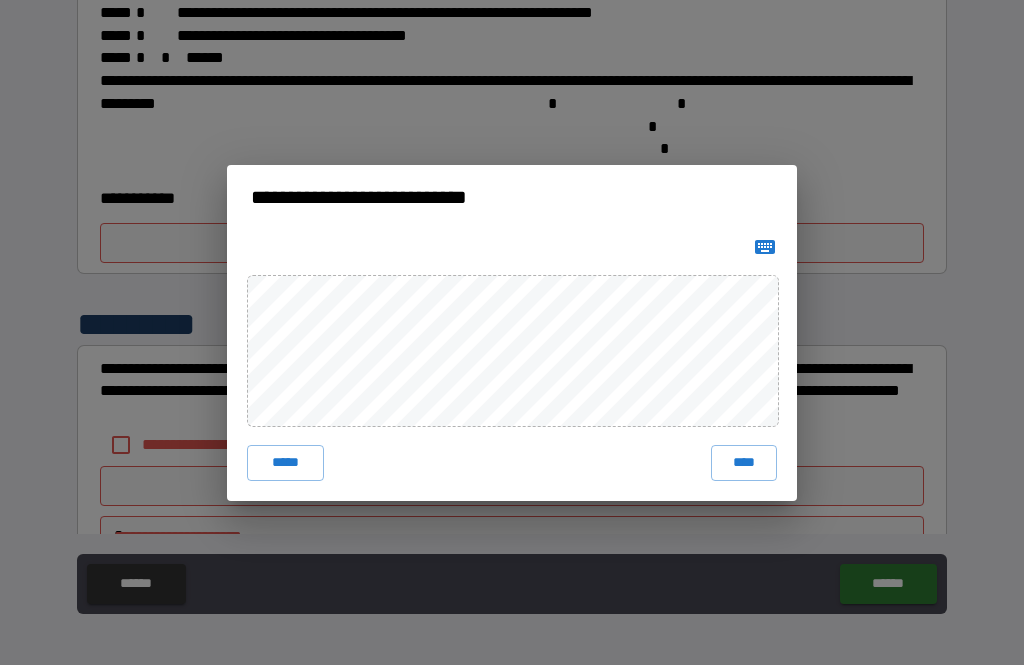 click on "****" at bounding box center (744, 463) 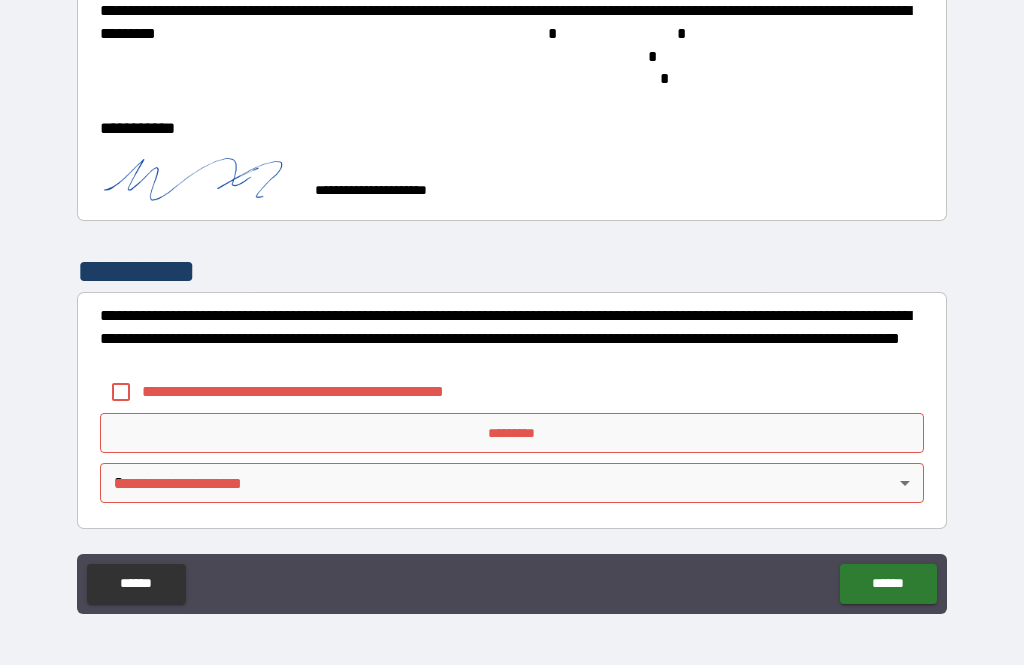 scroll, scrollTop: 5521, scrollLeft: 0, axis: vertical 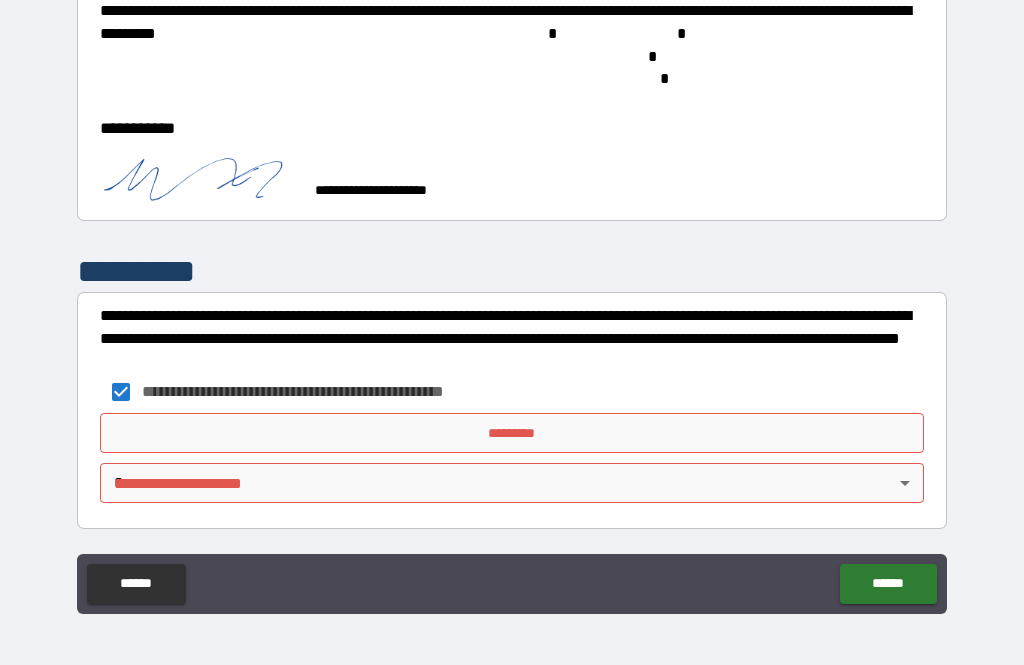 click on "*********" at bounding box center (512, 433) 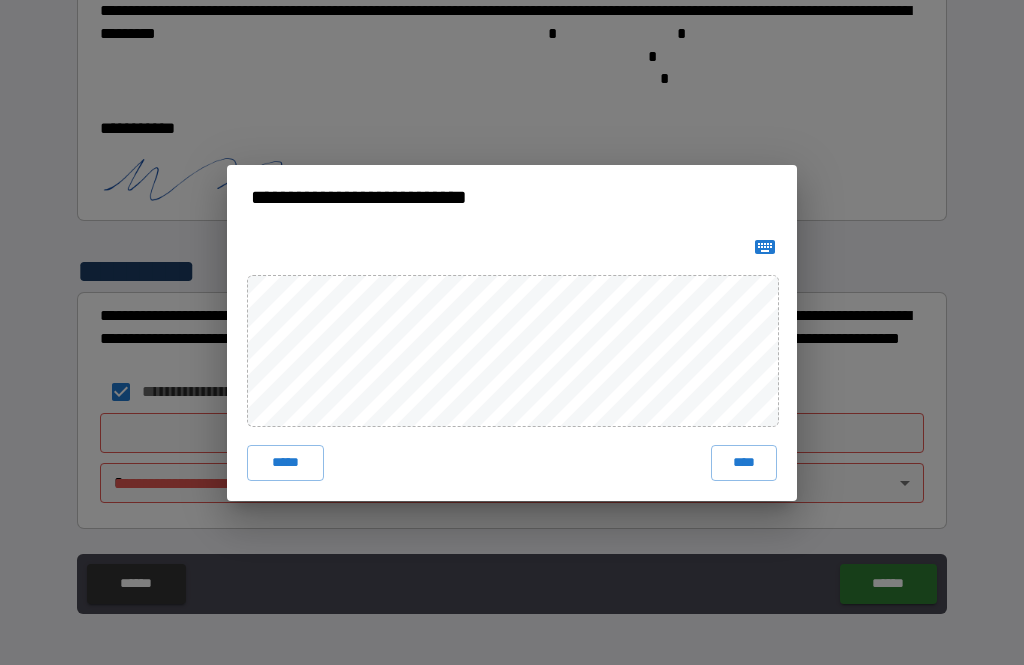click on "****" at bounding box center (744, 463) 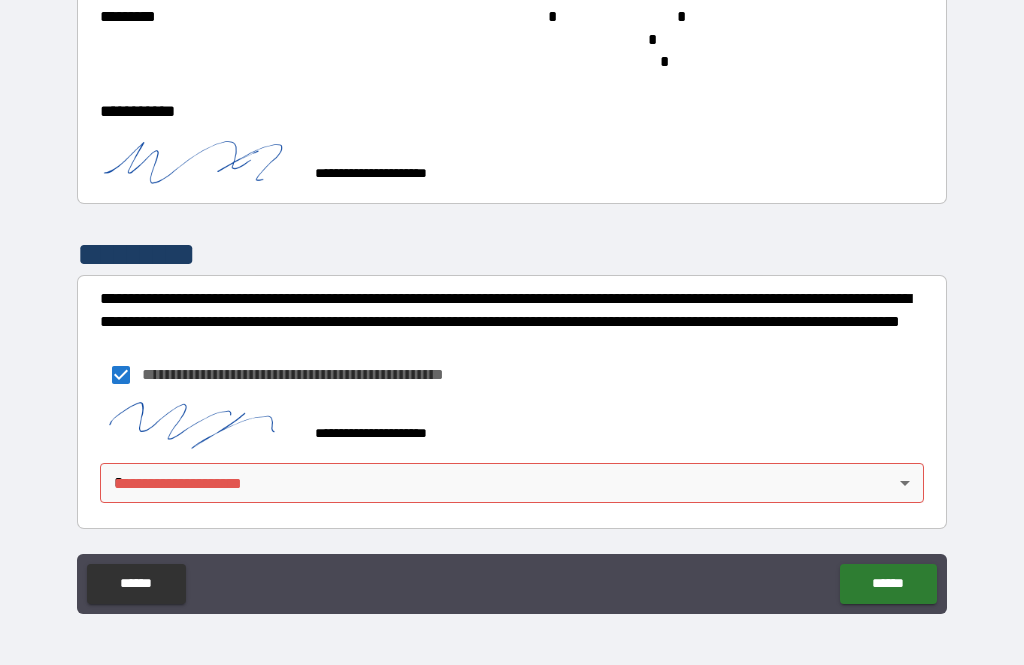 click on "**********" at bounding box center [512, 300] 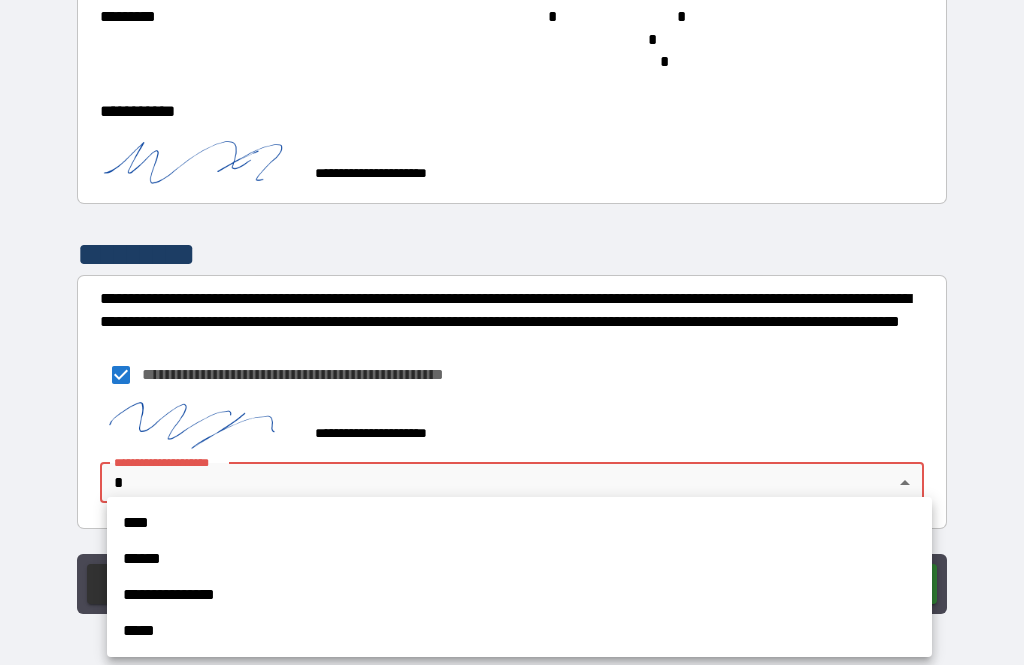click on "**********" at bounding box center [519, 595] 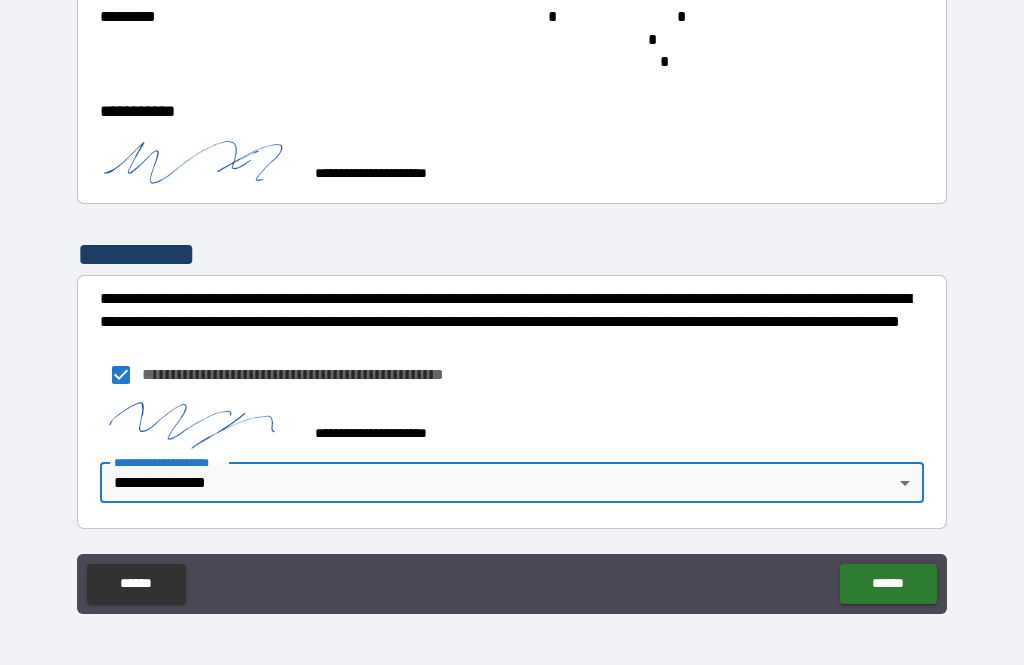click on "******" at bounding box center (888, 584) 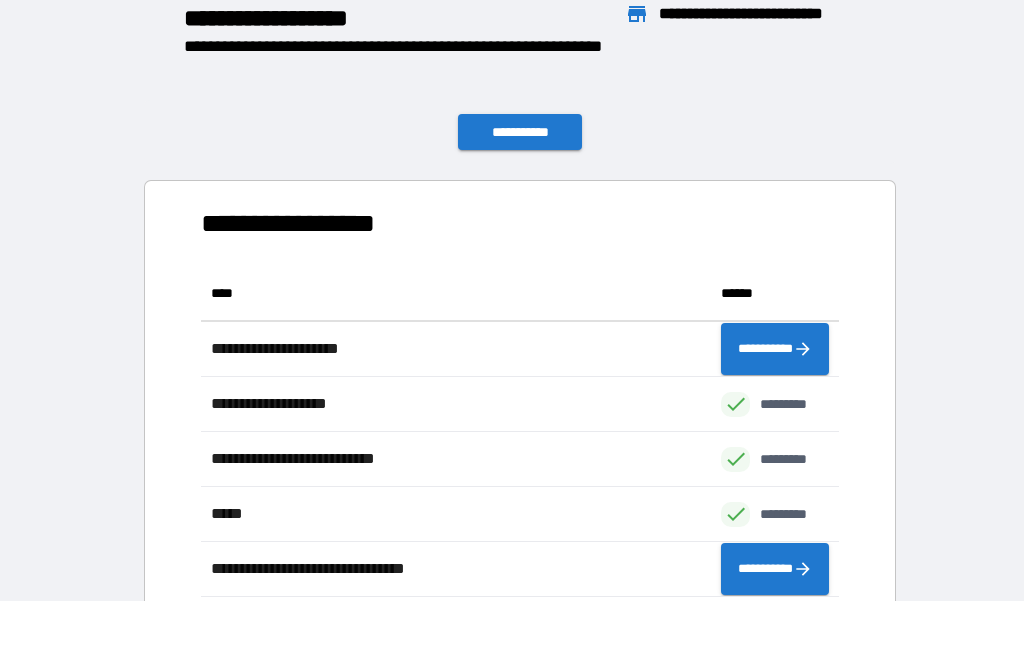 scroll, scrollTop: 1, scrollLeft: 1, axis: both 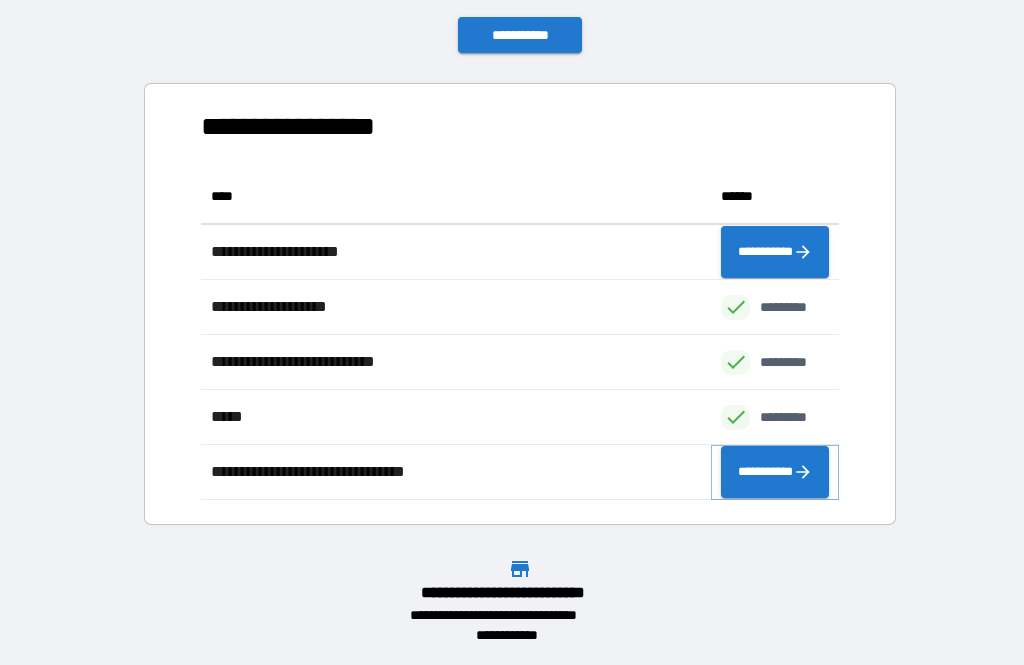 click on "**********" at bounding box center (775, 472) 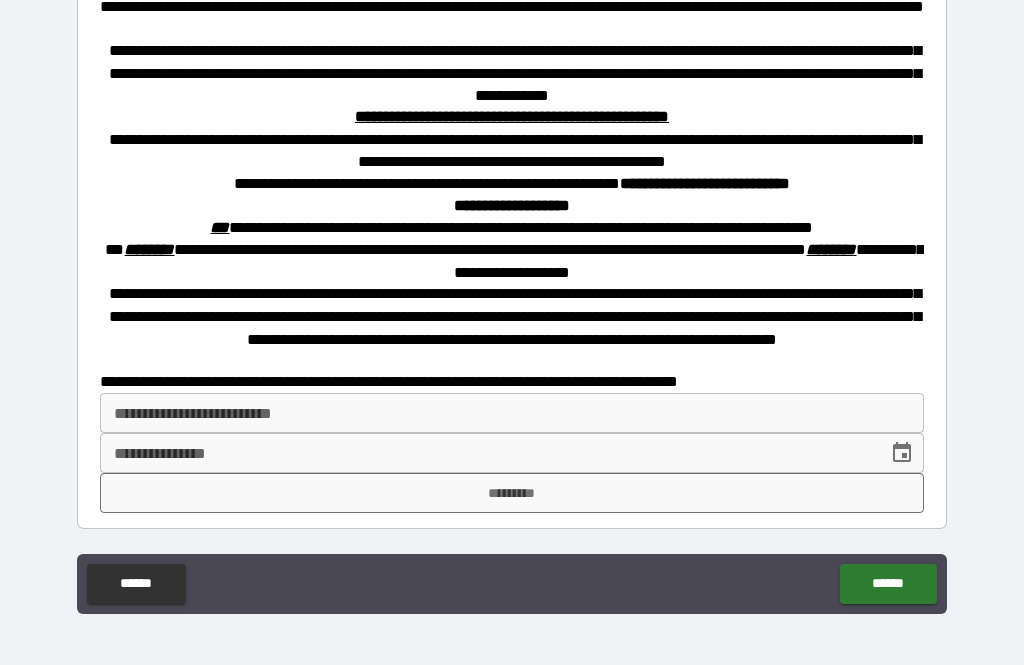 scroll, scrollTop: 597, scrollLeft: 0, axis: vertical 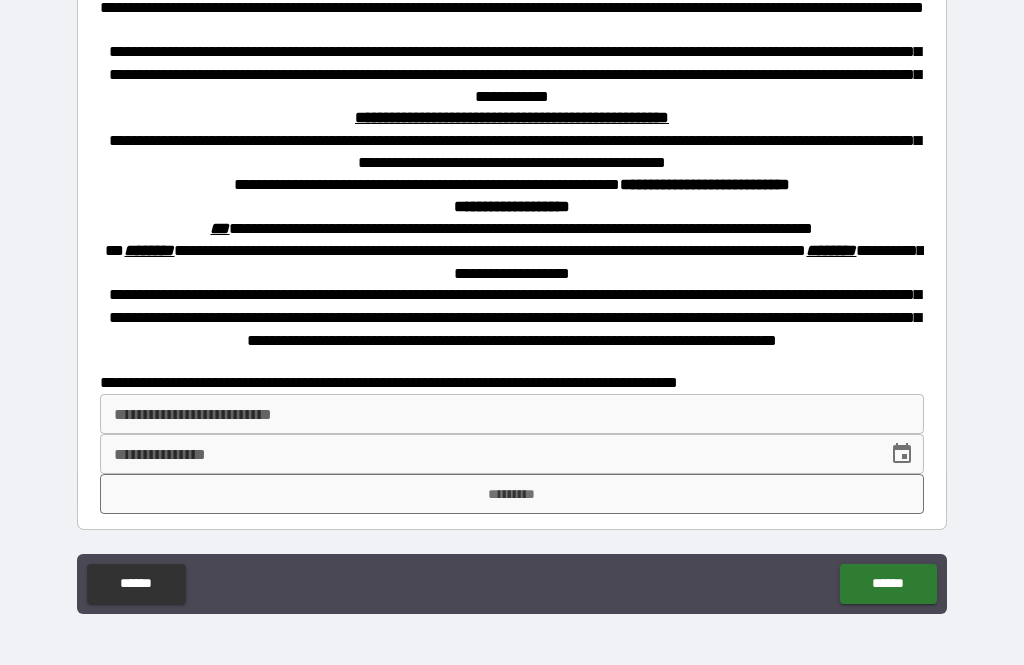 click on "**********" at bounding box center [512, 414] 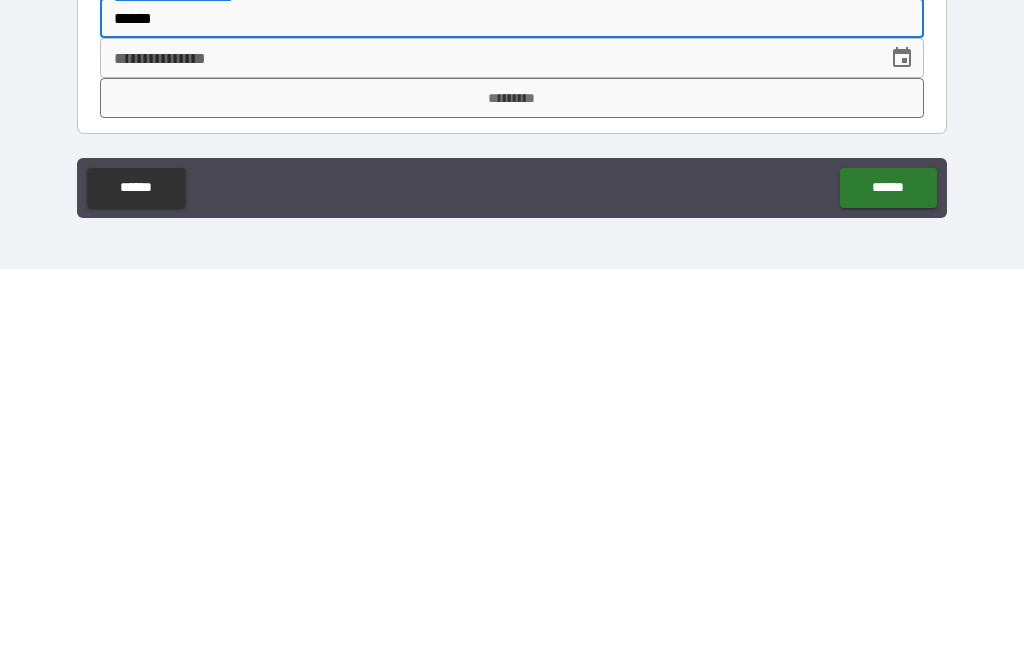 click on "*********" at bounding box center (512, 494) 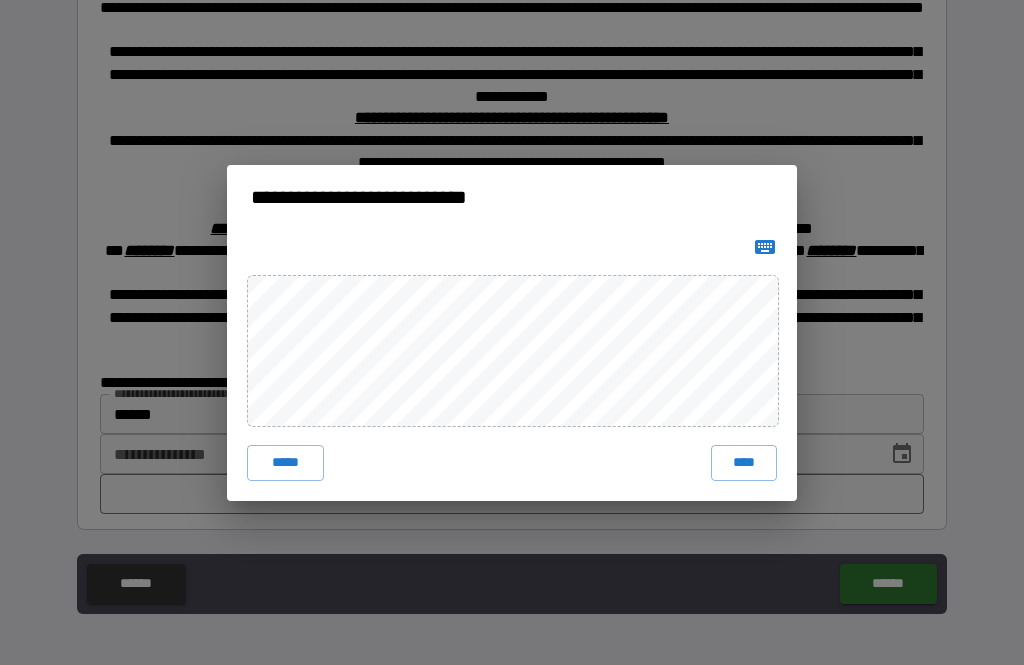 click on "****" at bounding box center (744, 463) 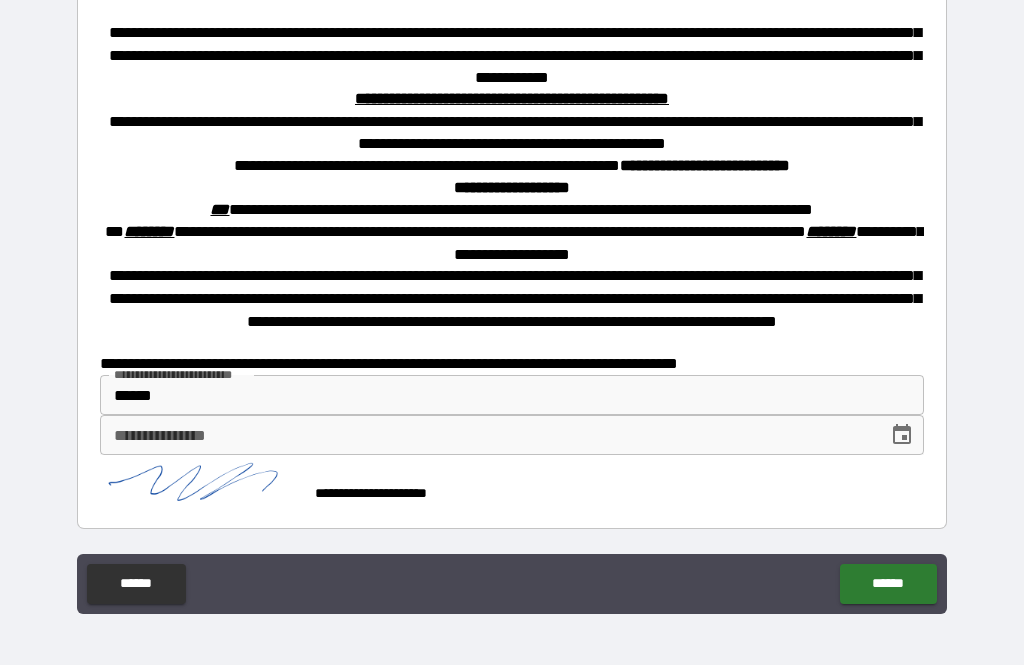 scroll, scrollTop: 614, scrollLeft: 0, axis: vertical 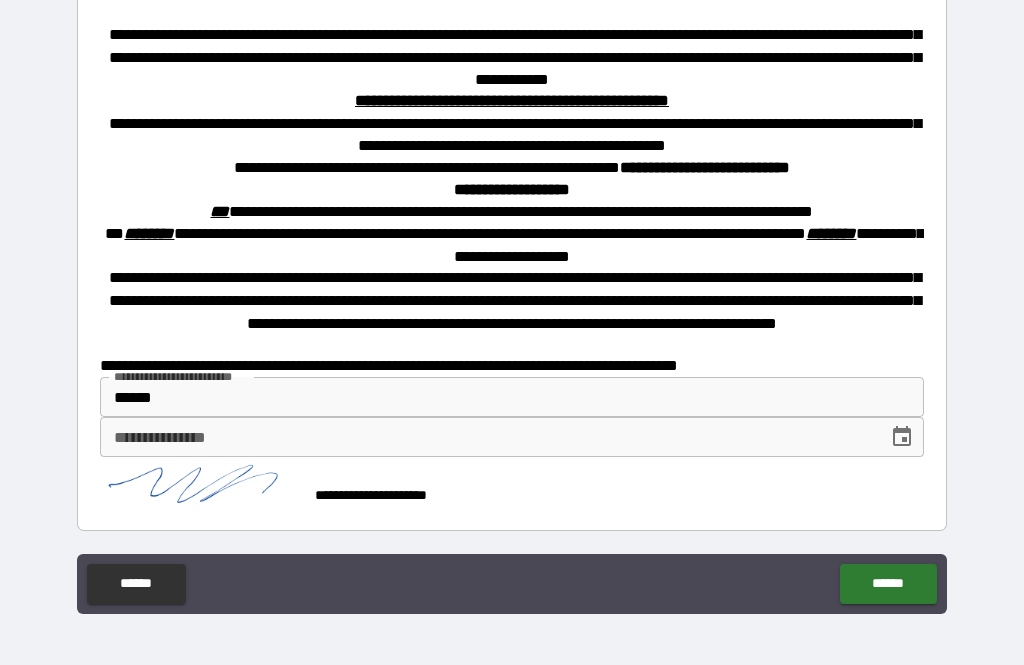 click on "**********" at bounding box center (487, 437) 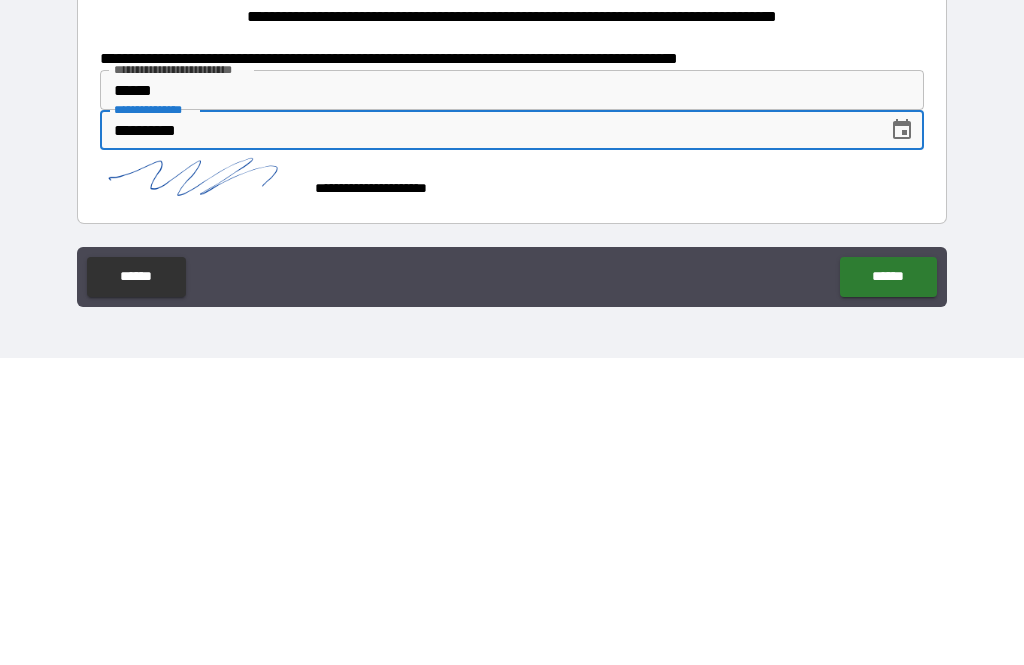 click on "**********" at bounding box center [512, 303] 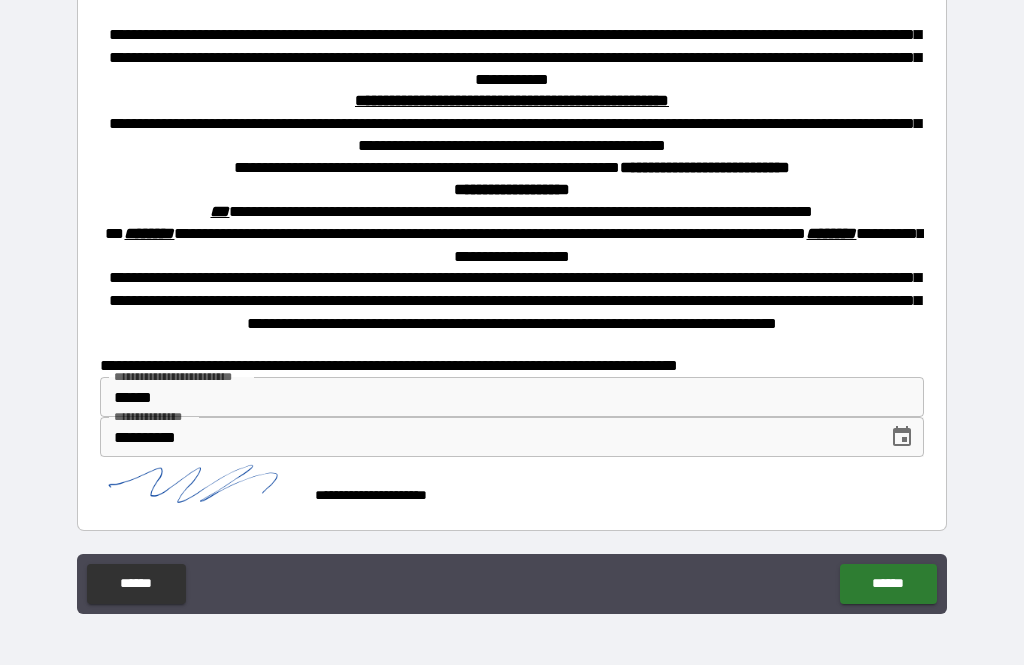 click on "******" at bounding box center [888, 584] 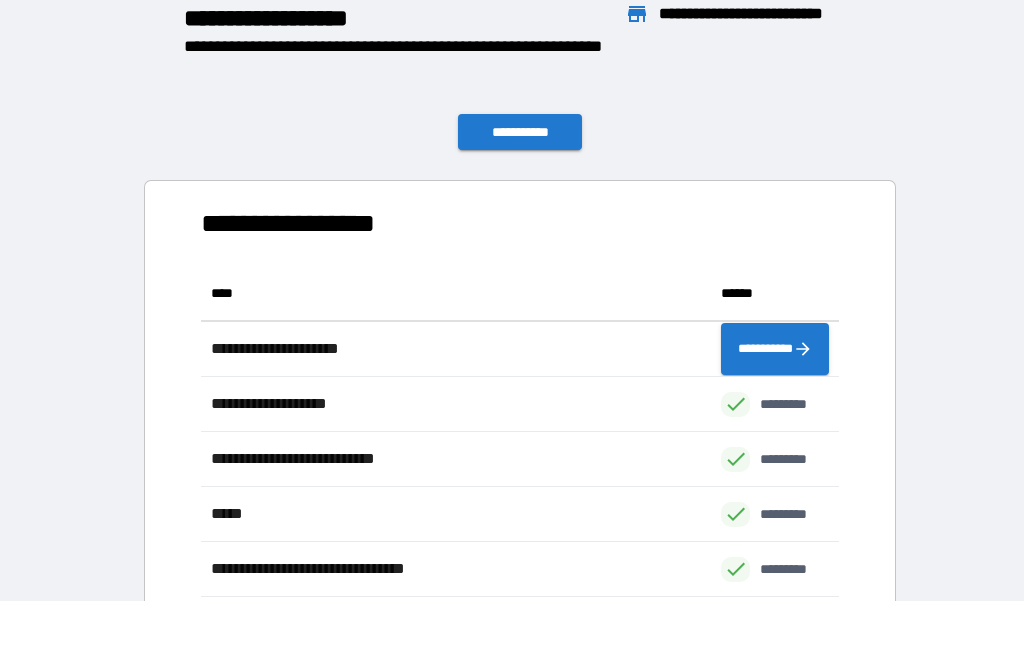 scroll, scrollTop: 331, scrollLeft: 638, axis: both 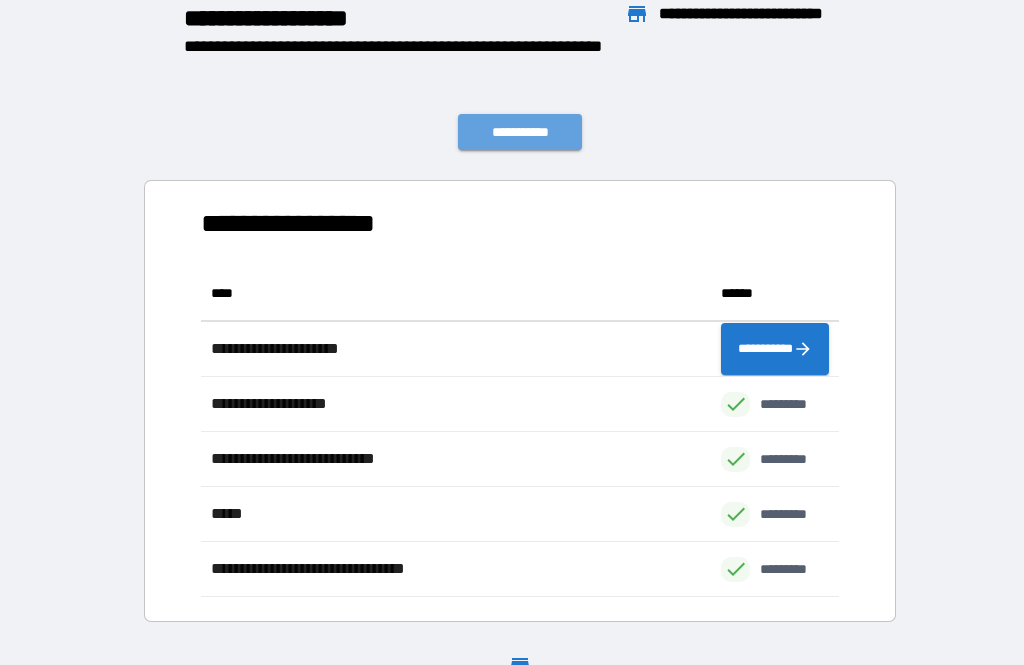 click on "**********" at bounding box center (520, 132) 